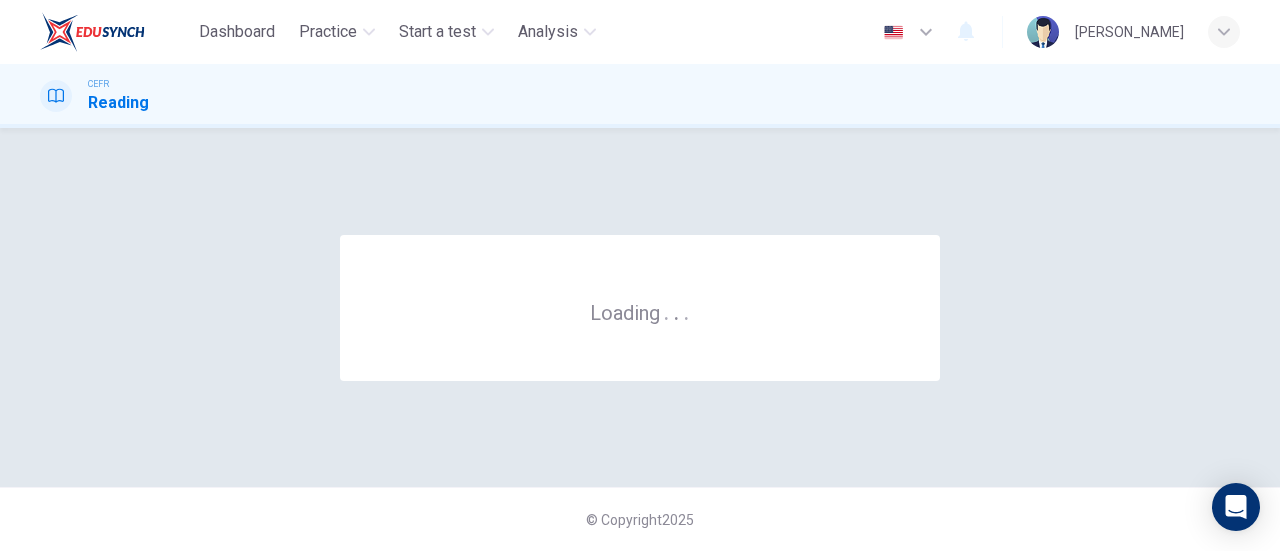 scroll, scrollTop: 0, scrollLeft: 0, axis: both 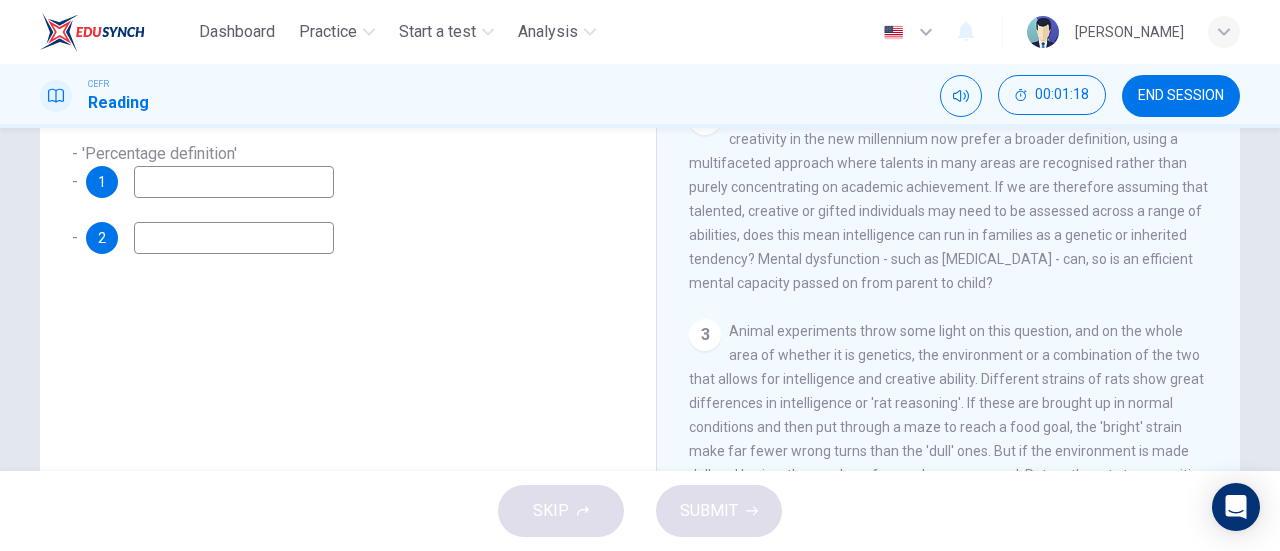click on "Animal experiments throw some light on this question, and on the whole area of whether it is genetics, the environment or a combination of the two that allows for intelligence and creative ability. Different strains of rats show great differences in intelligence or 'rat reasoning'. If these are brought up in normal conditions and then put through a maze to reach a food goal, the 'bright' strain make far fewer wrong turns than the 'dull' ones. But if the environment is made dull and boring, the number of errors becomes equal. Return the rats to an exciting maze and the discrepancy returns as before - but is much smaller. In other words, a dull rat in a stimulating environment will almost do as well as a bright rat who is bored in a normal one. This principle applies to humans too - someone may be born with innate intelligence, but their environment probably has the final say over whether they become creative or even a genius." at bounding box center [948, 463] 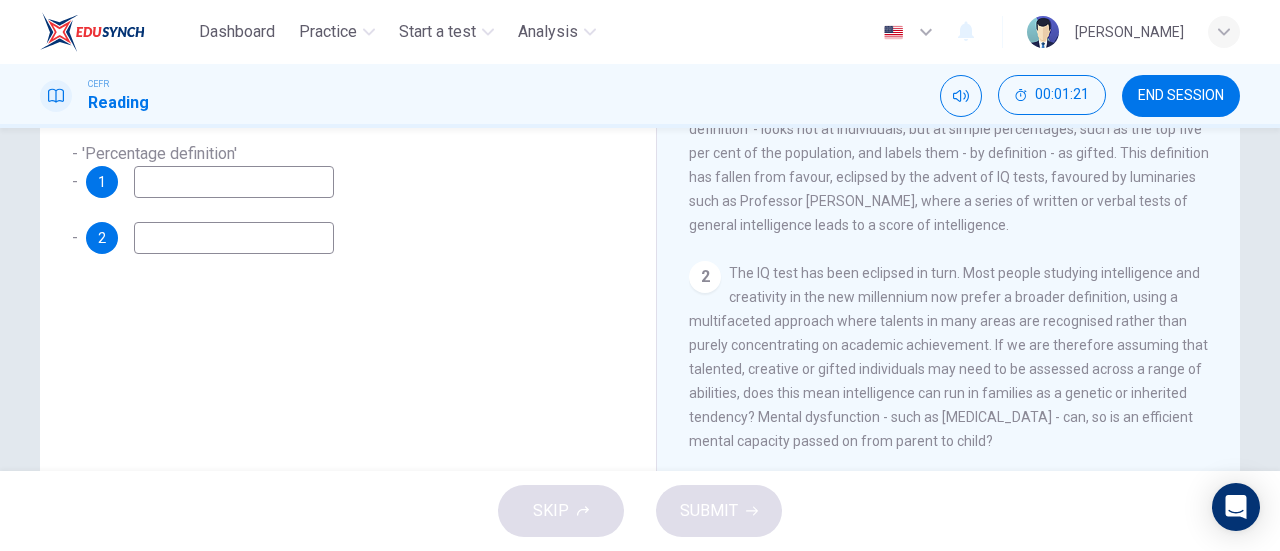 scroll, scrollTop: 335, scrollLeft: 0, axis: vertical 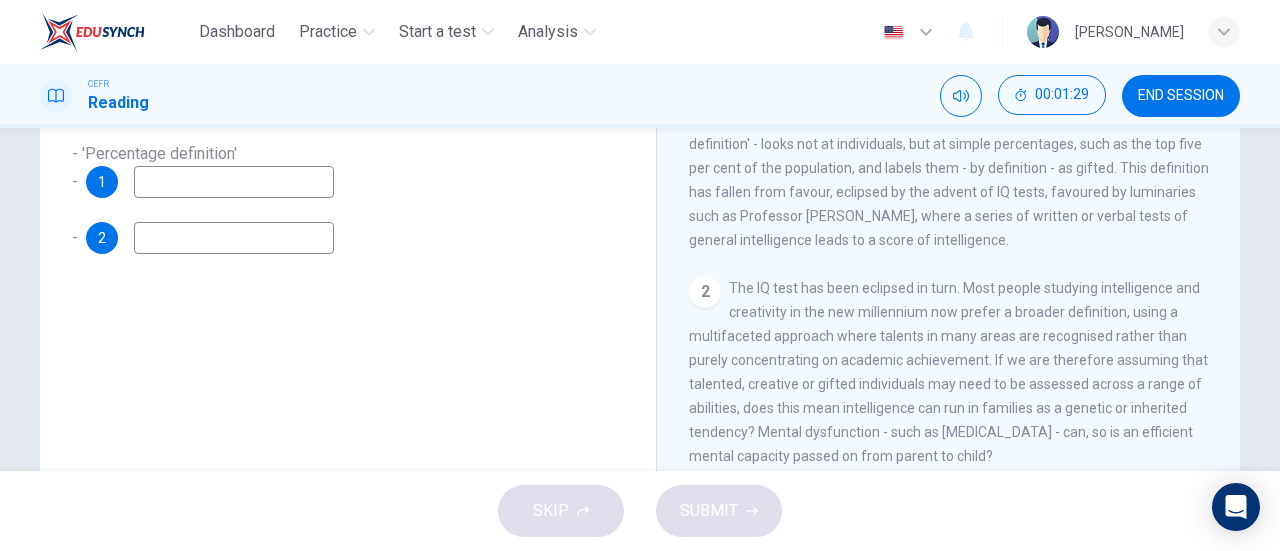 click at bounding box center [234, 182] 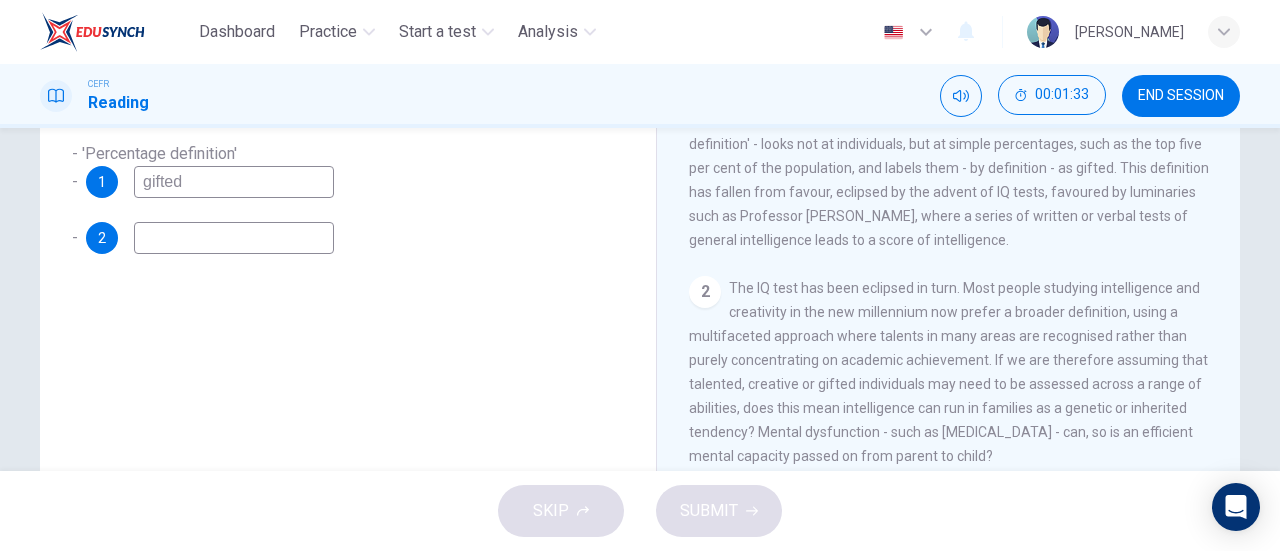 type on "gifted" 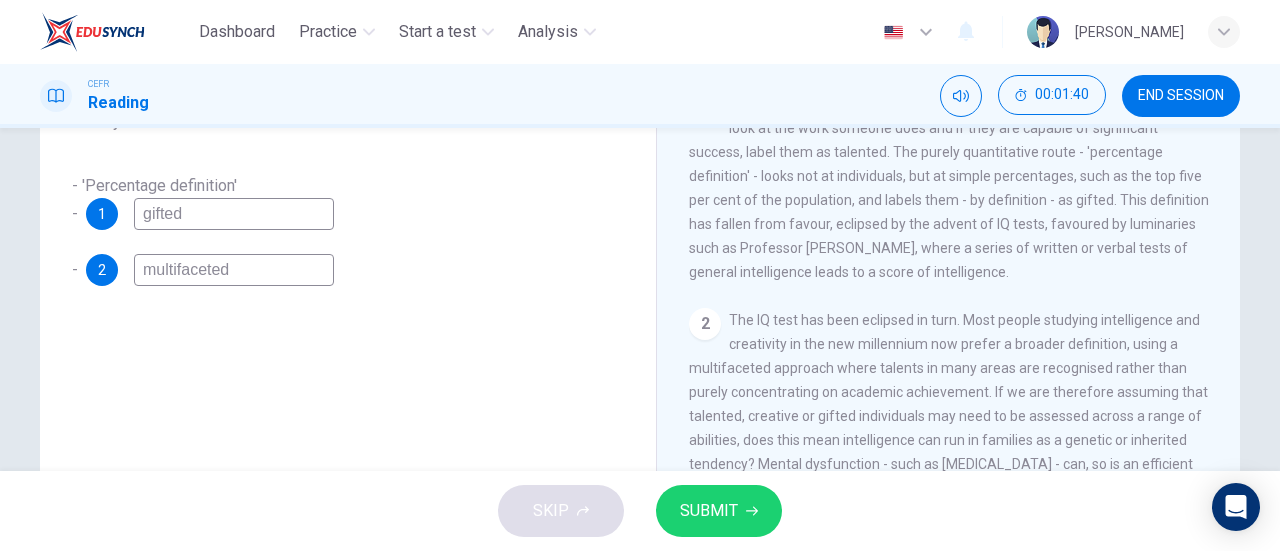 scroll, scrollTop: 249, scrollLeft: 0, axis: vertical 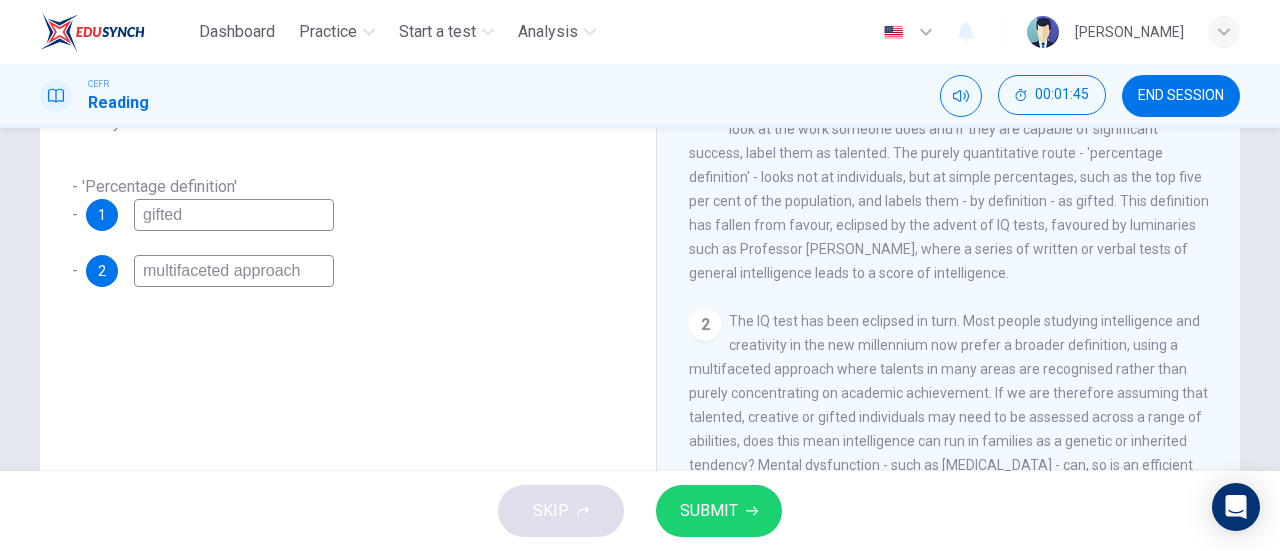 type on "multifaceted approach" 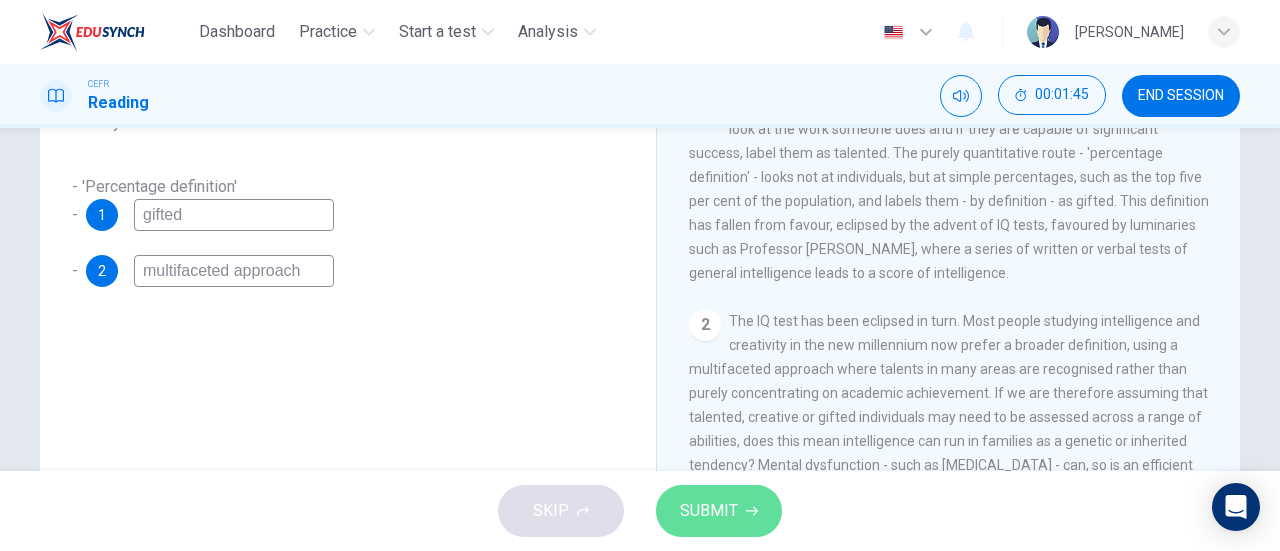 click on "SUBMIT" at bounding box center [709, 511] 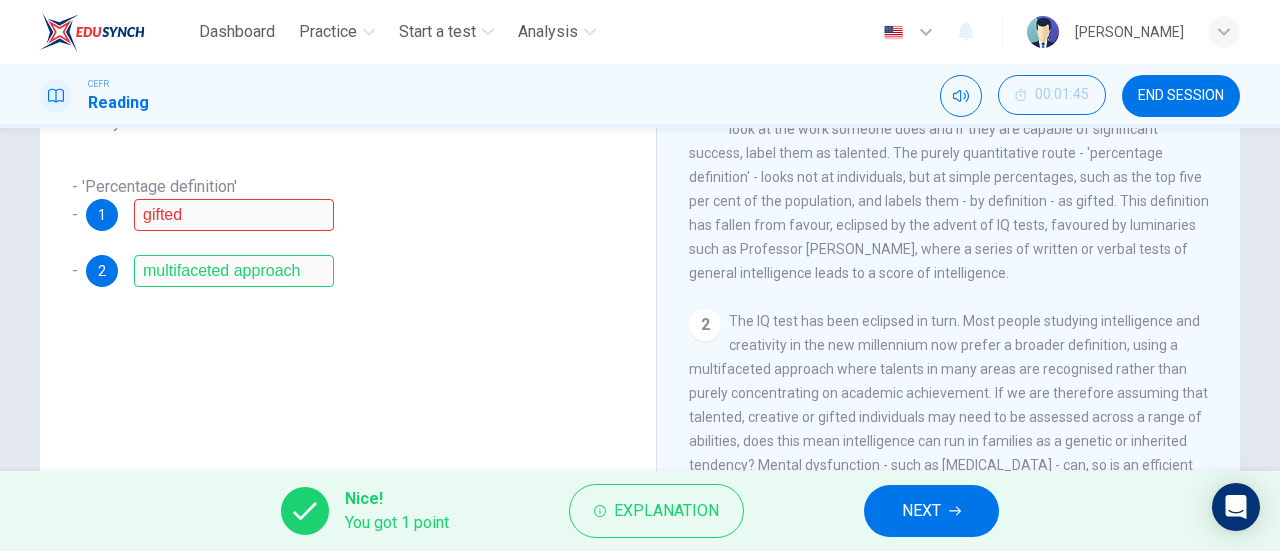 scroll, scrollTop: 183, scrollLeft: 0, axis: vertical 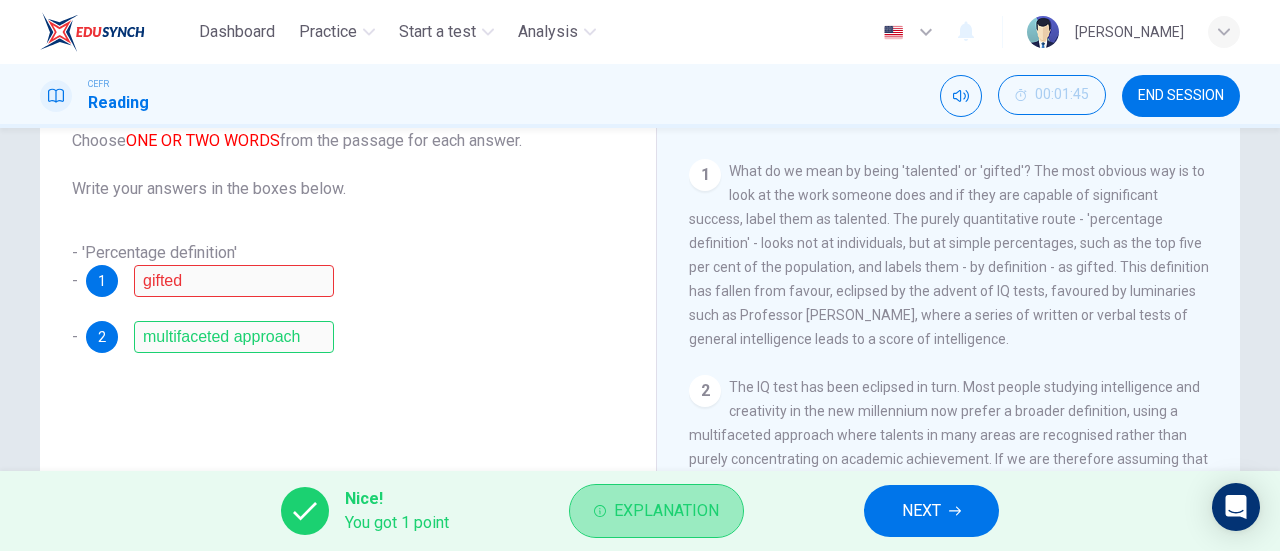 click on "Explanation" at bounding box center [666, 511] 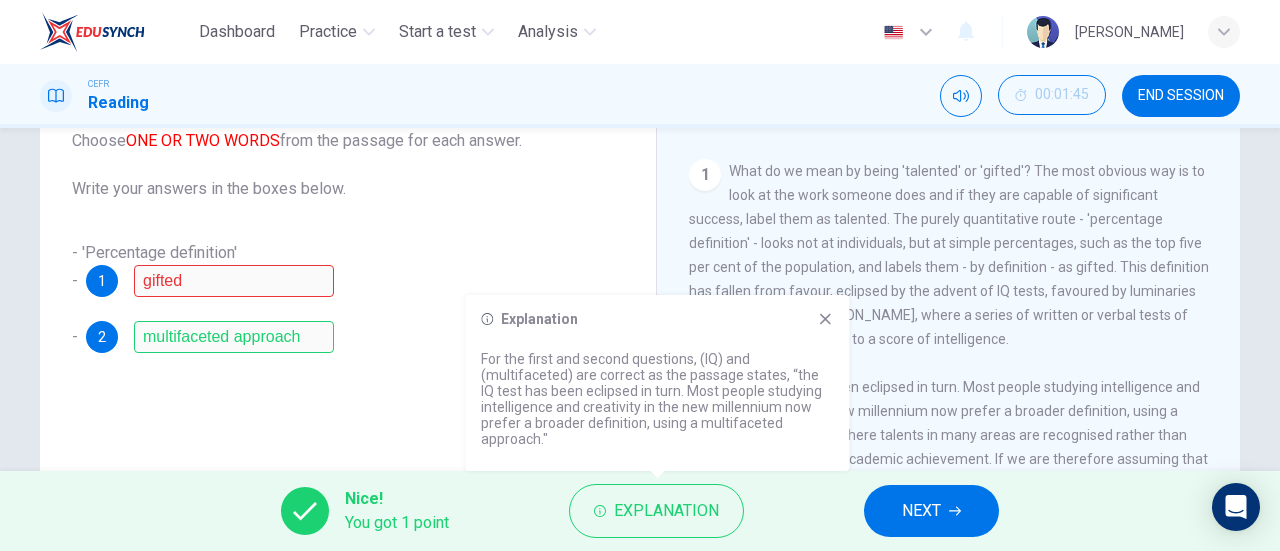 click 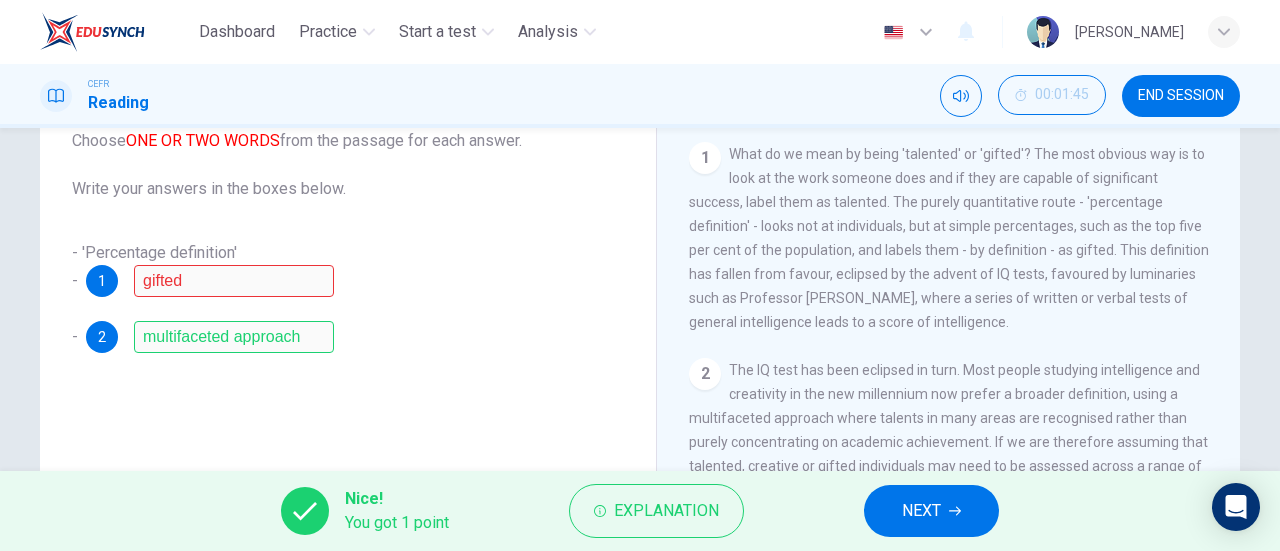 scroll, scrollTop: 351, scrollLeft: 0, axis: vertical 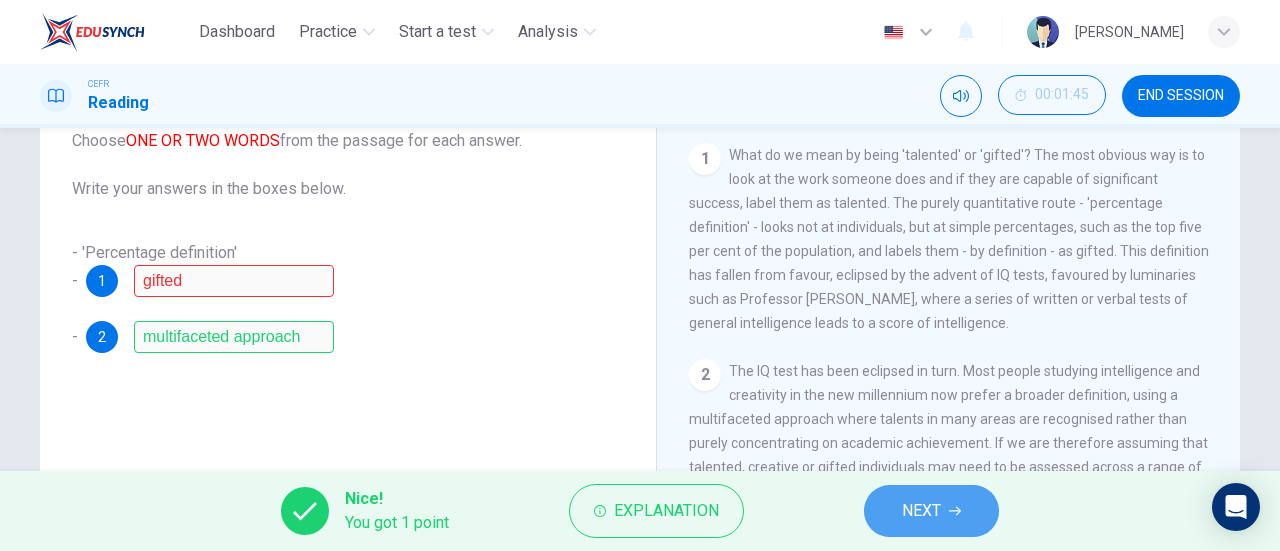 click on "NEXT" at bounding box center (921, 511) 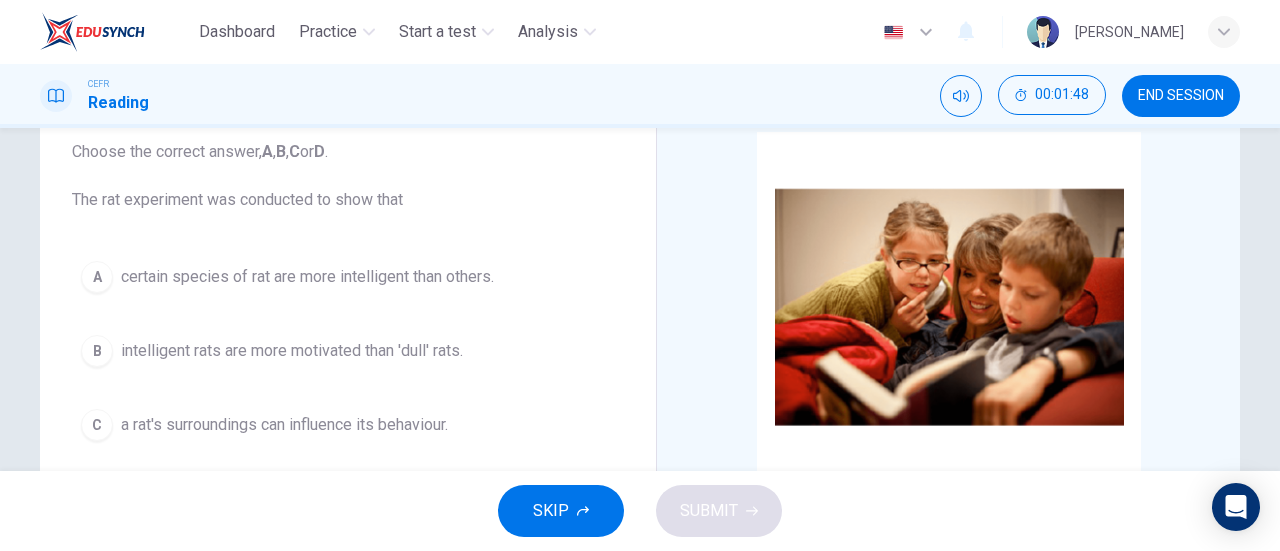 scroll, scrollTop: 123, scrollLeft: 0, axis: vertical 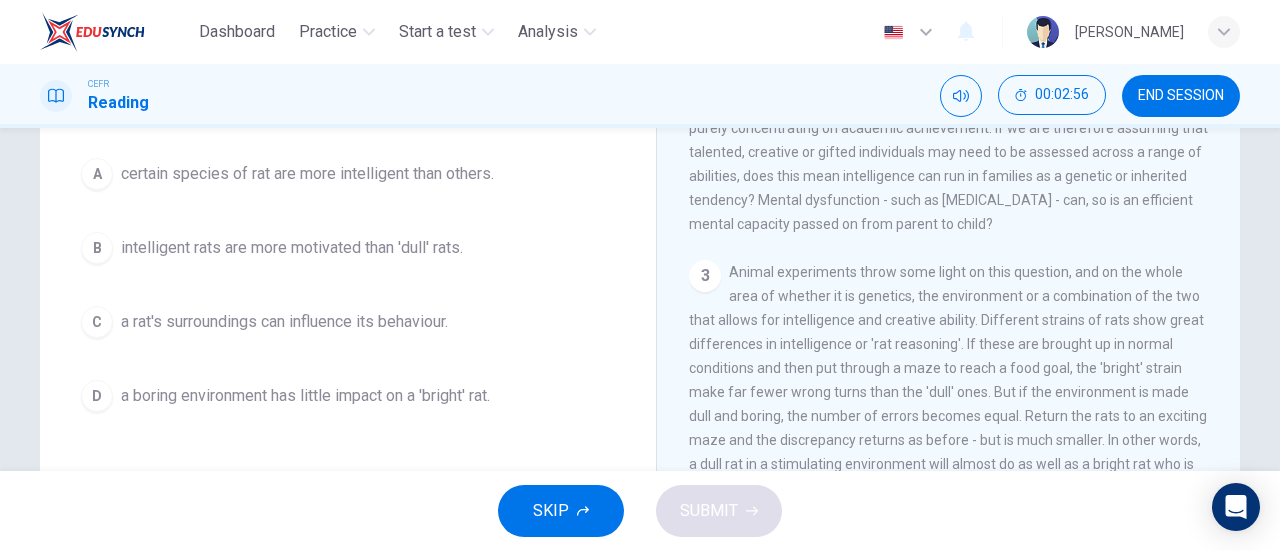 click on "a rat's surroundings can influence its behaviour." at bounding box center [284, 322] 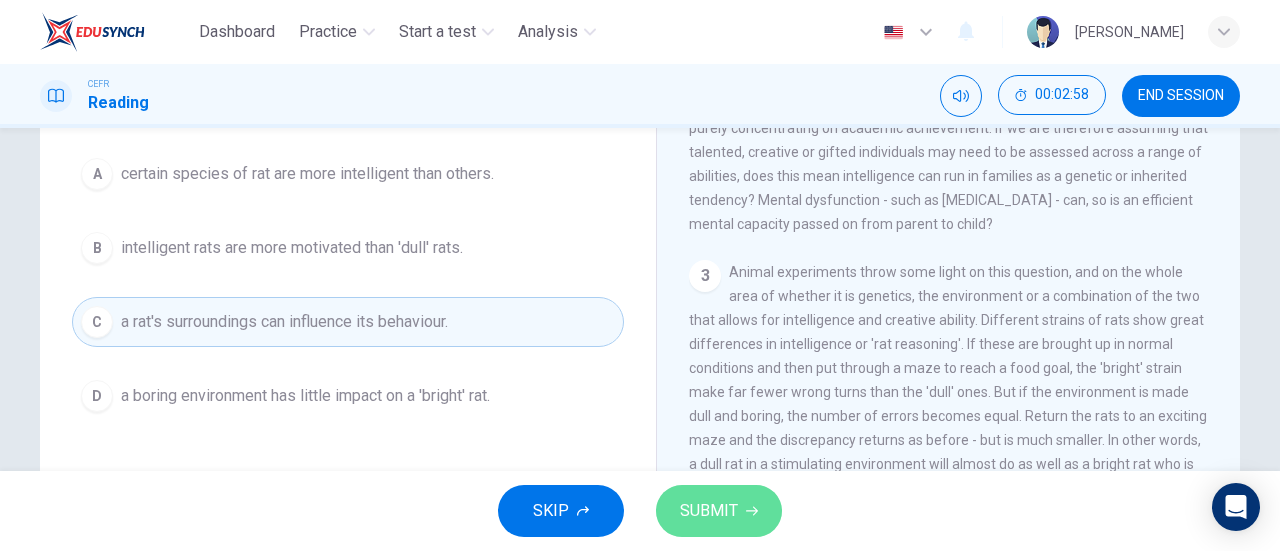 click on "SUBMIT" at bounding box center [709, 511] 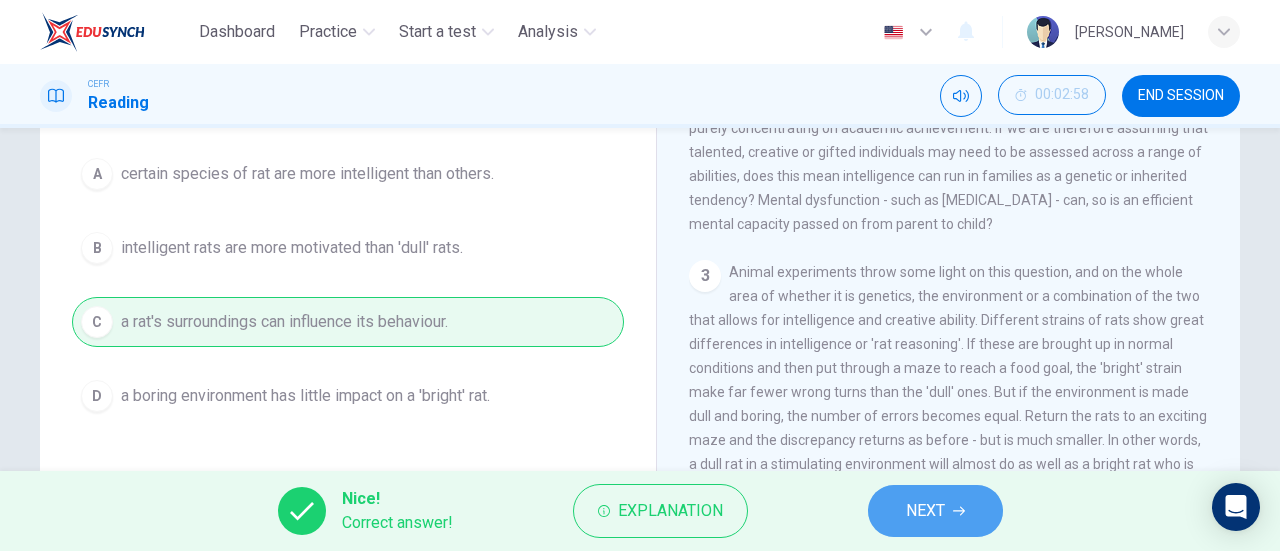 click on "NEXT" at bounding box center [935, 511] 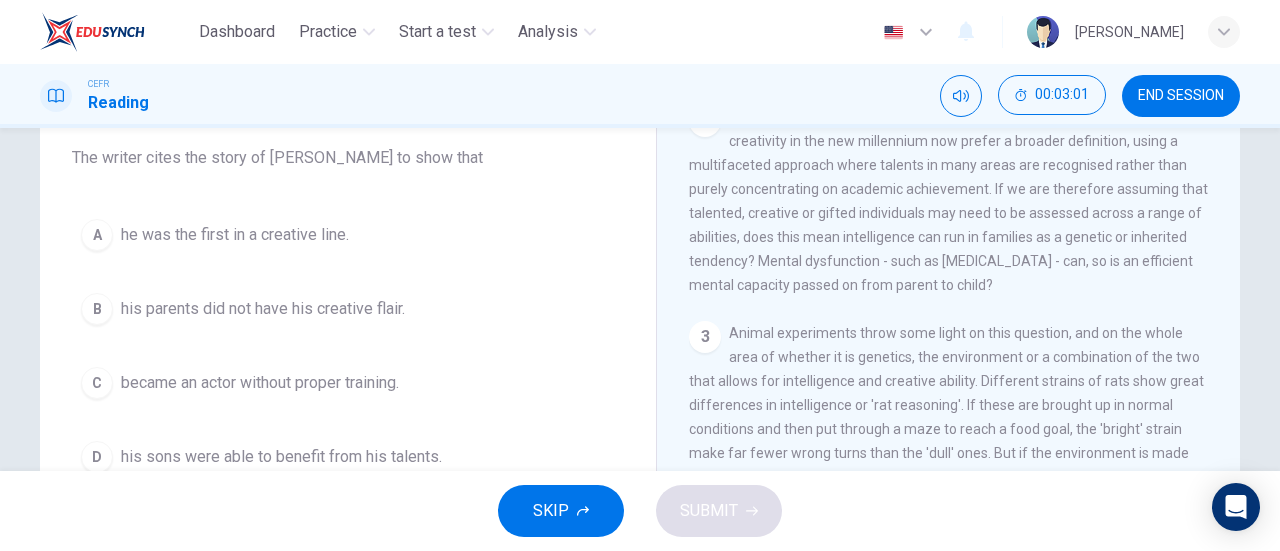 scroll, scrollTop: 185, scrollLeft: 0, axis: vertical 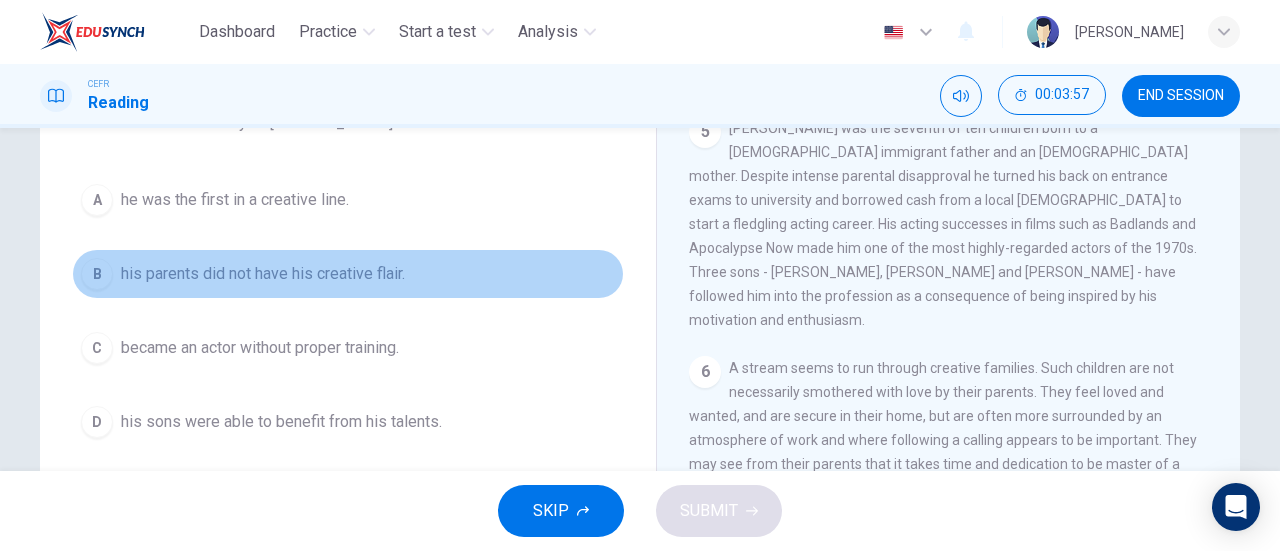 click on "B his parents did not have his creative flair." at bounding box center [348, 274] 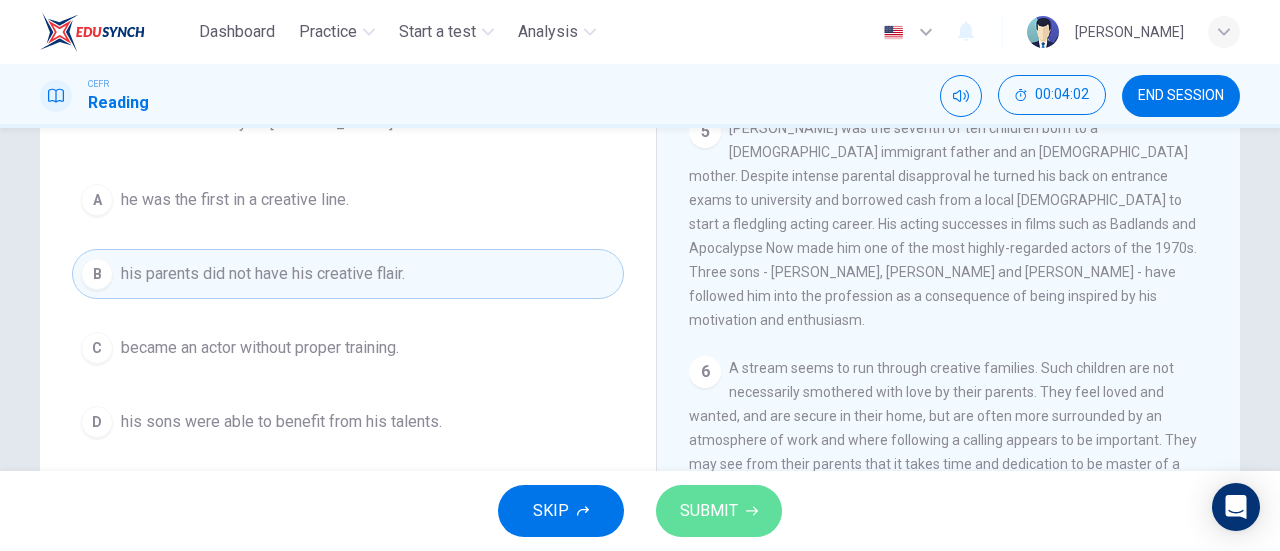 click on "SUBMIT" at bounding box center (709, 511) 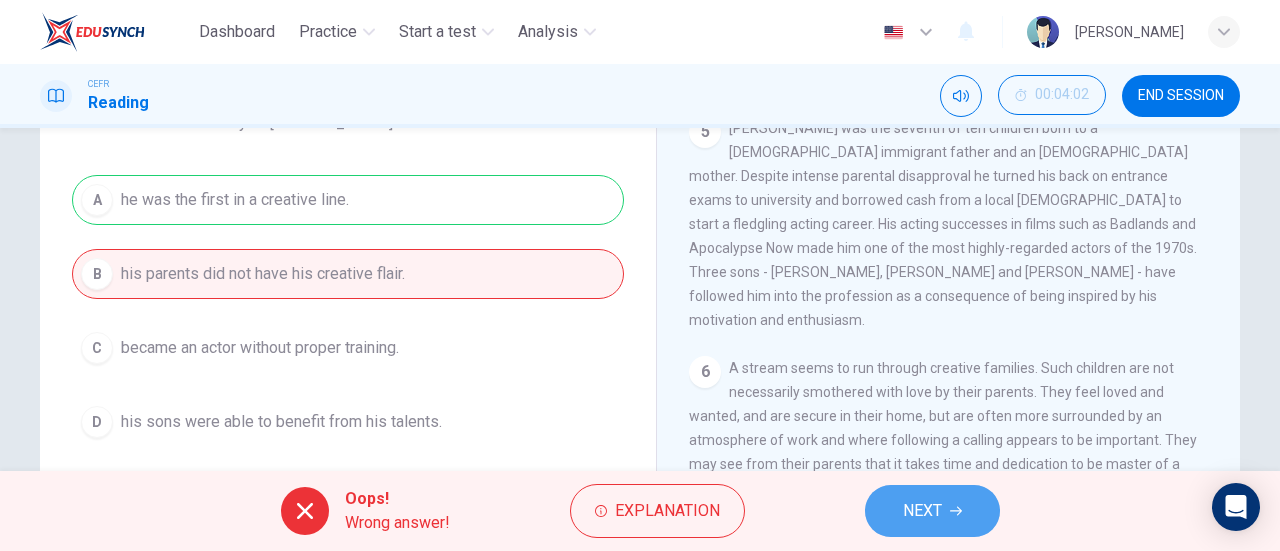 click on "NEXT" at bounding box center [922, 511] 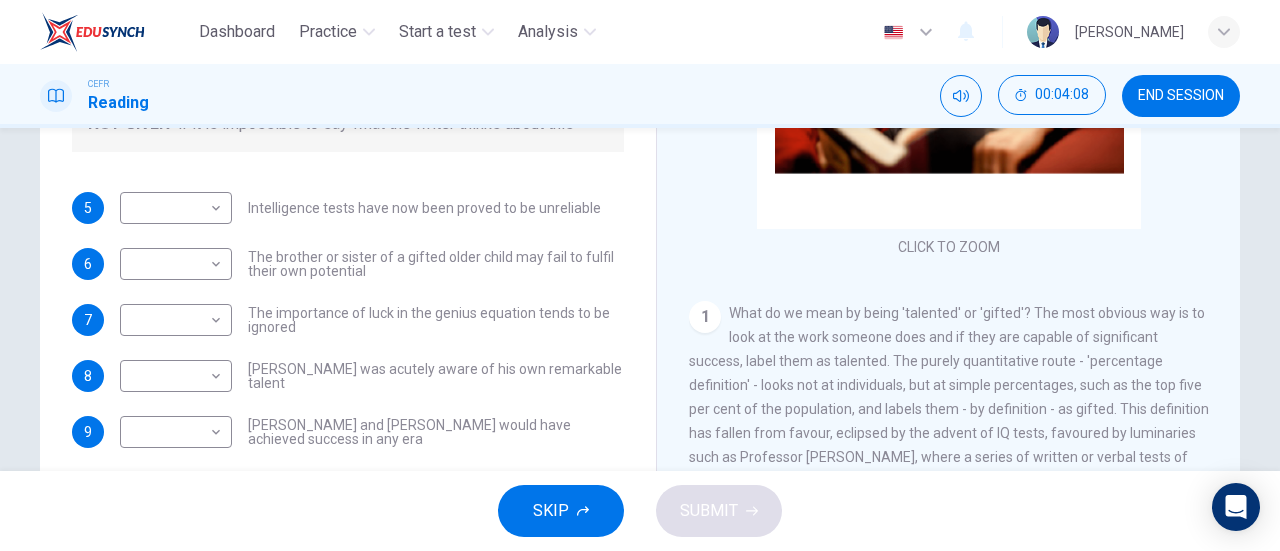 scroll, scrollTop: 379, scrollLeft: 0, axis: vertical 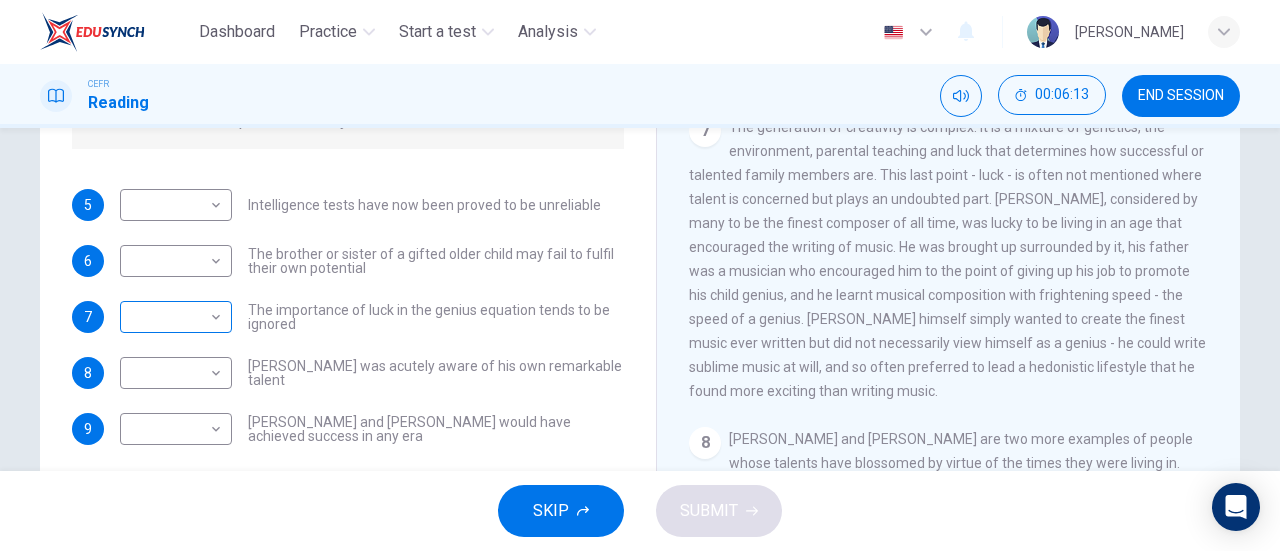 click on "Dashboard Practice Start a test Analysis English en ​ [PERSON_NAME] CEFR Reading 00:06:13 END SESSION Questions 5 - 9 Do the following statements agree with the claims of the writer in the Reading Passage?
In the boxes below write YES if the statement agrees with the views of the writer NO if the statement contradicts the views of the writer NOT GIVEN if it is impossible to say what the writer thinks about this 5 ​ ​ Intelligence tests have now been proved to be unreliable 6 ​ ​ The brother or sister of a gifted older child may fail to fulfil their own potential 7 ​ ​ The importance of luck in the genius equation tends to be ignored 8 ​ ​ [PERSON_NAME] was acutely aware of his own remarkable talent 9 ​ ​ [PERSON_NAME] and [PERSON_NAME] would have achieved success in any era Nurturing Talent within the Family CLICK TO ZOOM Click to Zoom 1 2 3 4 5 6 7 8 SKIP SUBMIT EduSynch - Online Language Proficiency Testing
Dashboard Practice Start a test Analysis Notifications © Copyright  2025" at bounding box center [640, 275] 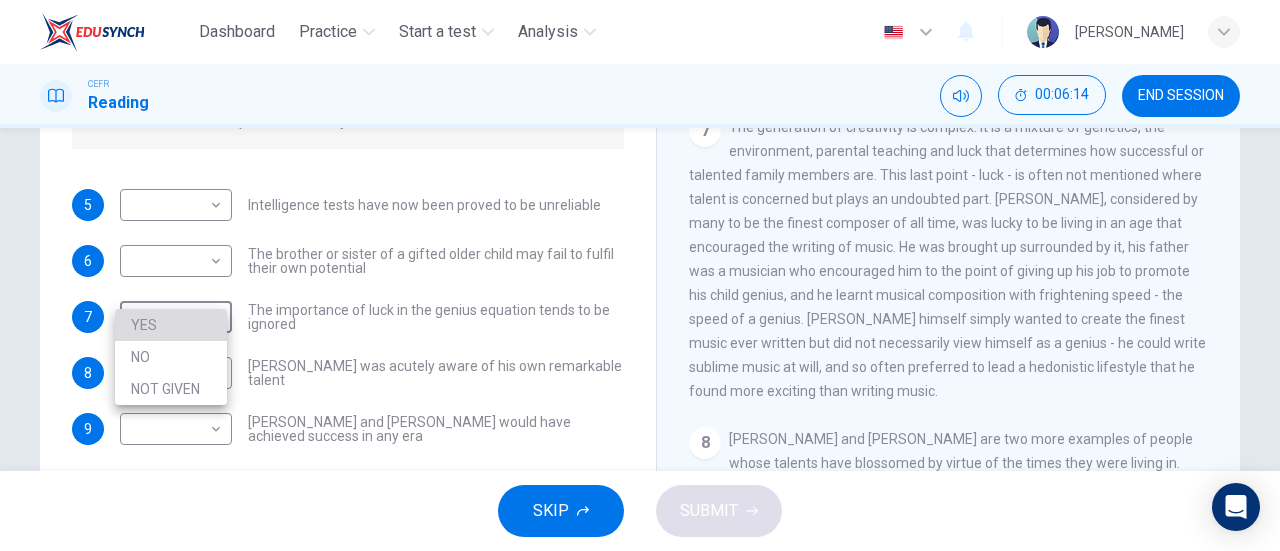click on "YES" at bounding box center (171, 325) 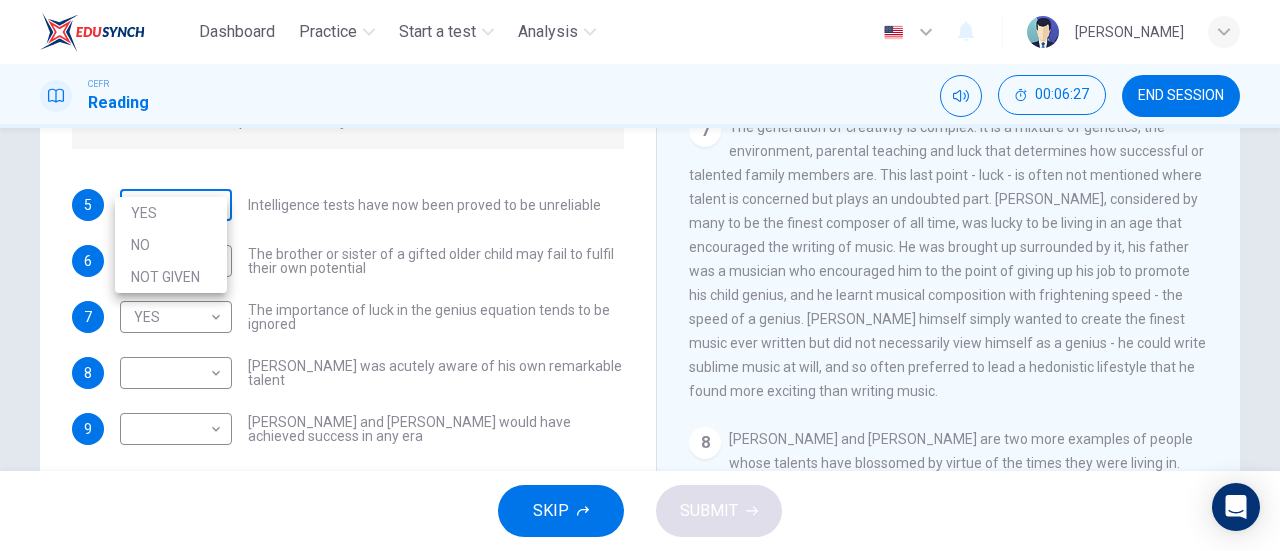 click on "Dashboard Practice Start a test Analysis English en ​ [PERSON_NAME] CEFR Reading 00:06:27 END SESSION Questions 5 - 9 Do the following statements agree with the claims of the writer in the Reading Passage?
In the boxes below write YES if the statement agrees with the views of the writer NO if the statement contradicts the views of the writer NOT GIVEN if it is impossible to say what the writer thinks about this 5 ​ ​ Intelligence tests have now been proved to be unreliable 6 ​ ​ The brother or sister of a gifted older child may fail to fulfil their own potential 7 YES YES ​ The importance of luck in the genius equation tends to be ignored 8 ​ ​ [PERSON_NAME] was acutely aware of his own remarkable talent 9 ​ ​ [PERSON_NAME] and [PERSON_NAME] would have achieved success in any era Nurturing Talent within the Family CLICK TO ZOOM Click to Zoom 1 2 3 4 5 6 7 8 SKIP SUBMIT EduSynch - Online Language Proficiency Testing
Dashboard Practice Start a test Analysis Notifications © Copyright  2025 YES" at bounding box center [640, 275] 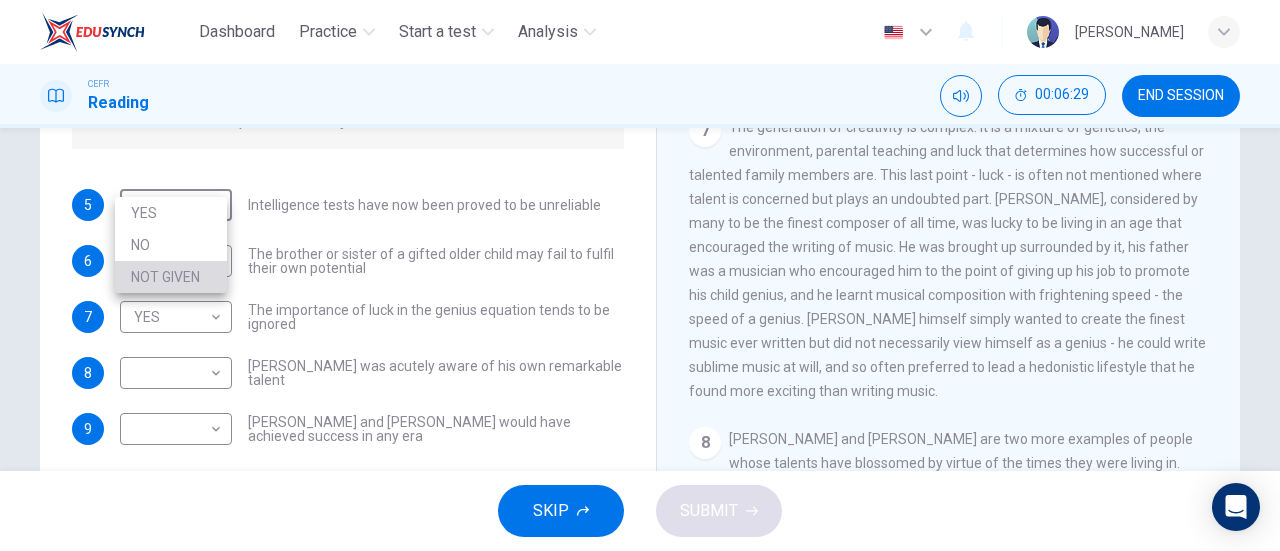 click on "NOT GIVEN" at bounding box center [171, 277] 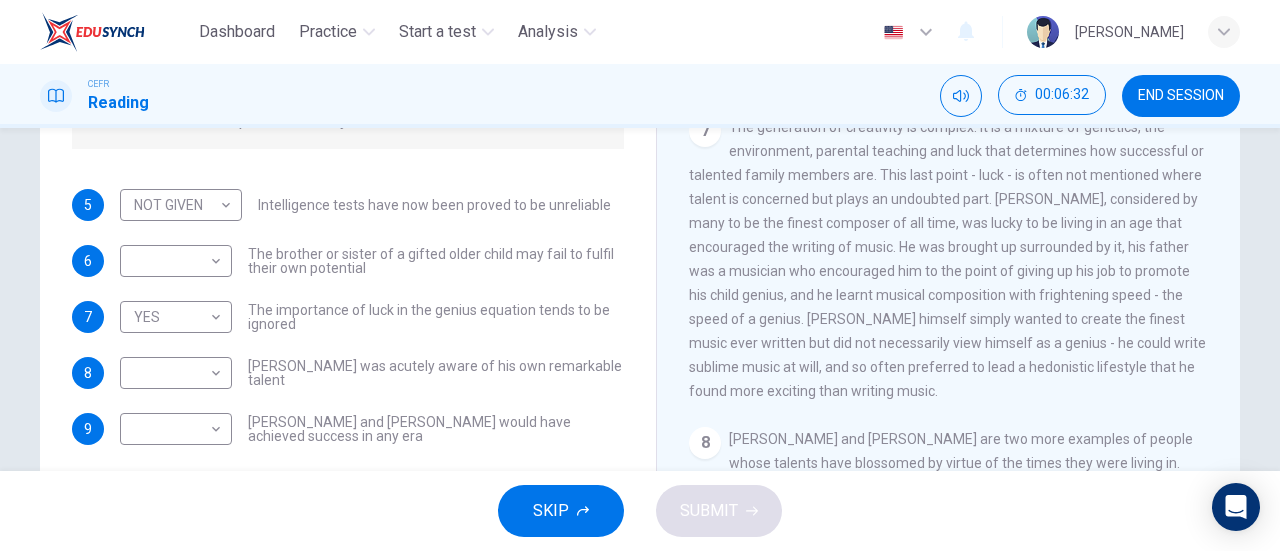 click on "​ ​ The brother or sister of a gifted older child may fail to fulfil their own potential" at bounding box center (372, 261) 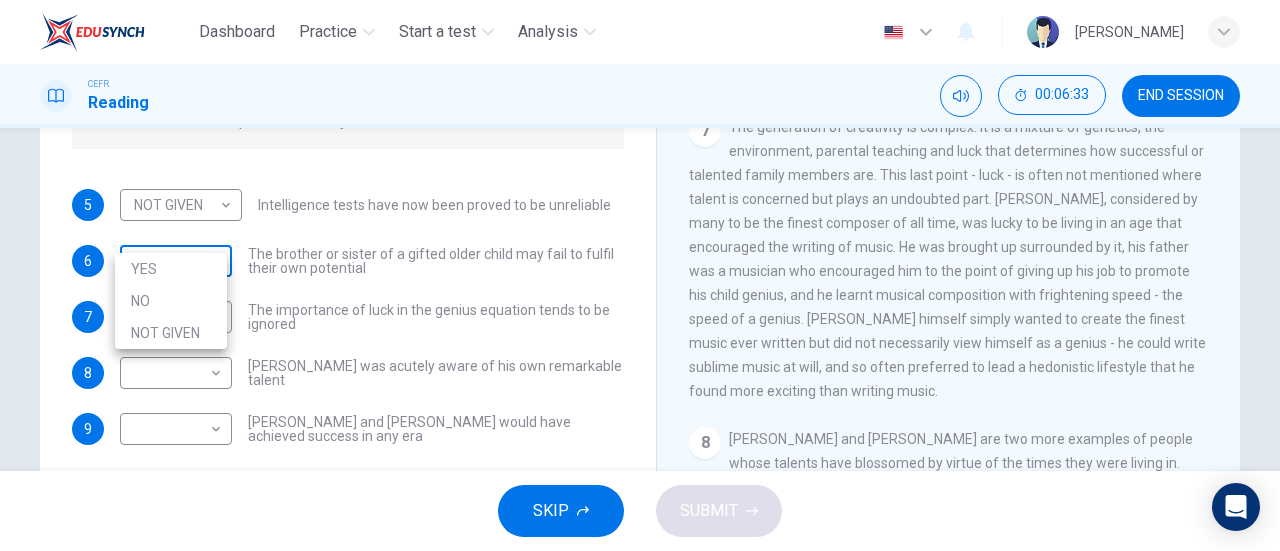 click on "Dashboard Practice Start a test Analysis English en ​ [PERSON_NAME] CEFR Reading 00:06:33 END SESSION Questions 5 - 9 Do the following statements agree with the claims of the writer in the Reading Passage?
In the boxes below write YES if the statement agrees with the views of the writer NO if the statement contradicts the views of the writer NOT GIVEN if it is impossible to say what the writer thinks about this 5 NOT GIVEN NOT GIVEN ​ Intelligence tests have now been proved to be unreliable 6 ​ ​ The brother or sister of a gifted older child may fail to fulfil their own potential 7 YES YES ​ The importance of luck in the genius equation tends to be ignored 8 ​ ​ [PERSON_NAME] was acutely aware of his own remarkable talent 9 ​ ​ [PERSON_NAME] and [PERSON_NAME] would have achieved success in any era Nurturing Talent within the Family CLICK TO ZOOM Click to Zoom 1 2 3 4 5 6 7 8 SKIP SUBMIT EduSynch - Online Language Proficiency Testing
Dashboard Practice Start a test Analysis Notifications 2025 NO" at bounding box center (640, 275) 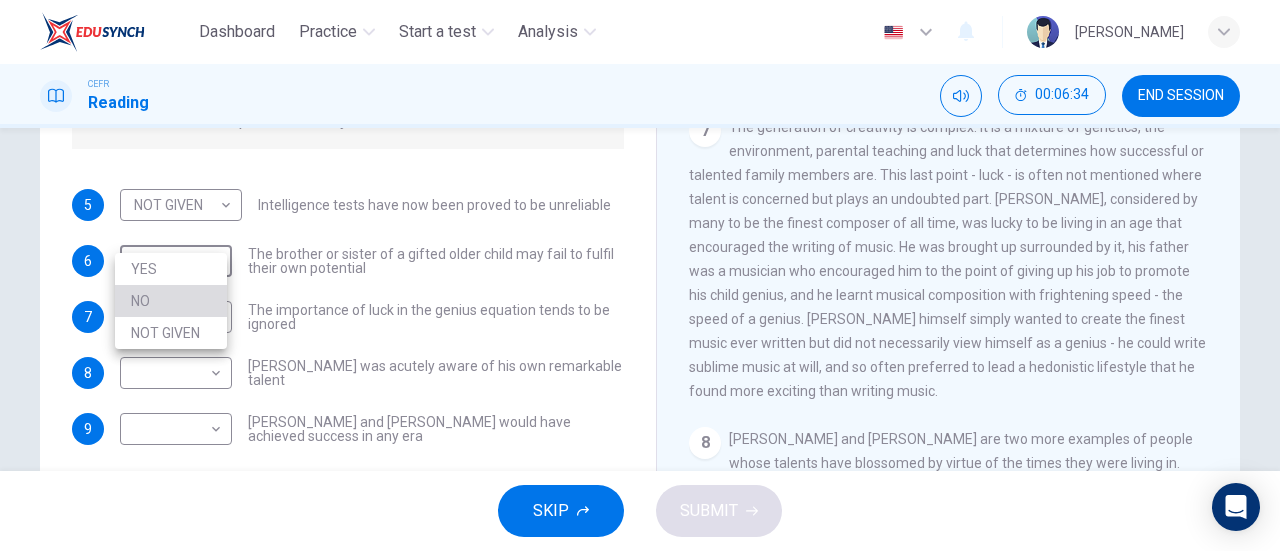 click on "NO" at bounding box center (171, 301) 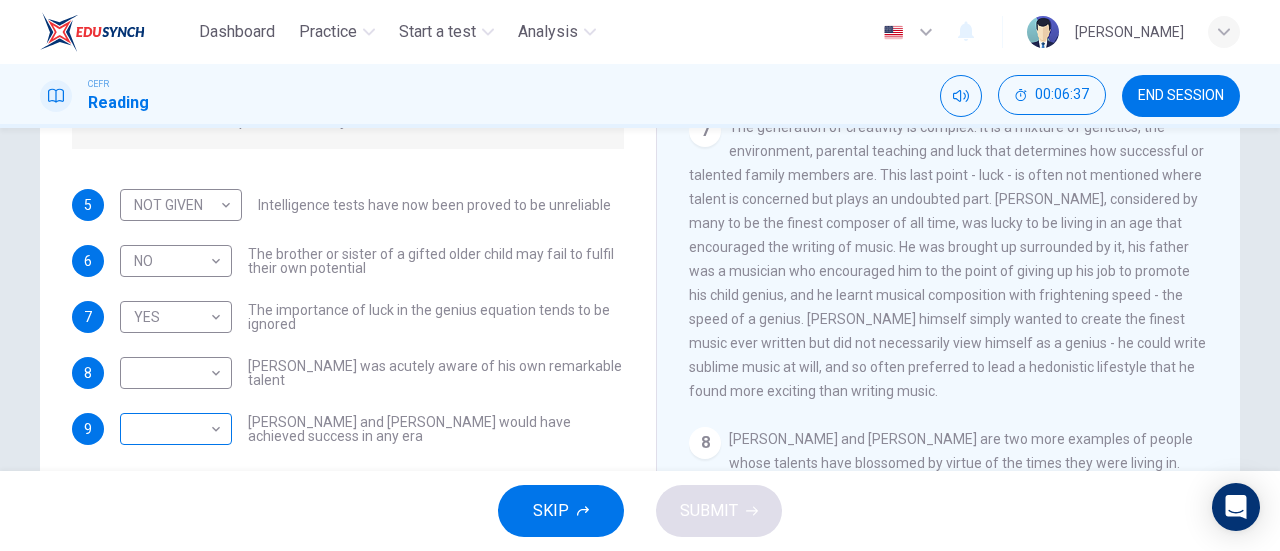 click on "​ ​" at bounding box center (176, 429) 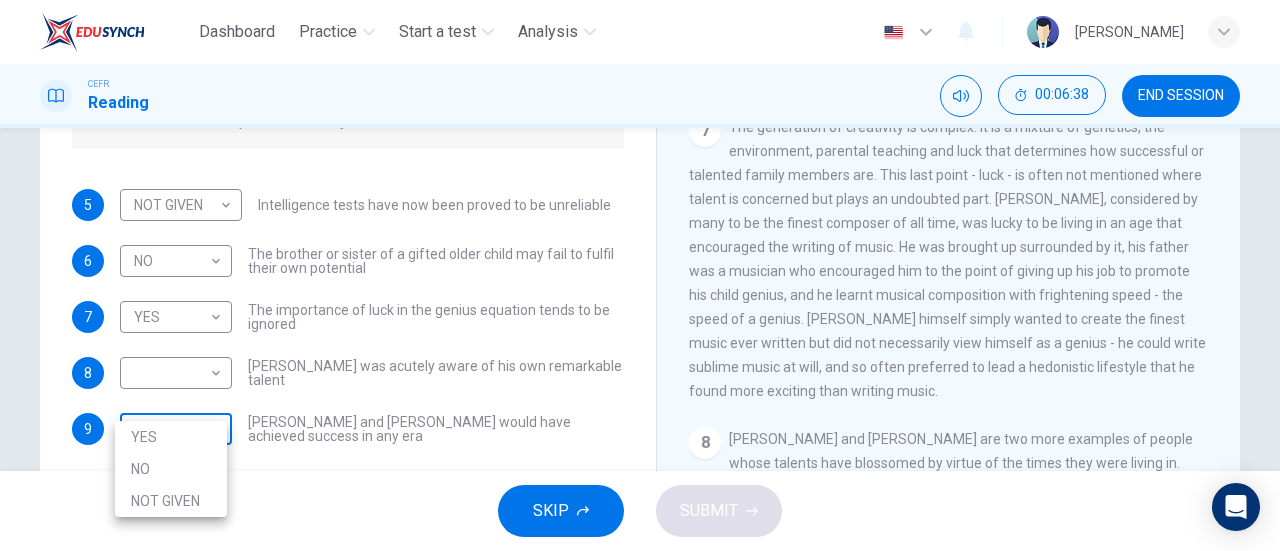 click on "Dashboard Practice Start a test Analysis English en ​ [PERSON_NAME] CEFR Reading 00:06:38 END SESSION Questions 5 - 9 Do the following statements agree with the claims of the writer in the Reading Passage?
In the boxes below write YES if the statement agrees with the views of the writer NO if the statement contradicts the views of the writer NOT GIVEN if it is impossible to say what the writer thinks about this 5 NOT GIVEN NOT GIVEN ​ Intelligence tests have now been proved to be unreliable 6 NO NO ​ The brother or sister of a gifted older child may fail to fulfil their own potential 7 YES YES ​ The importance of luck in the genius equation tends to be ignored 8 ​ ​ [PERSON_NAME] was acutely aware of his own remarkable talent 9 ​ ​ [PERSON_NAME] and [PERSON_NAME] would have achieved success in any era Nurturing Talent within the Family CLICK TO ZOOM Click to Zoom 1 2 3 4 5 6 7 8 SKIP SUBMIT EduSynch - Online Language Proficiency Testing
Dashboard Practice Start a test Analysis Notifications 2025" at bounding box center [640, 275] 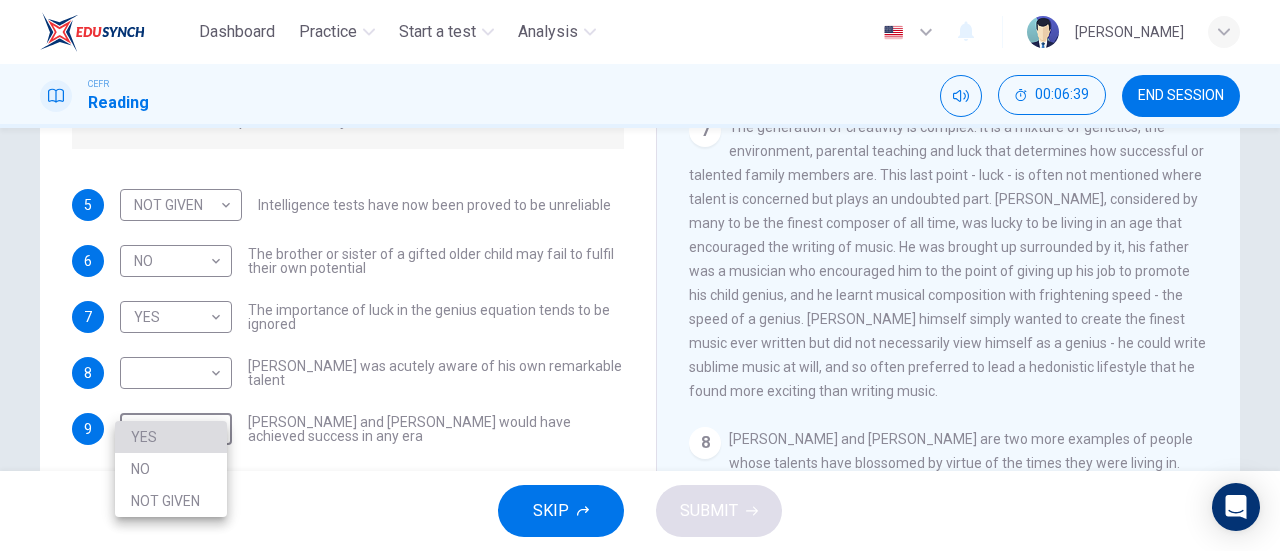 click on "YES" at bounding box center (171, 437) 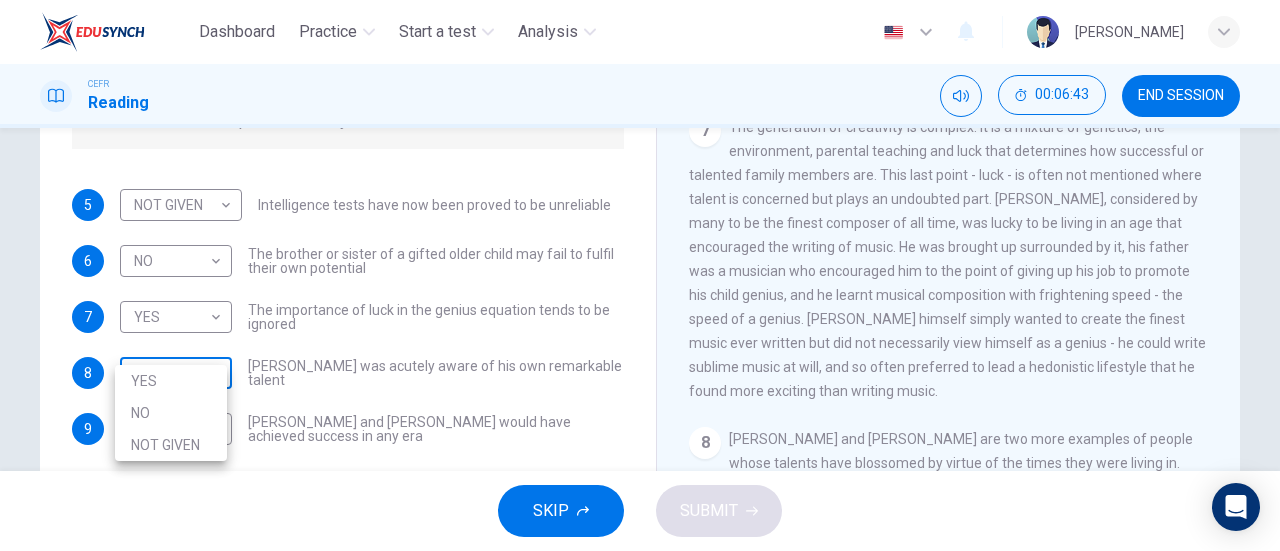 click on "Dashboard Practice Start a test Analysis English en ​ [PERSON_NAME] CEFR Reading 00:06:43 END SESSION Questions 5 - 9 Do the following statements agree with the claims of the writer in the Reading Passage?
In the boxes below write YES if the statement agrees with the views of the writer NO if the statement contradicts the views of the writer NOT GIVEN if it is impossible to say what the writer thinks about this 5 NOT GIVEN NOT GIVEN ​ Intelligence tests have now been proved to be unreliable 6 NO NO ​ The brother or sister of a gifted older child may fail to fulfil their own potential 7 YES YES ​ The importance of luck in the genius equation tends to be ignored 8 ​ ​ [PERSON_NAME] was acutely aware of his own remarkable talent 9 YES YES ​ [PERSON_NAME] and [PERSON_NAME] would have achieved success in any era Nurturing Talent within the Family CLICK TO ZOOM Click to Zoom 1 2 3 4 5 6 7 8 SKIP SUBMIT EduSynch - Online Language Proficiency Testing
Dashboard Practice Start a test Analysis Notifications" at bounding box center (640, 275) 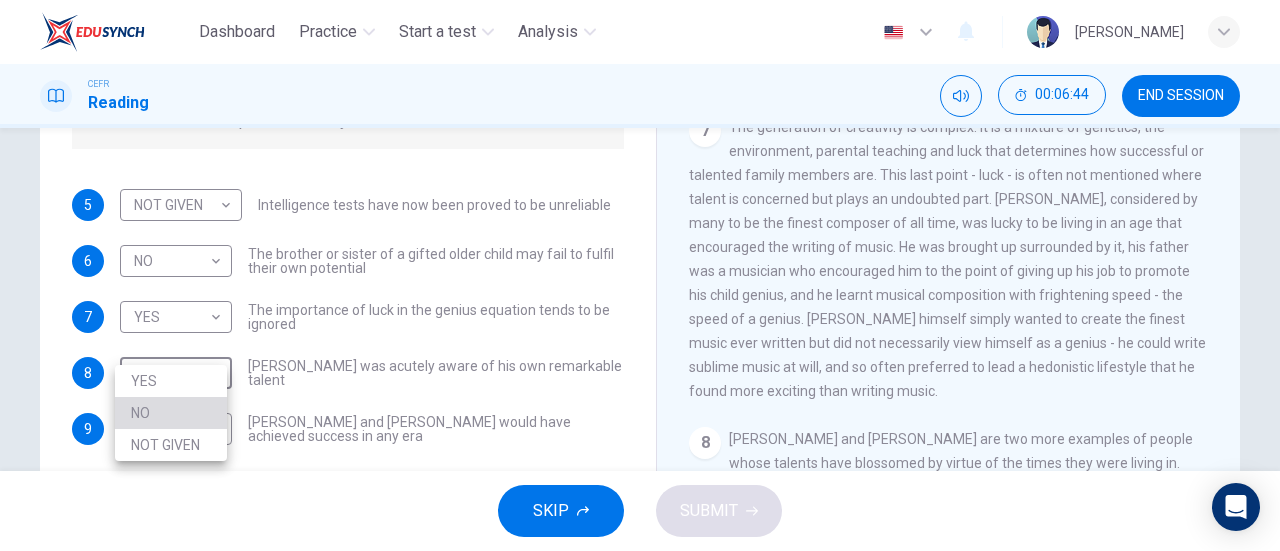 click on "NO" at bounding box center [171, 413] 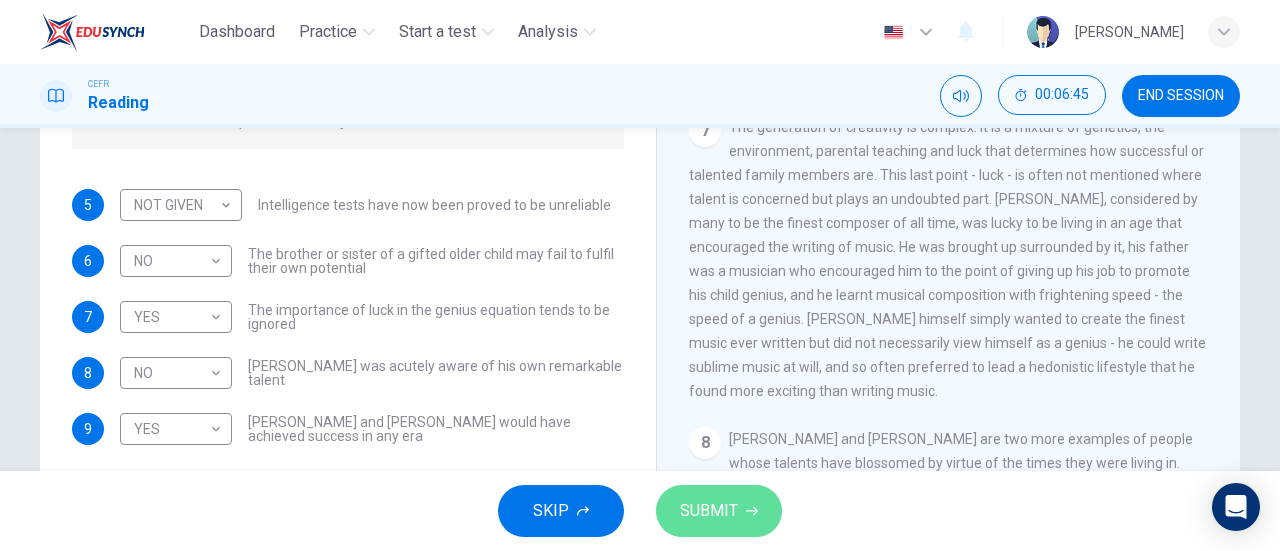 click on "SUBMIT" at bounding box center [709, 511] 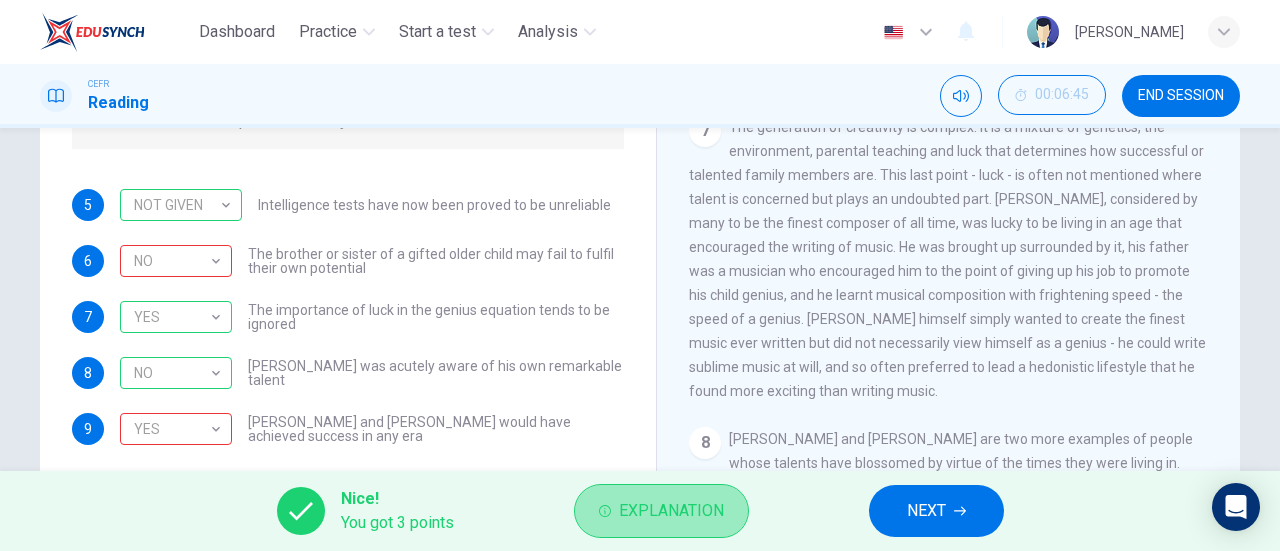 click on "Explanation" at bounding box center (671, 511) 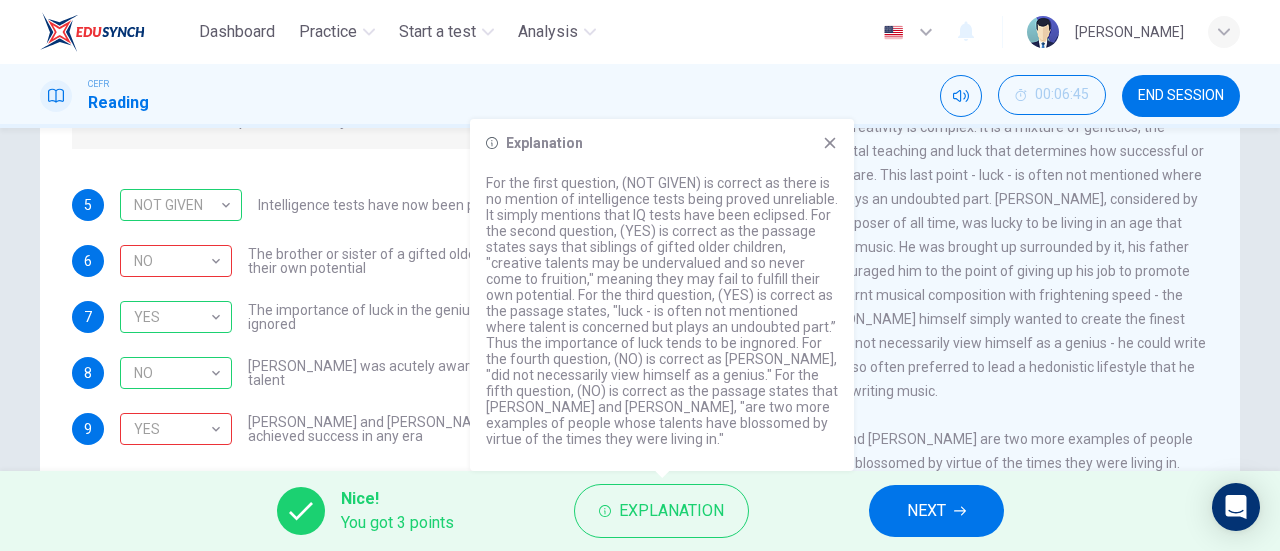 click on "NEXT" at bounding box center [936, 511] 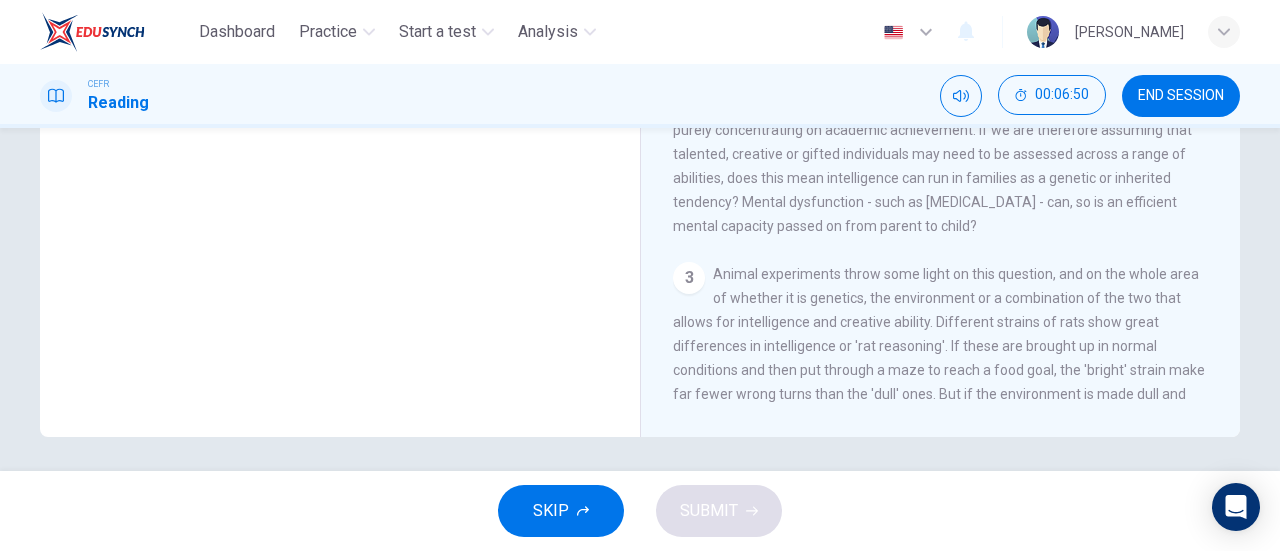 scroll, scrollTop: 429, scrollLeft: 0, axis: vertical 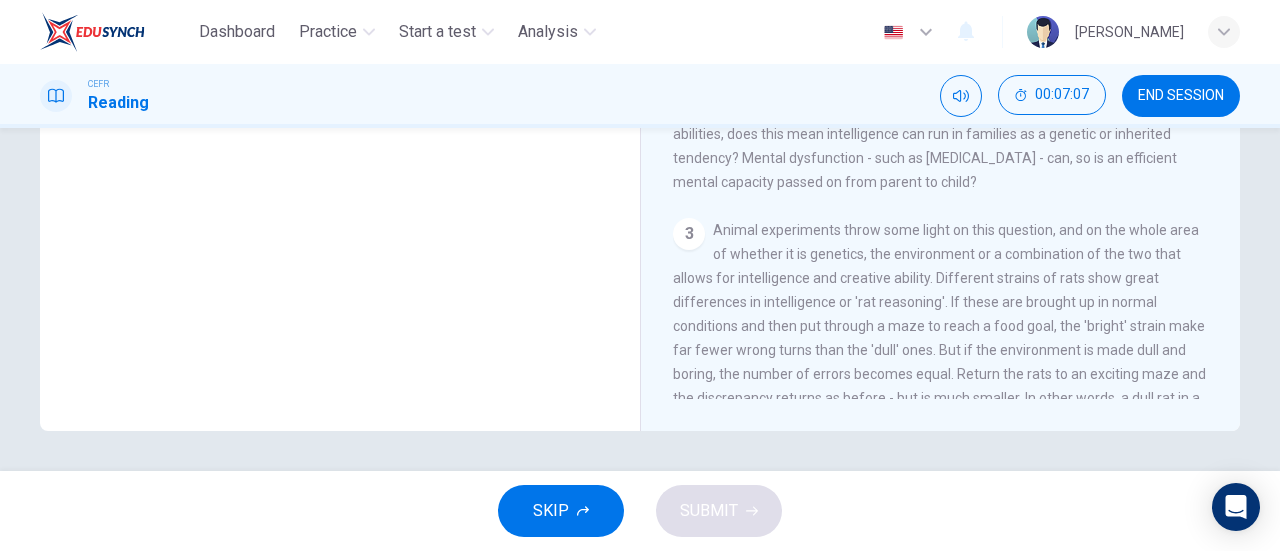 click on "3" at bounding box center (689, 234) 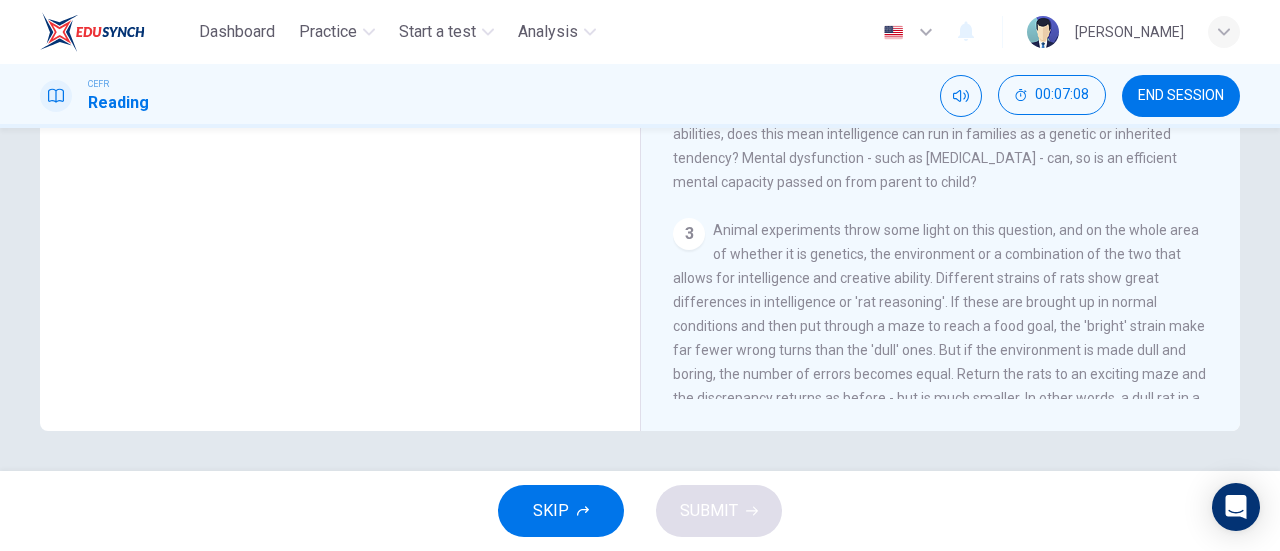 click on "Animal experiments throw some light on this question, and on the whole area of whether it is genetics, the environment or a combination of the two that allows for intelligence and creative ability. Different strains of rats show great differences in intelligence or 'rat reasoning'. If these are brought up in normal conditions and then put through a maze to reach a food goal, the 'bright' strain make far fewer wrong turns than the 'dull' ones. But if the environment is made dull and boring, the number of errors becomes equal. Return the rats to an exciting maze and the discrepancy returns as before - but is much smaller. In other words, a dull rat in a stimulating environment will almost do as well as a bright rat who is bored in a normal one. This principle applies to humans too - someone may be born with innate intelligence, but their environment probably has the final say over whether they become creative or even a genius." at bounding box center (941, 362) 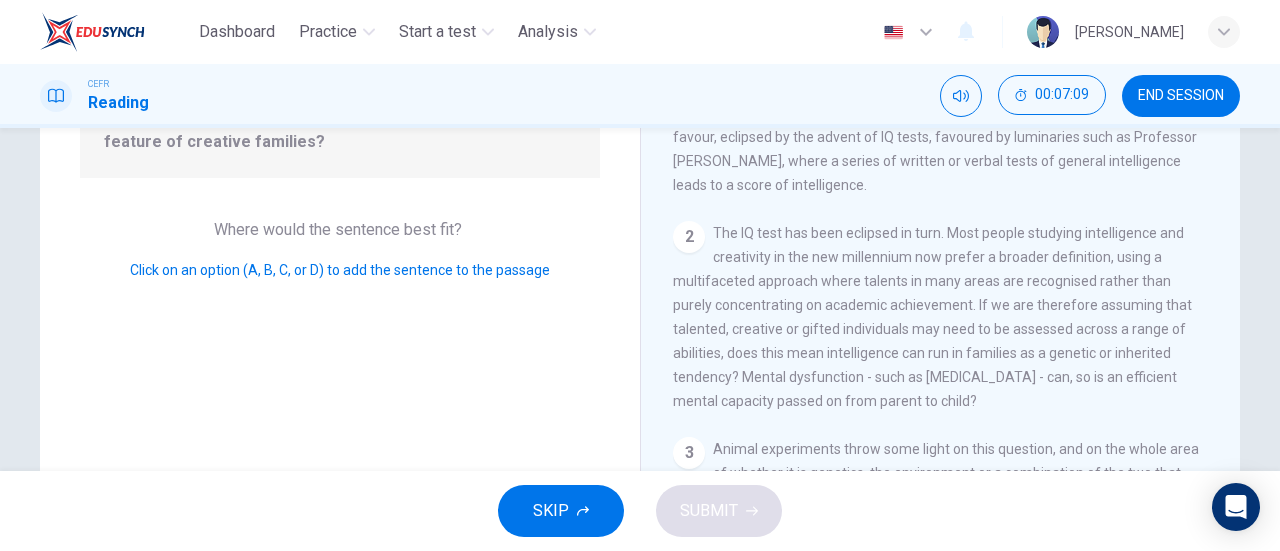 scroll, scrollTop: 246, scrollLeft: 0, axis: vertical 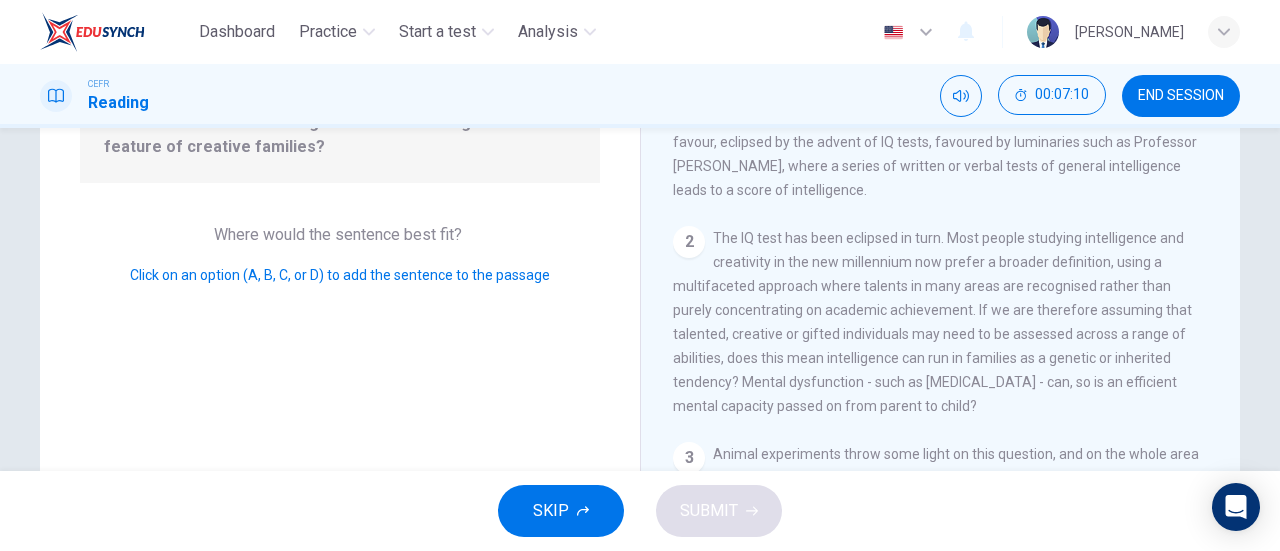 click on "The IQ test has been eclipsed in turn. Most people studying intelligence and creativity in the new millennium now prefer a broader definition, using a multifaceted approach where talents in many areas are recognised rather than purely concentrating on academic achievement. If we are therefore assuming that talented, creative or gifted individuals may need to be assessed across a range of abilities, does this mean intelligence can run in families as a genetic or inherited tendency? Mental dysfunction - such as [MEDICAL_DATA] - can, so is an efficient mental capacity passed on from parent to child?" at bounding box center [932, 322] 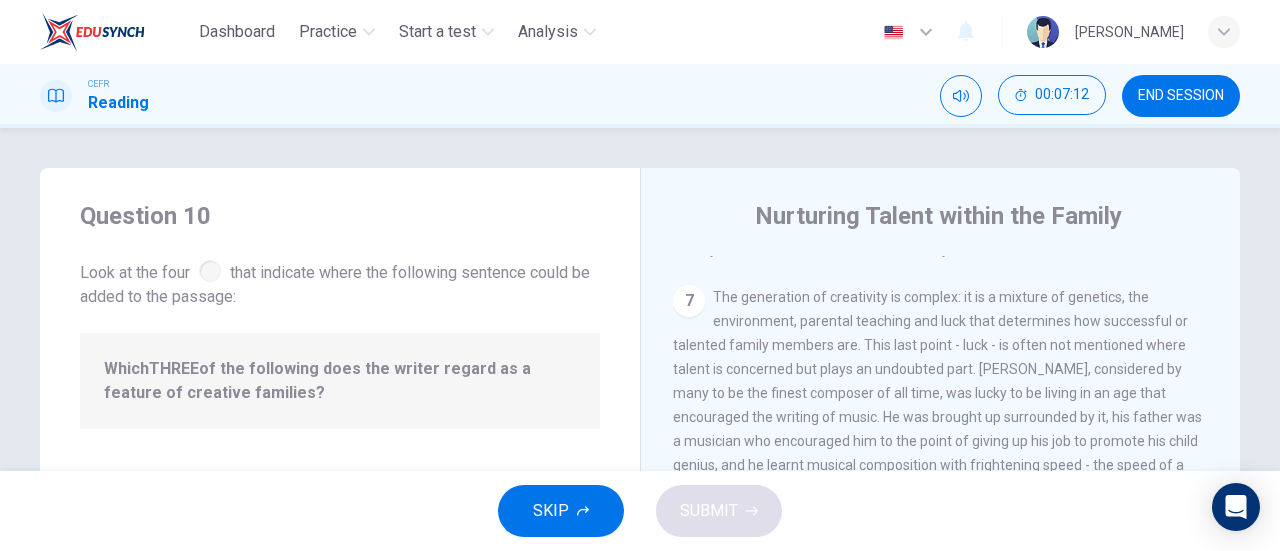 scroll, scrollTop: 1590, scrollLeft: 0, axis: vertical 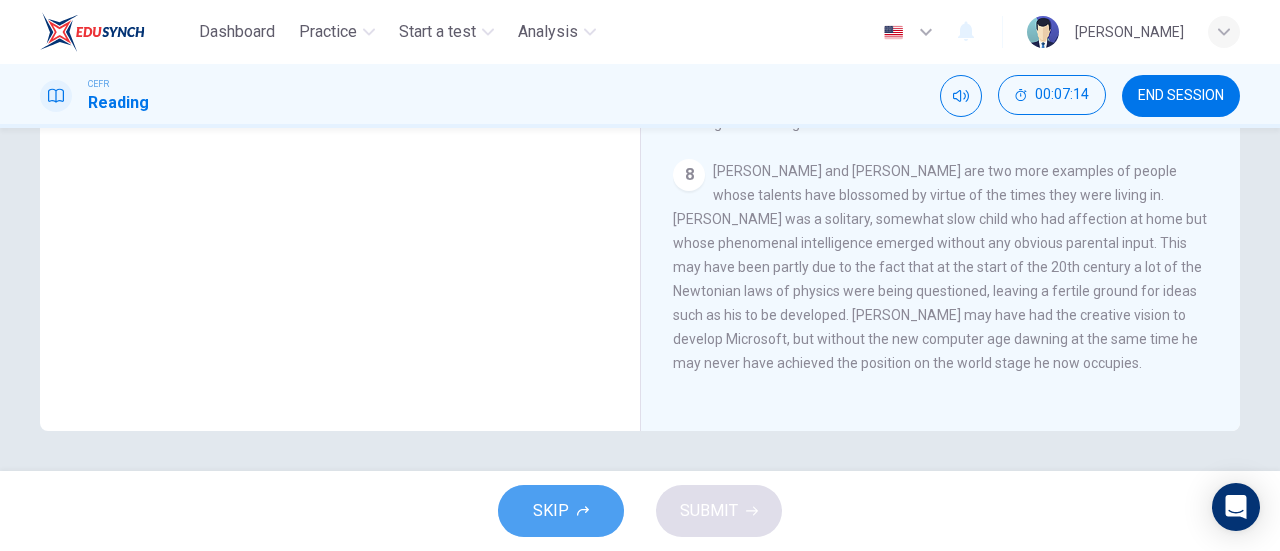 click on "SKIP" at bounding box center [551, 511] 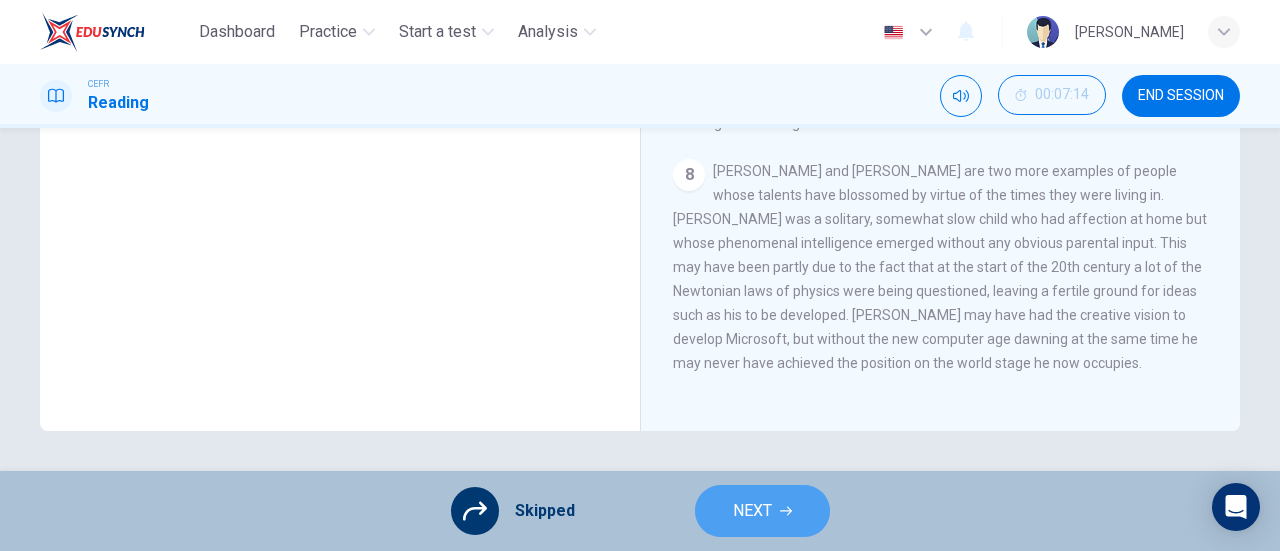 click on "NEXT" at bounding box center [752, 511] 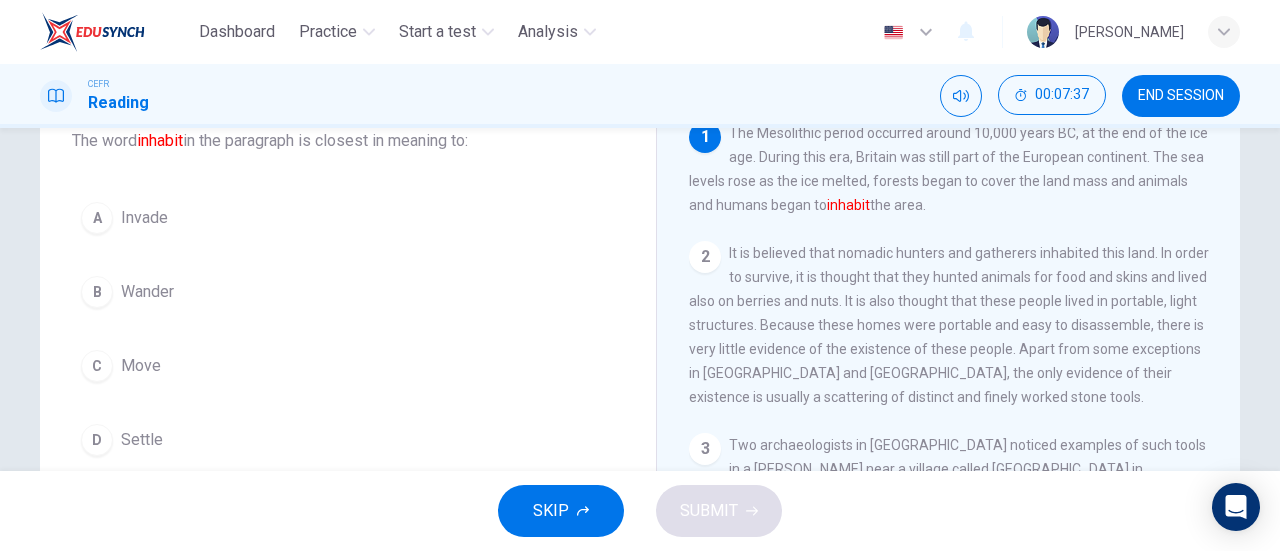 scroll, scrollTop: 136, scrollLeft: 0, axis: vertical 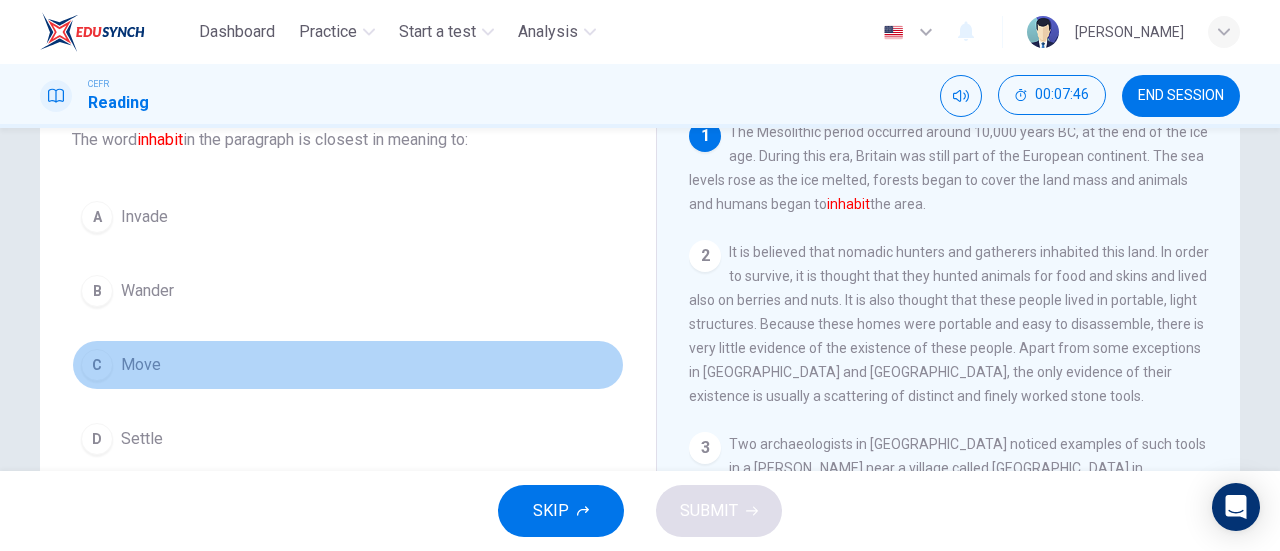 click on "C Move" at bounding box center (348, 365) 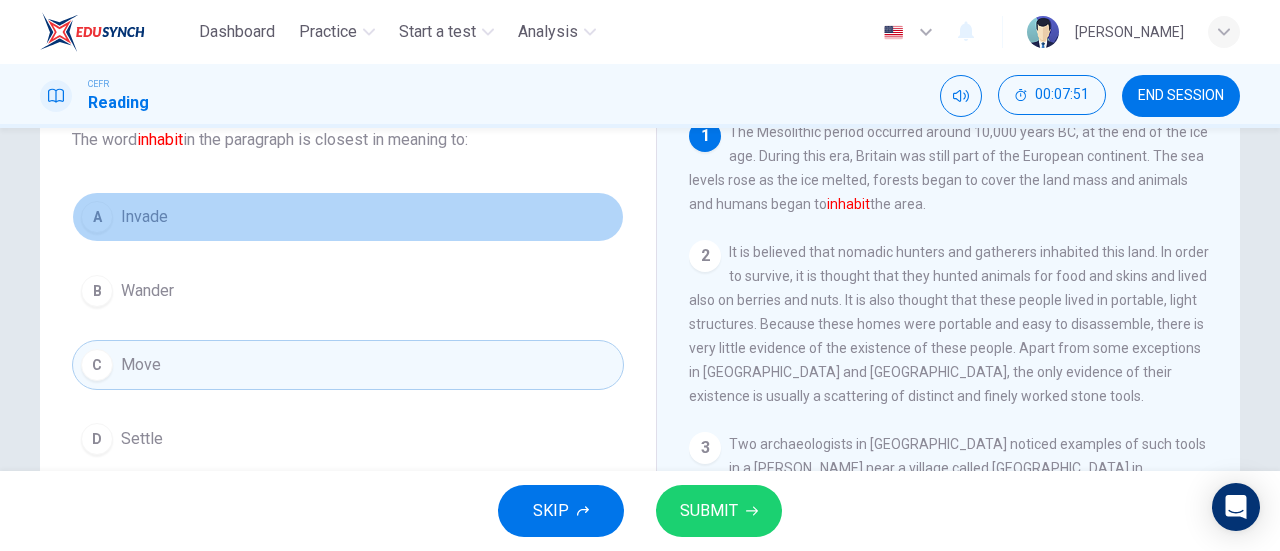 click on "A Invade" at bounding box center [348, 217] 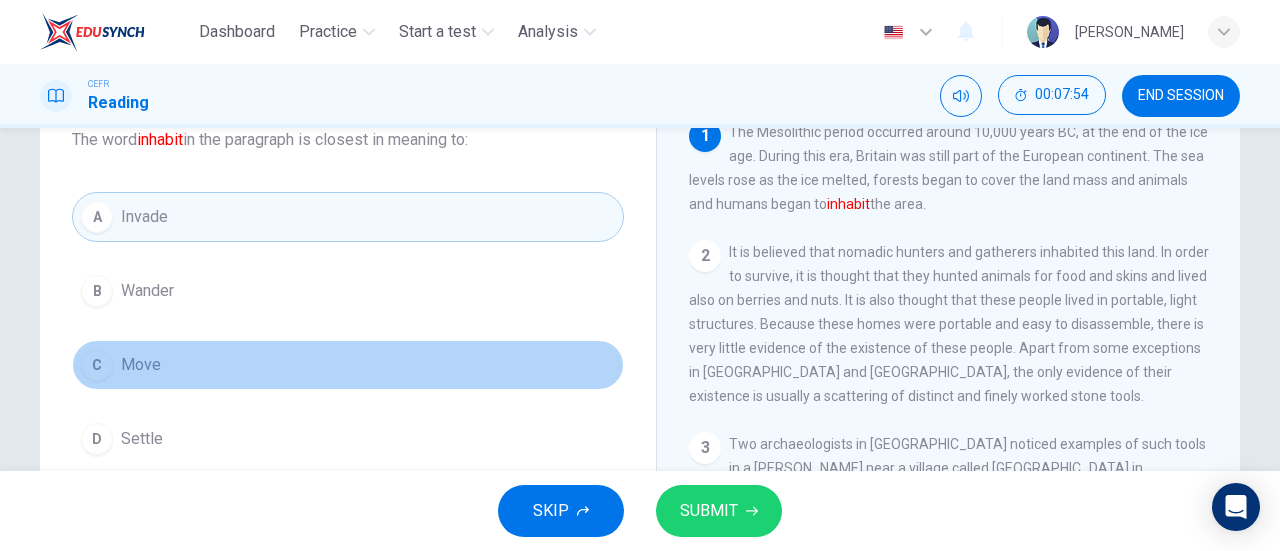 click on "Move" at bounding box center [141, 365] 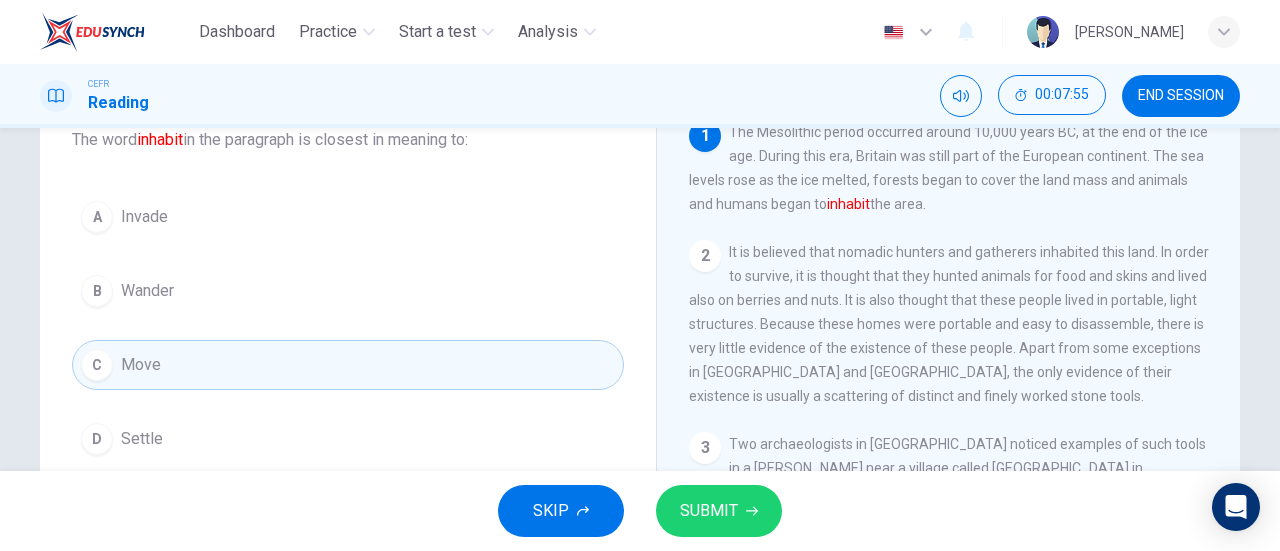 click on "SUBMIT" at bounding box center (719, 511) 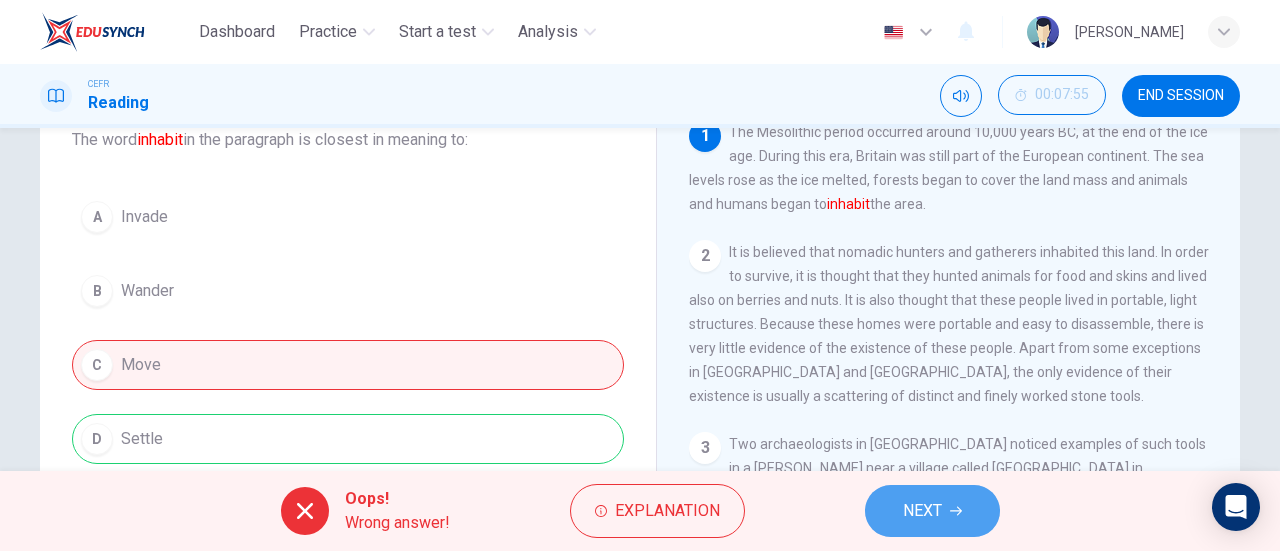 click on "NEXT" at bounding box center (932, 511) 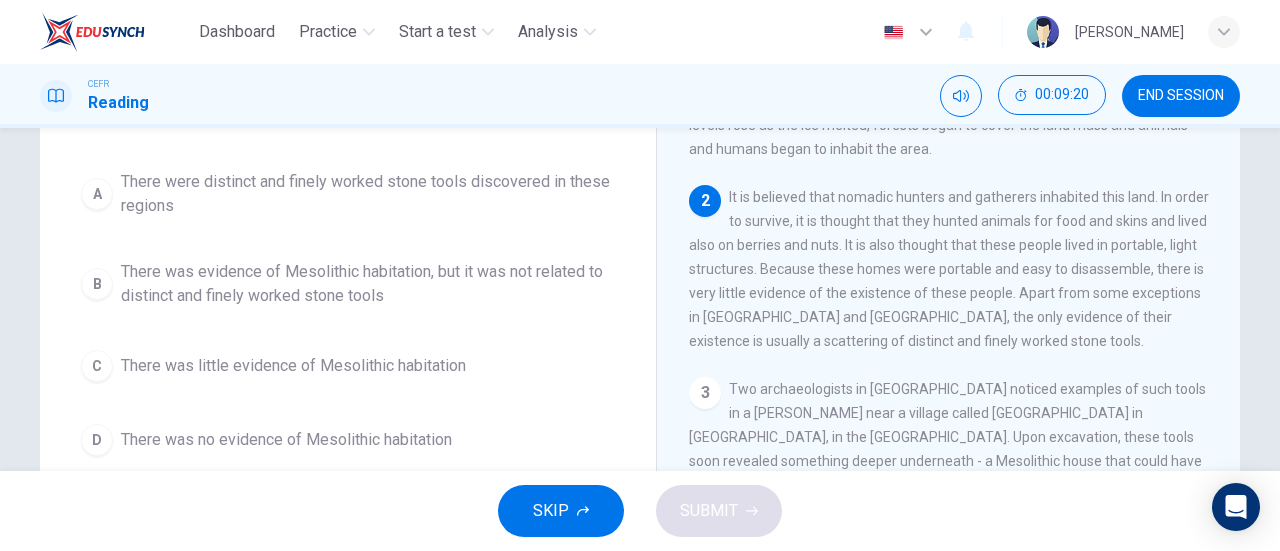 scroll, scrollTop: 184, scrollLeft: 0, axis: vertical 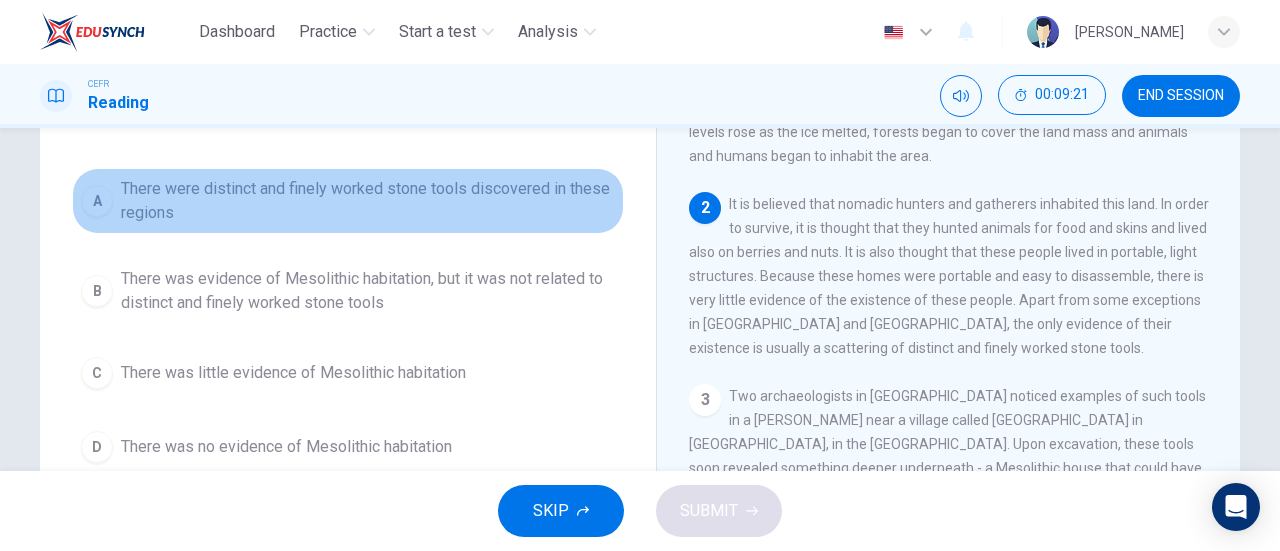 click on "There were distinct and finely worked stone tools discovered in these regions" at bounding box center (368, 201) 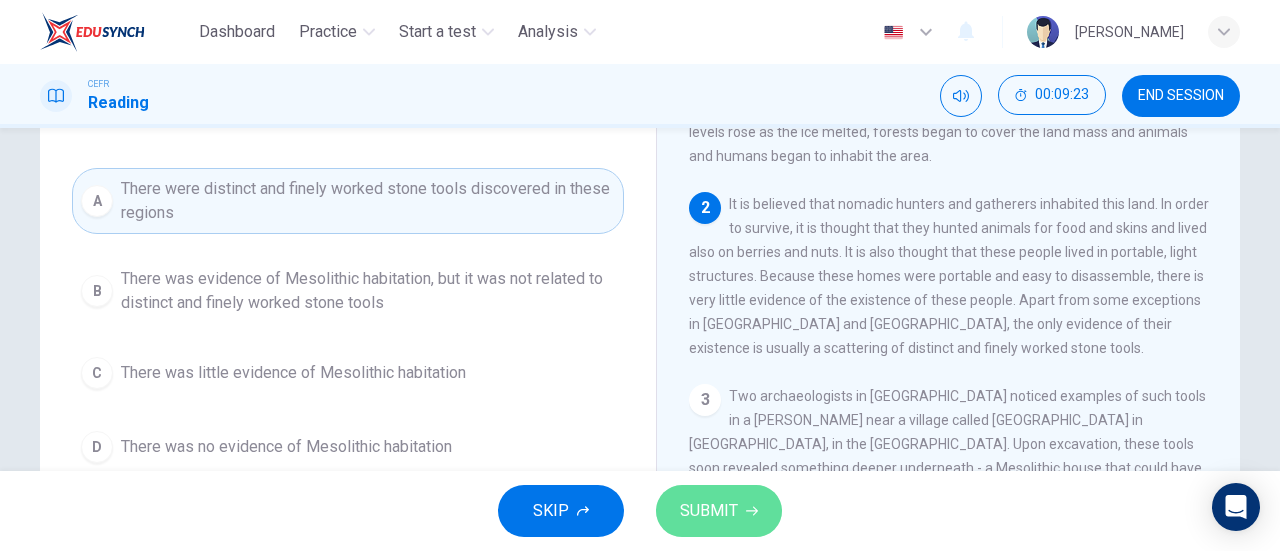 click on "SUBMIT" at bounding box center [709, 511] 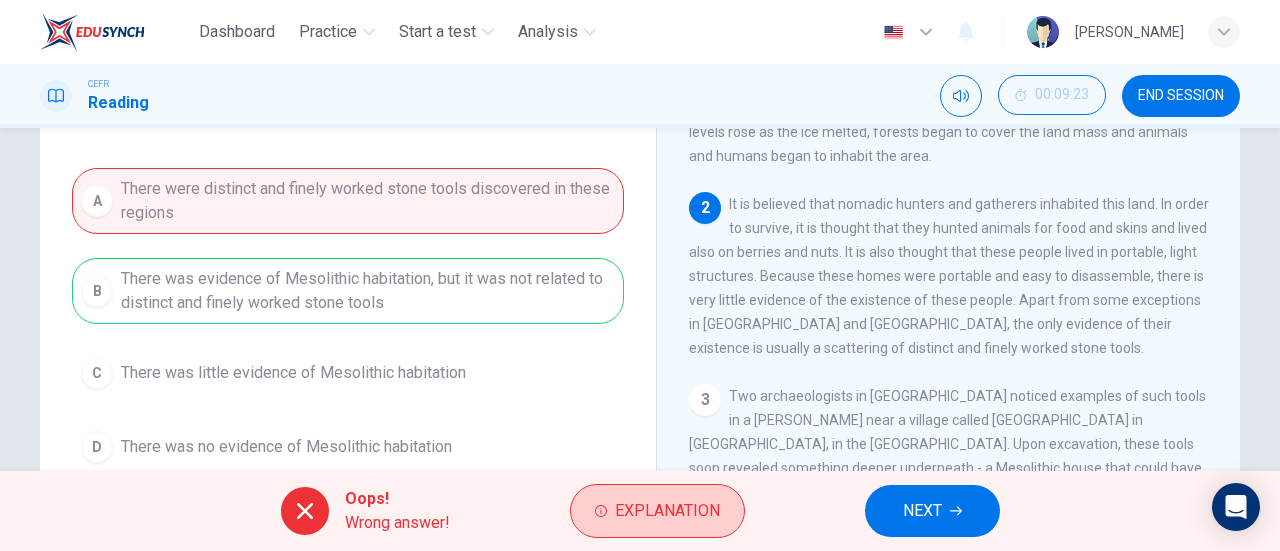 click on "Explanation" at bounding box center [667, 511] 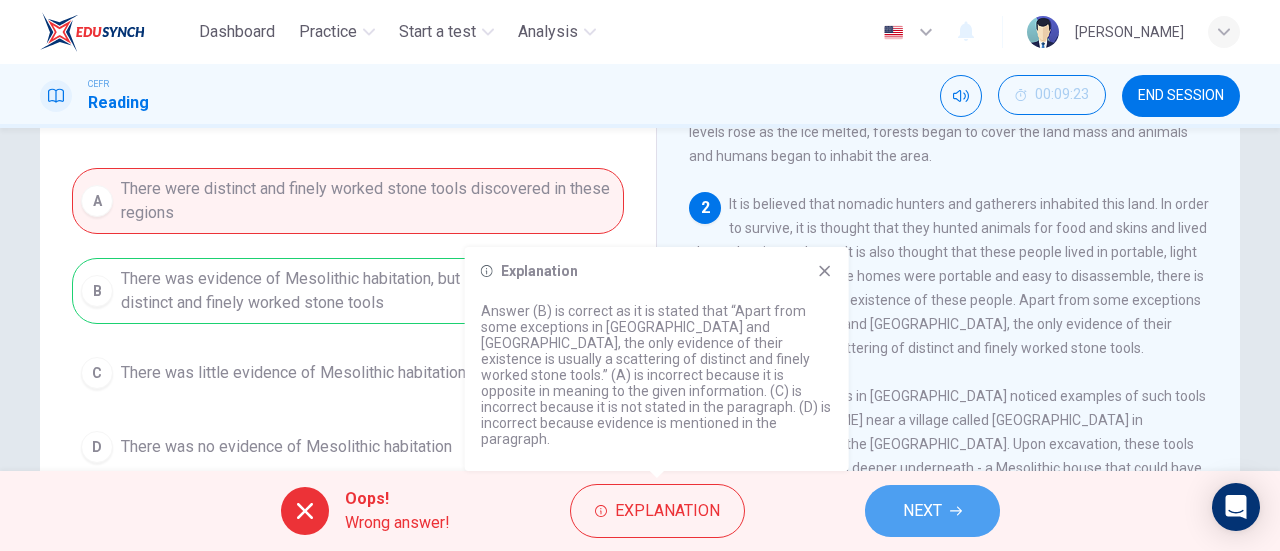 click on "NEXT" at bounding box center [922, 511] 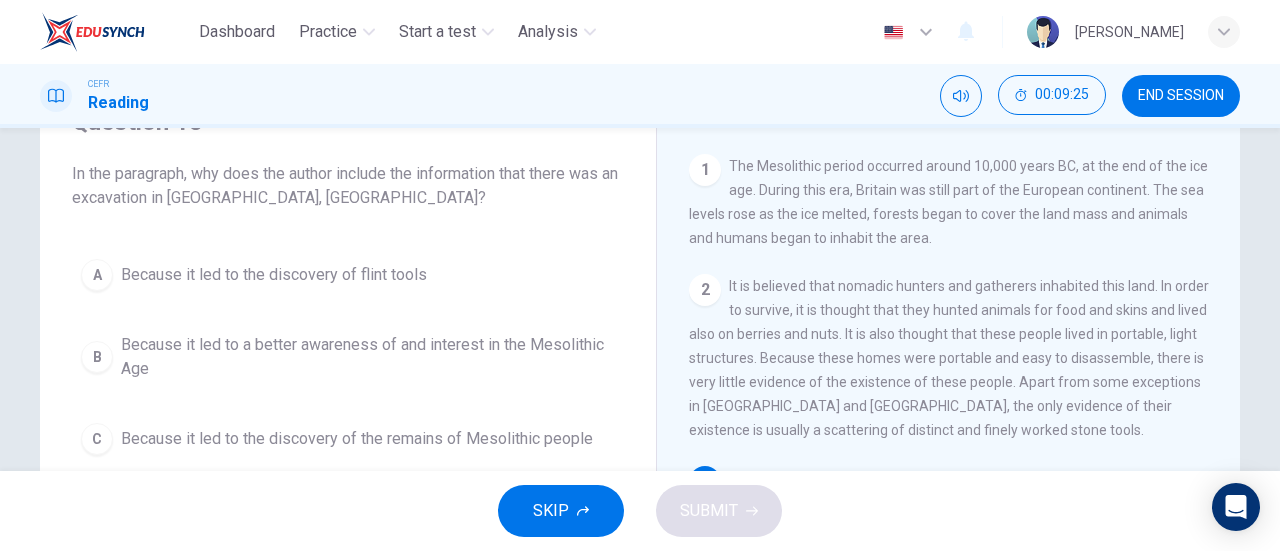 scroll, scrollTop: 101, scrollLeft: 0, axis: vertical 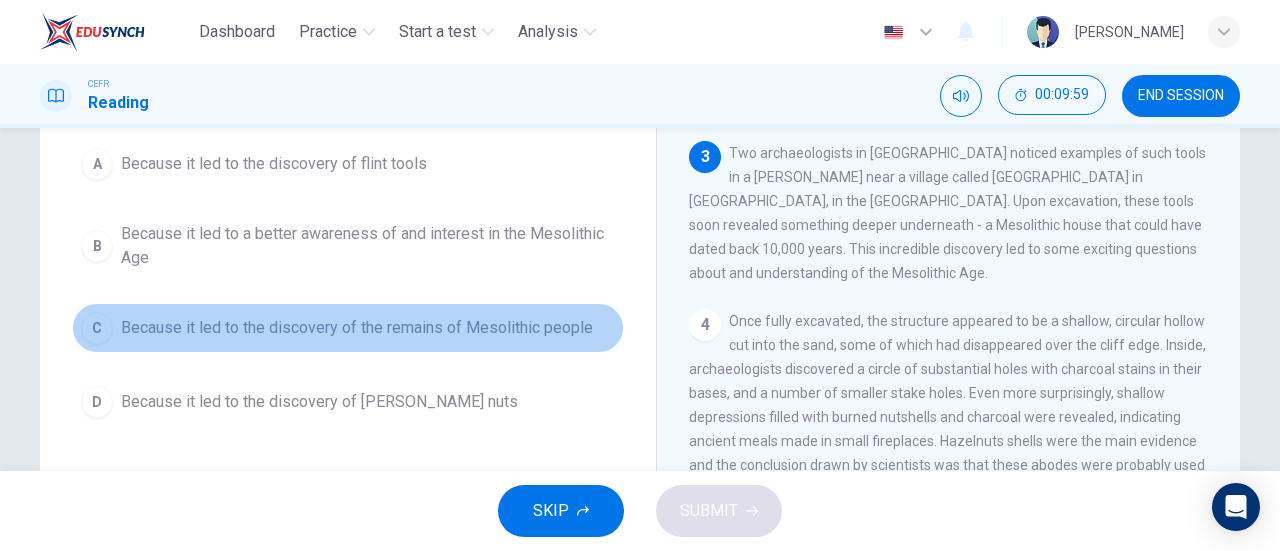 click on "C Because it led to the discovery of the remains of Mesolithic people" at bounding box center (348, 328) 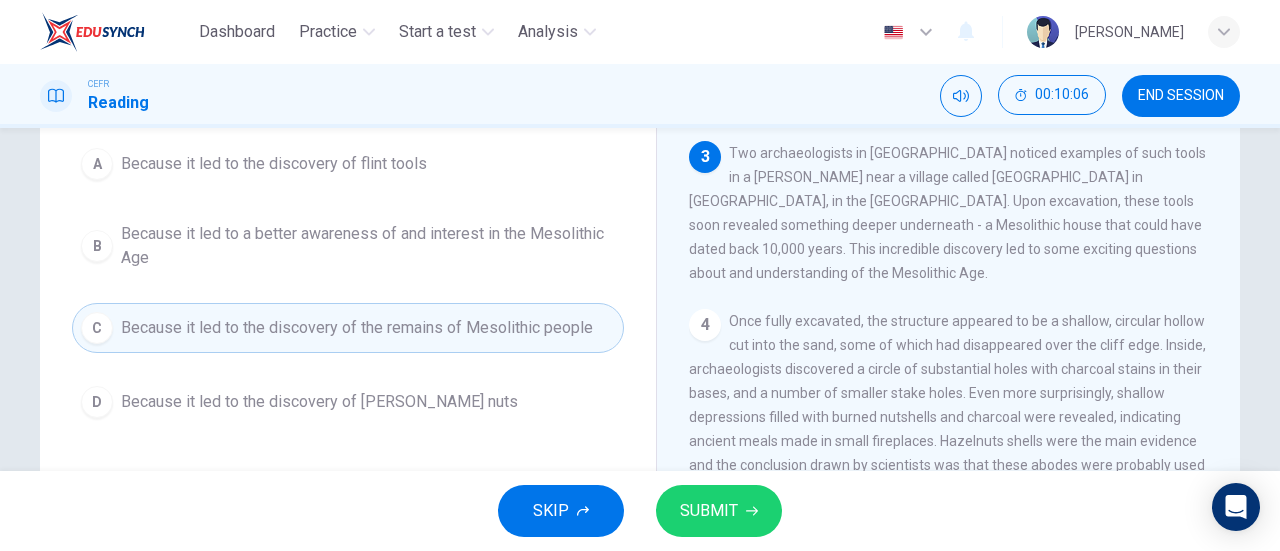click on "Because it led to a better awareness of and interest in the Mesolithic Age" at bounding box center [368, 246] 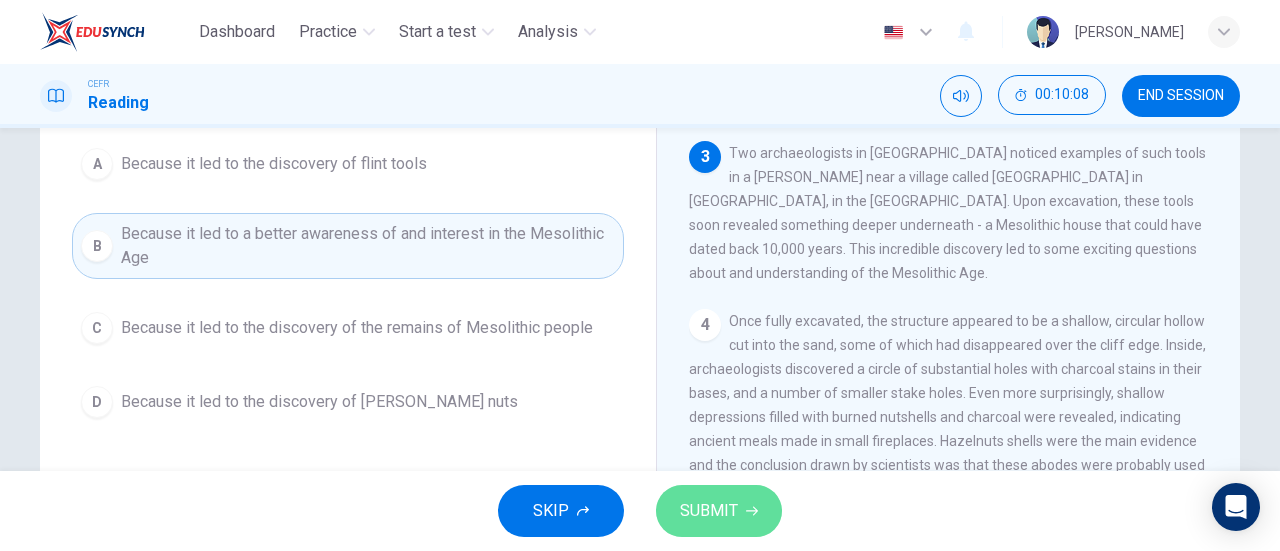 click on "SUBMIT" at bounding box center [719, 511] 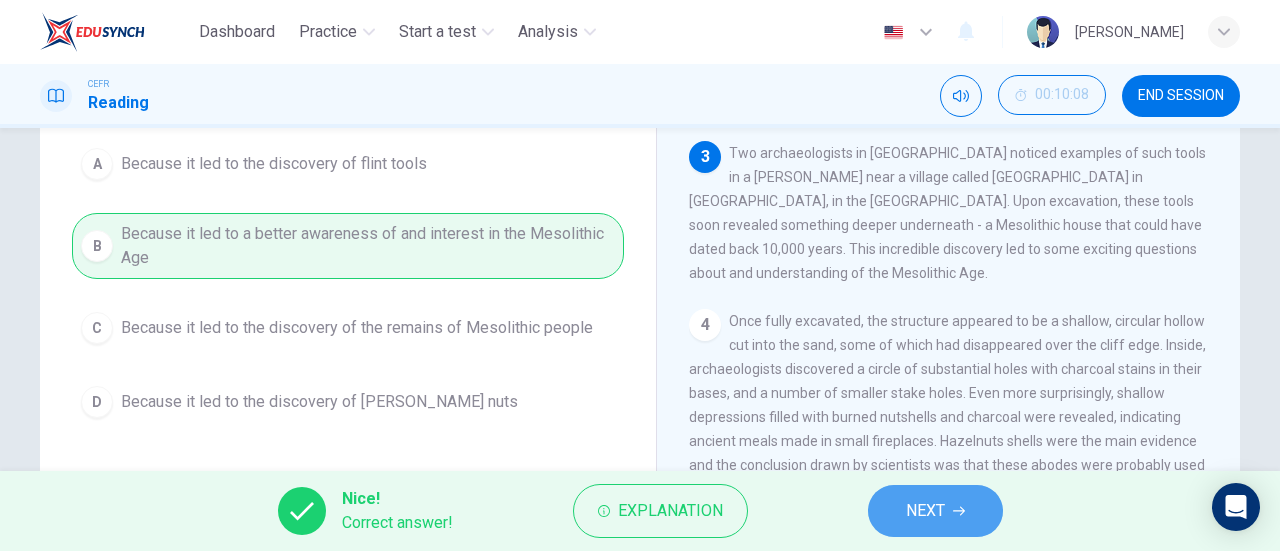 click 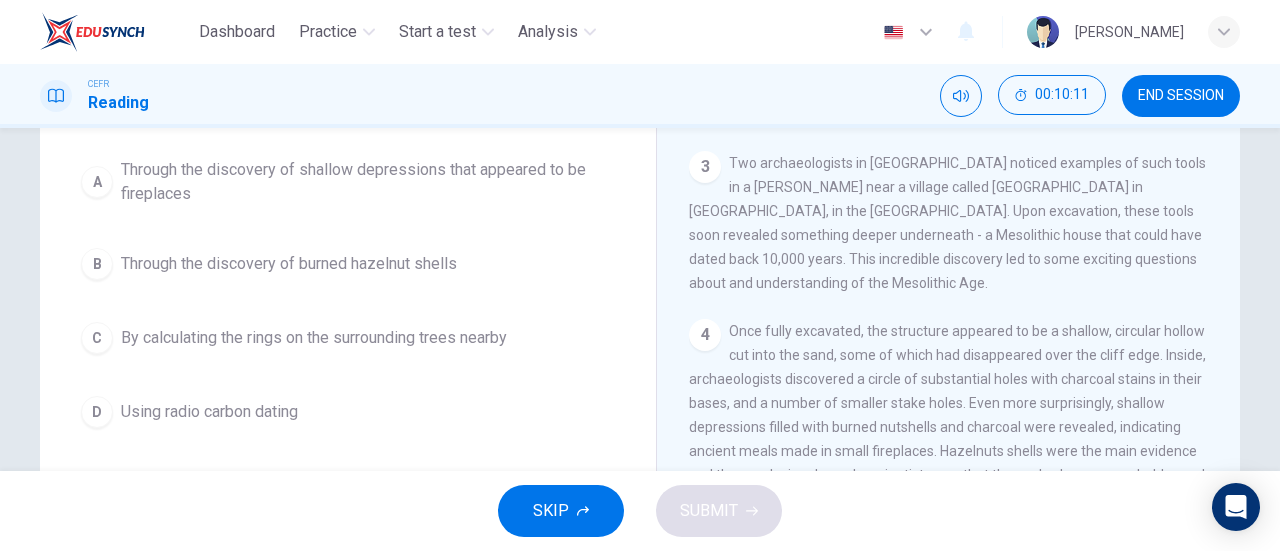 scroll, scrollTop: 204, scrollLeft: 0, axis: vertical 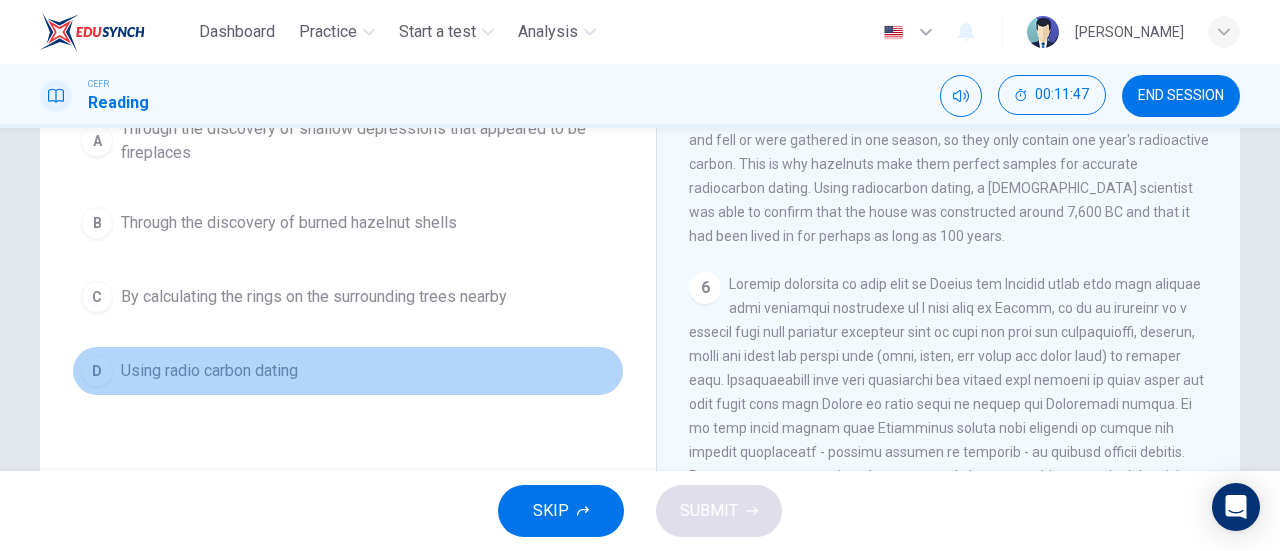 click on "Using radio carbon dating" at bounding box center [209, 371] 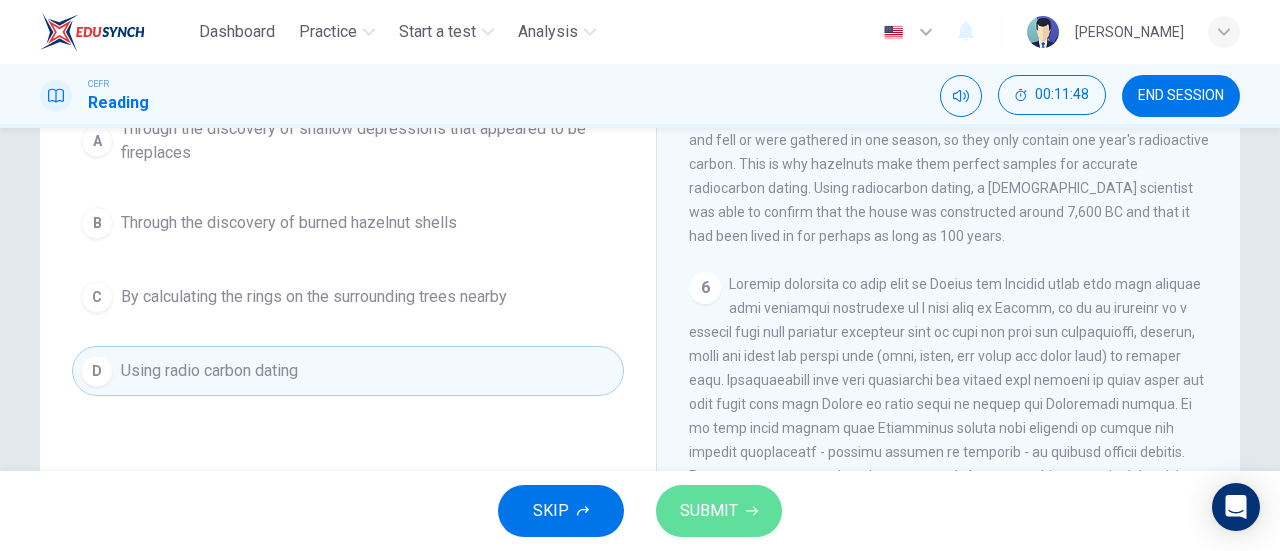 click on "SUBMIT" at bounding box center (719, 511) 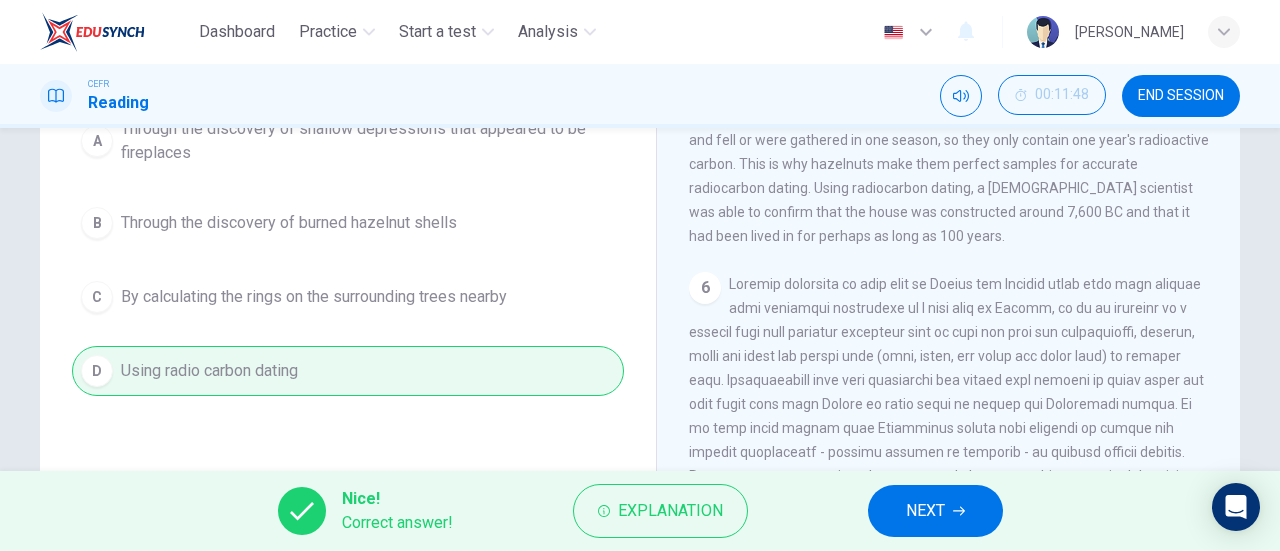 click on "NEXT" at bounding box center [925, 511] 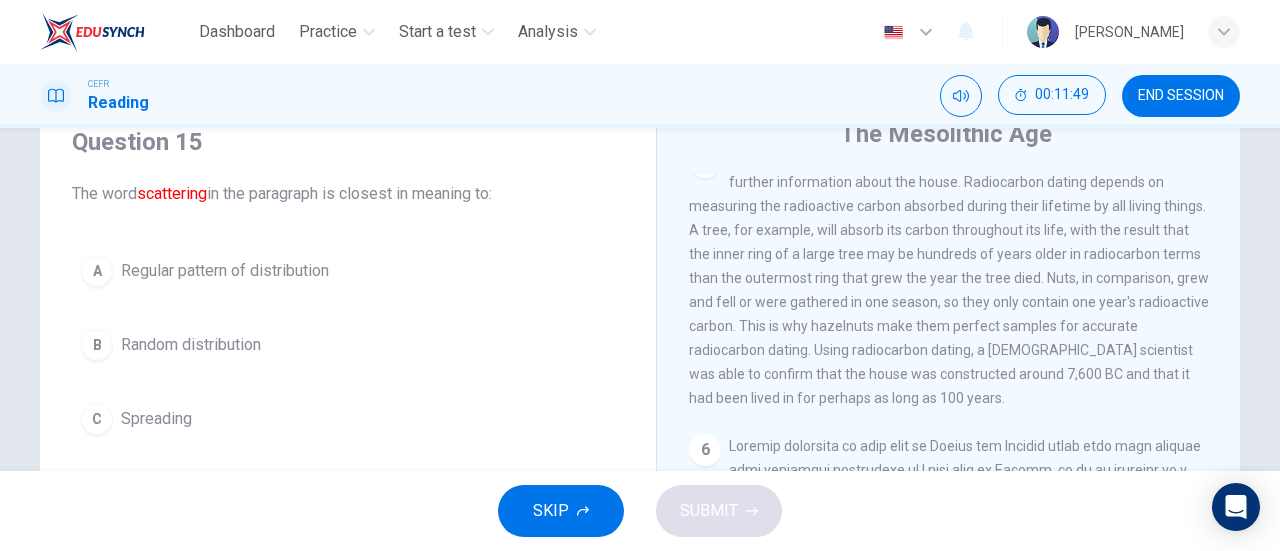 scroll, scrollTop: 84, scrollLeft: 0, axis: vertical 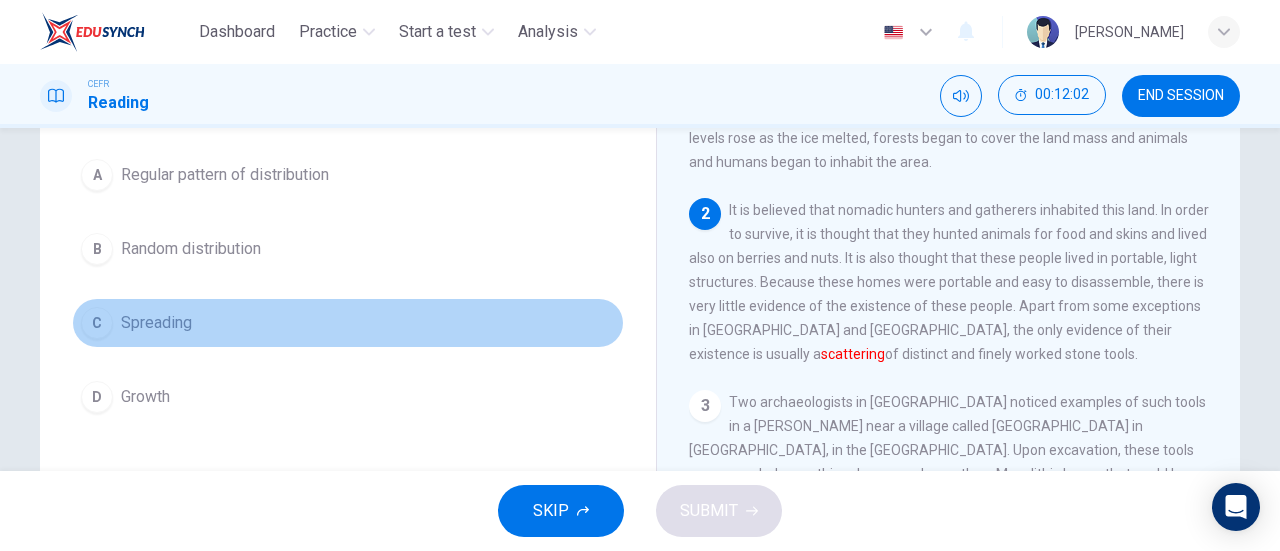 click on "Spreading" at bounding box center [156, 323] 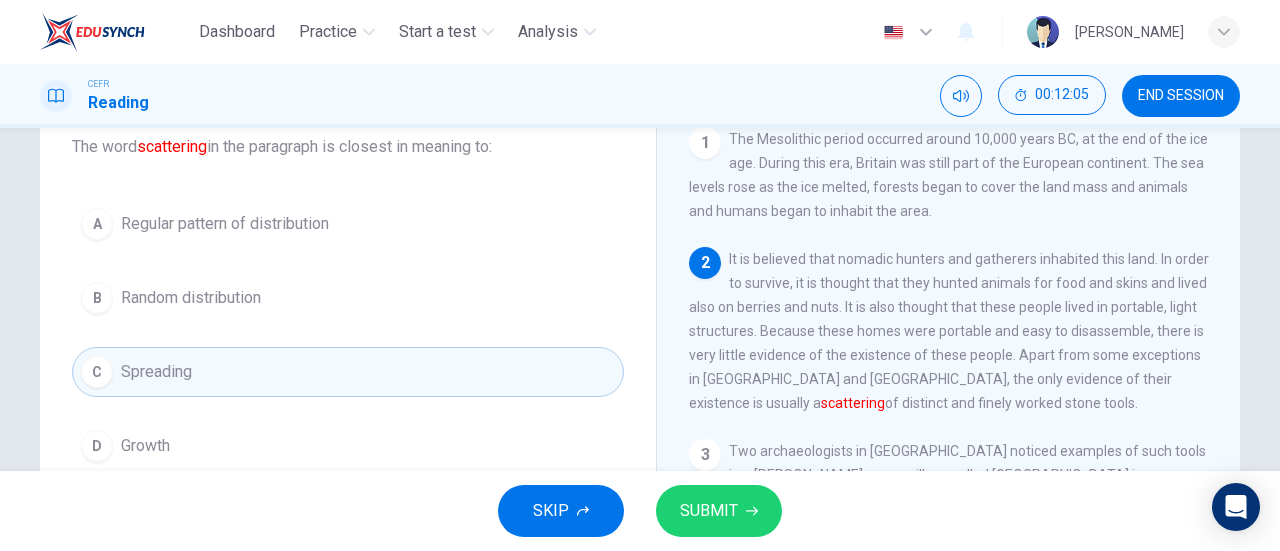 scroll, scrollTop: 140, scrollLeft: 0, axis: vertical 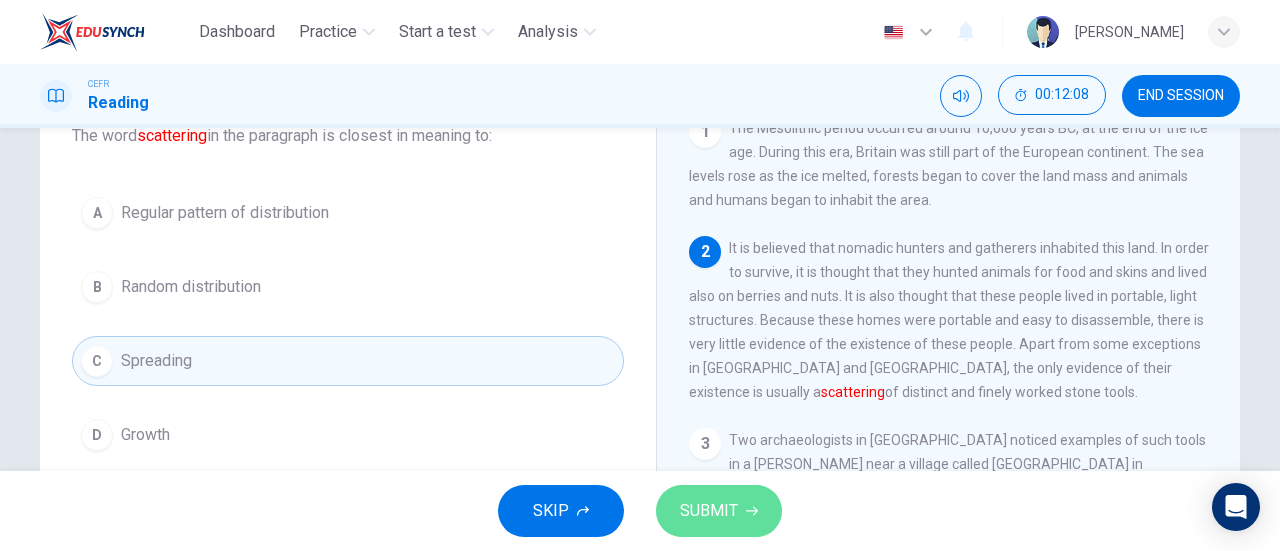 click on "SUBMIT" at bounding box center [709, 511] 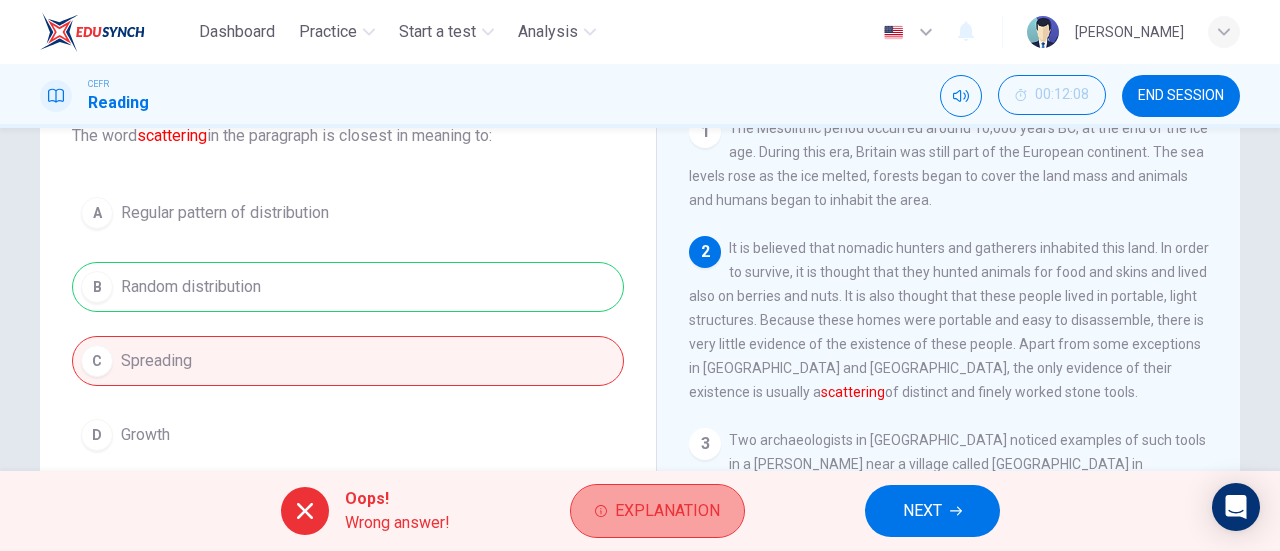 click on "Explanation" at bounding box center (657, 511) 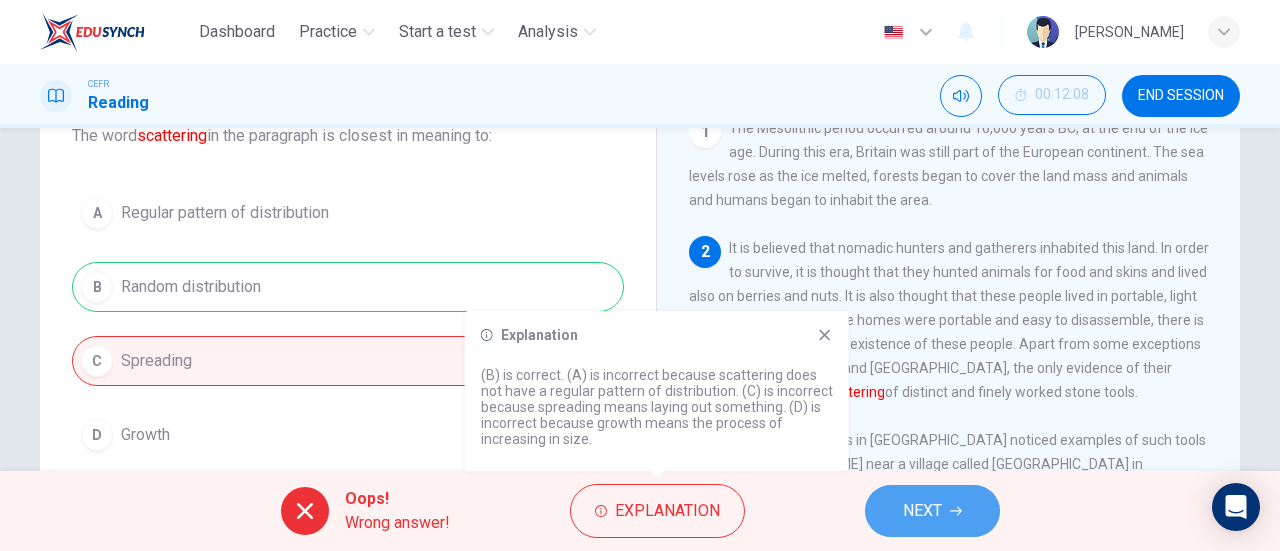 click on "NEXT" at bounding box center (932, 511) 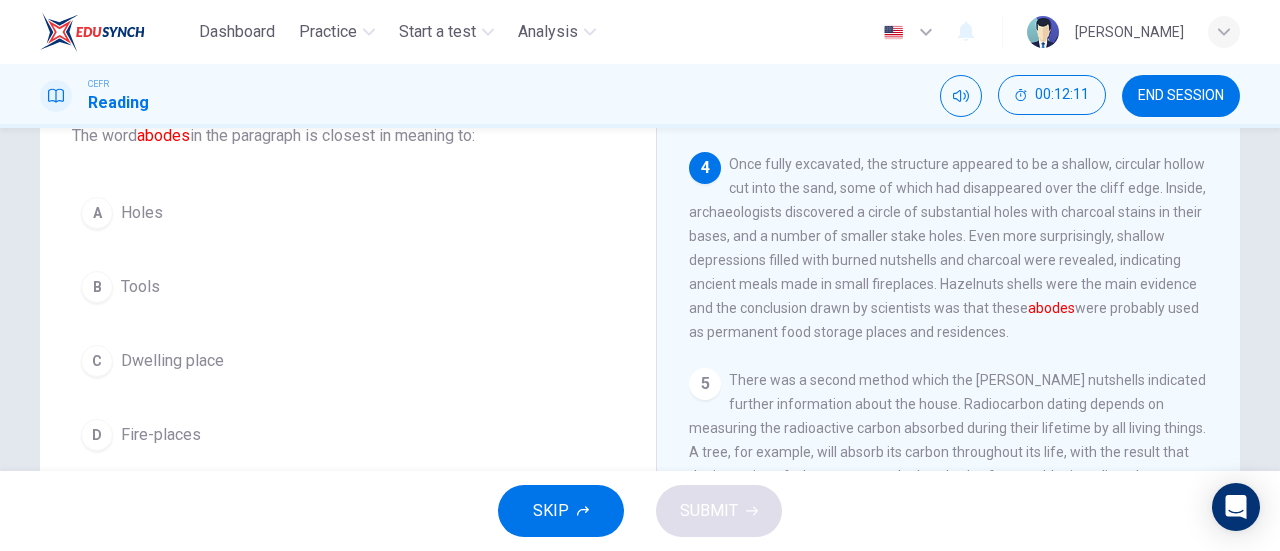 scroll, scrollTop: 473, scrollLeft: 0, axis: vertical 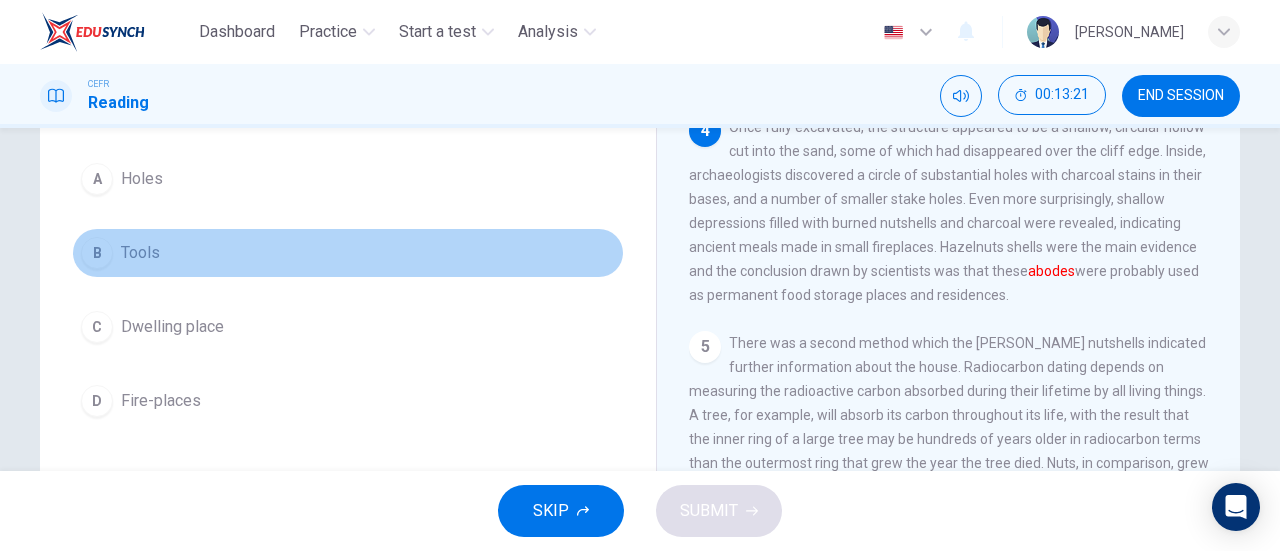 click on "Tools" at bounding box center [140, 253] 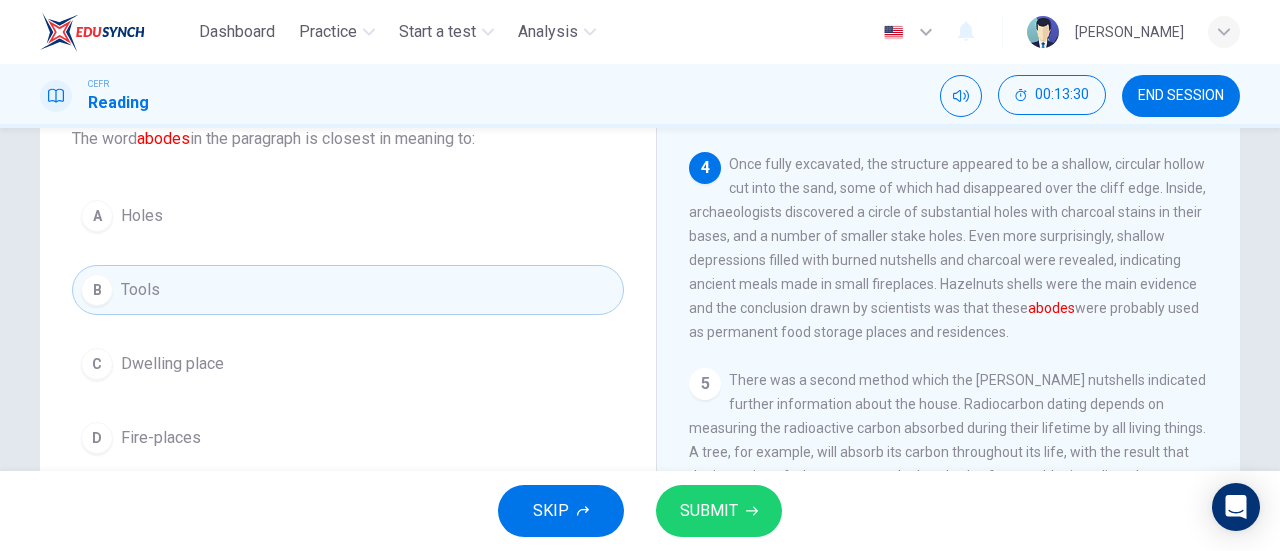 scroll, scrollTop: 136, scrollLeft: 0, axis: vertical 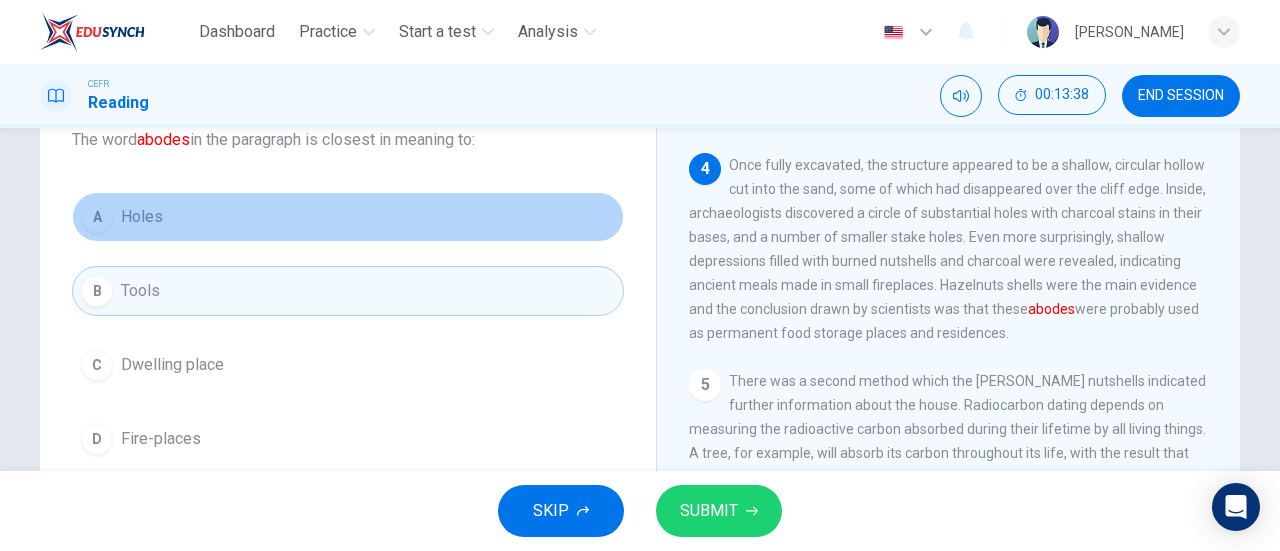 click on "Holes" at bounding box center [142, 217] 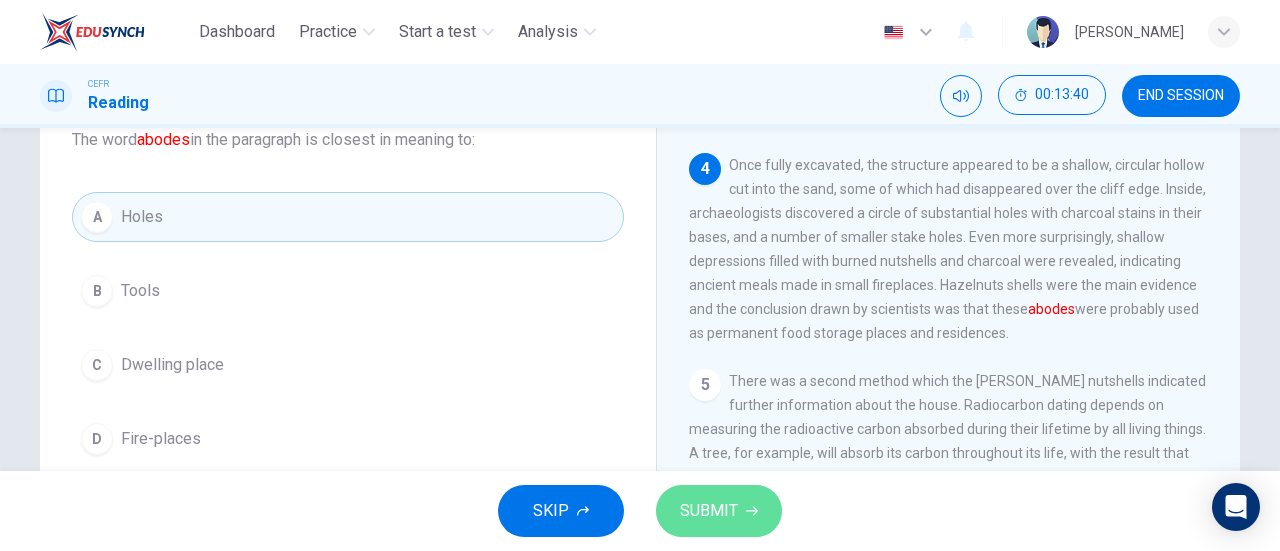 click on "SUBMIT" at bounding box center [709, 511] 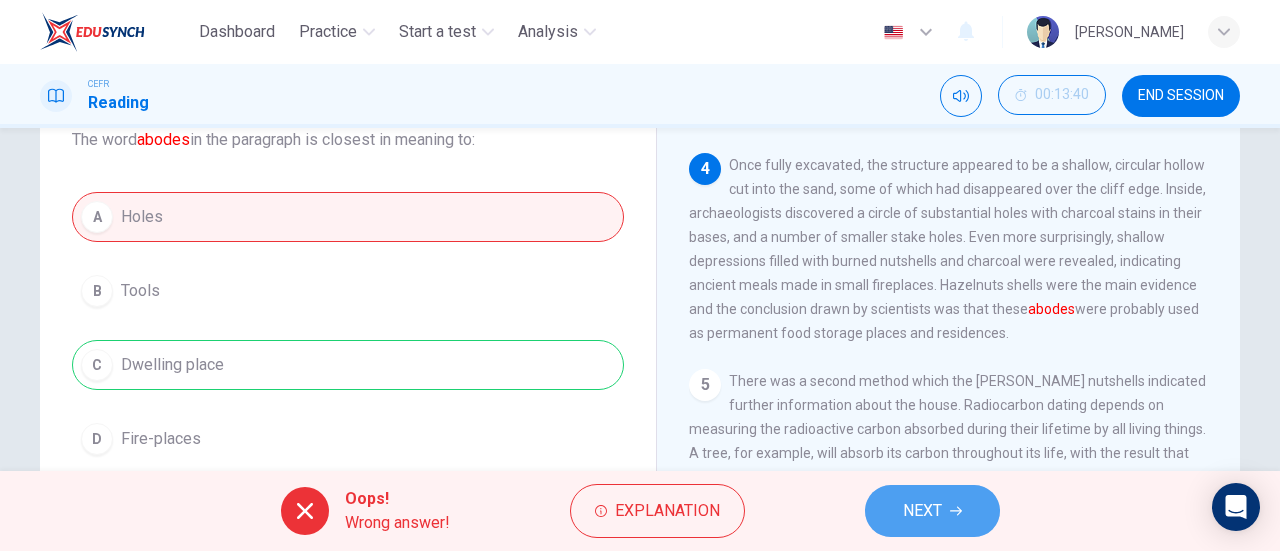 click on "NEXT" at bounding box center [932, 511] 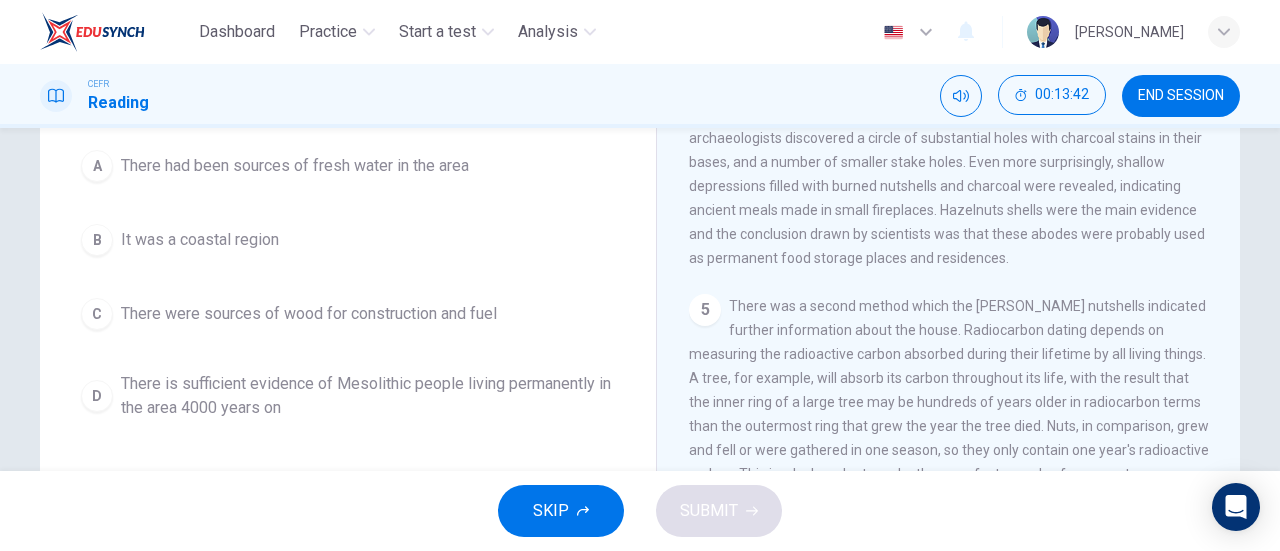 scroll, scrollTop: 226, scrollLeft: 0, axis: vertical 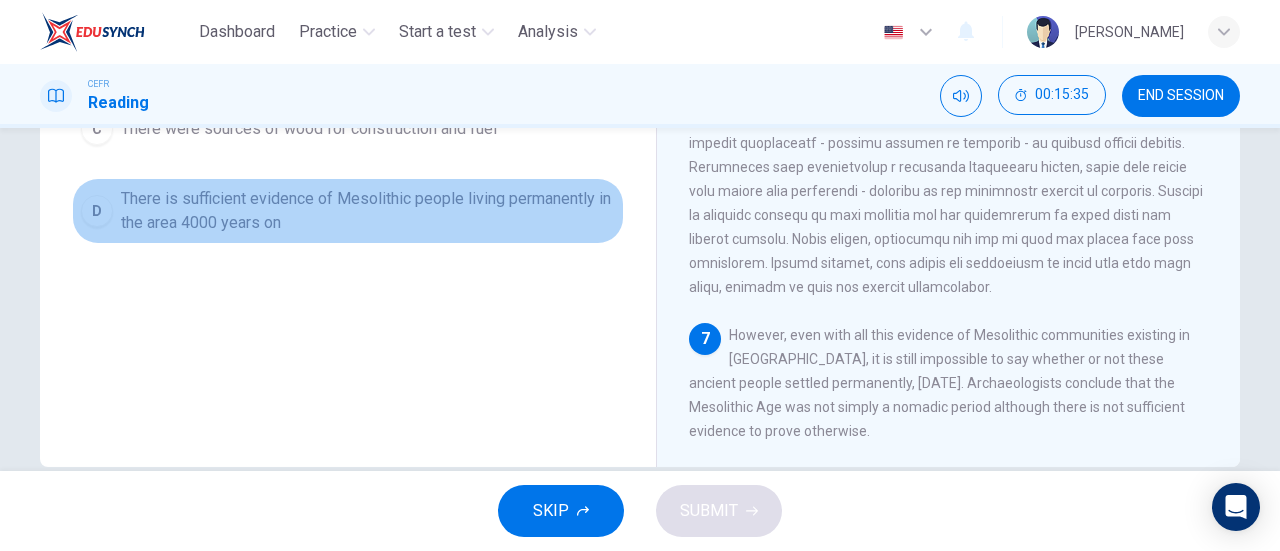 click on "There is sufficient evidence of Mesolithic people living permanently in the area 4000 years on" at bounding box center [368, 211] 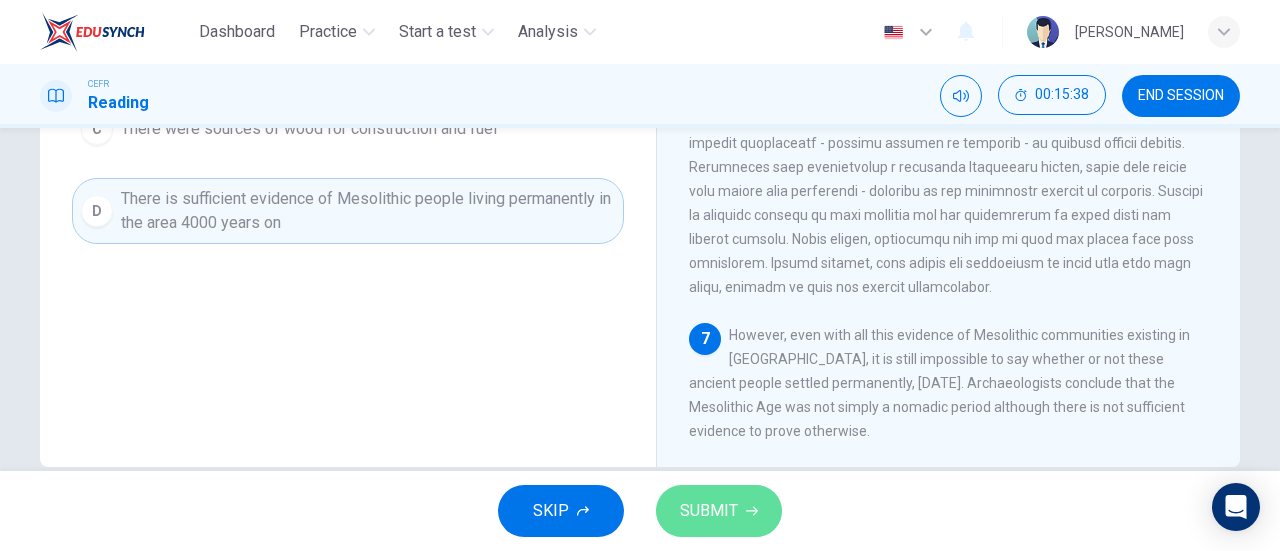 click on "SUBMIT" at bounding box center [709, 511] 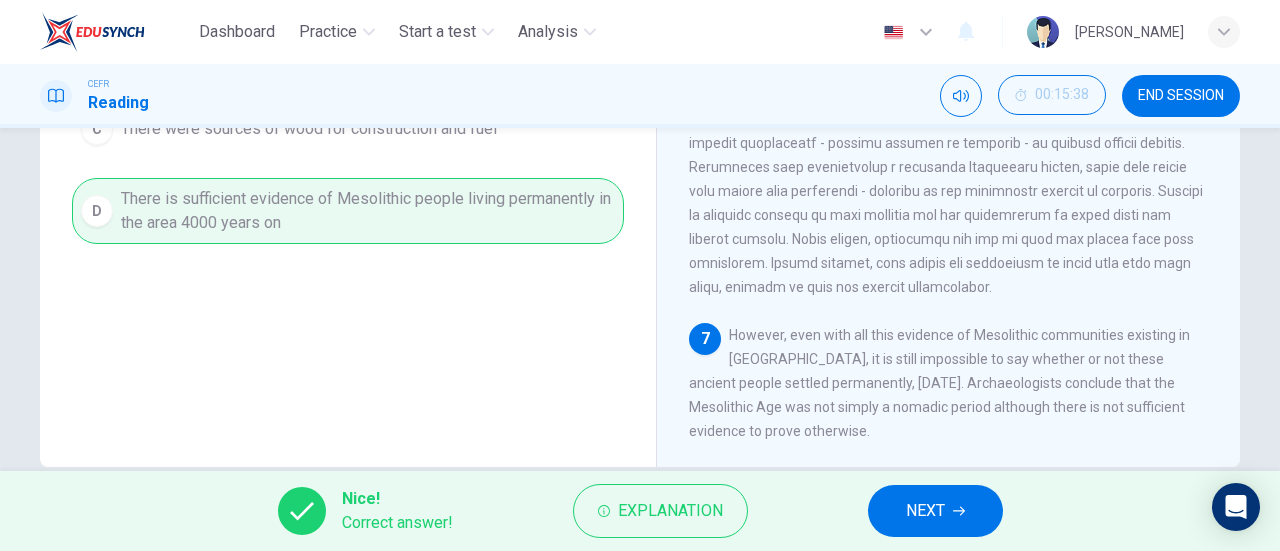 click on "NEXT" at bounding box center [935, 511] 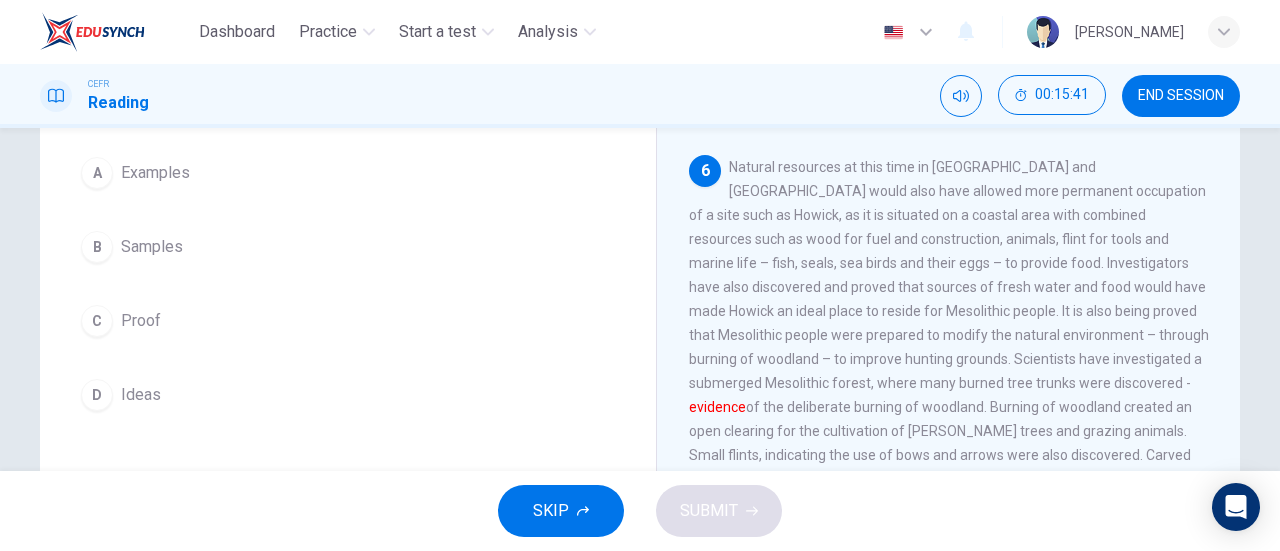 scroll, scrollTop: 179, scrollLeft: 0, axis: vertical 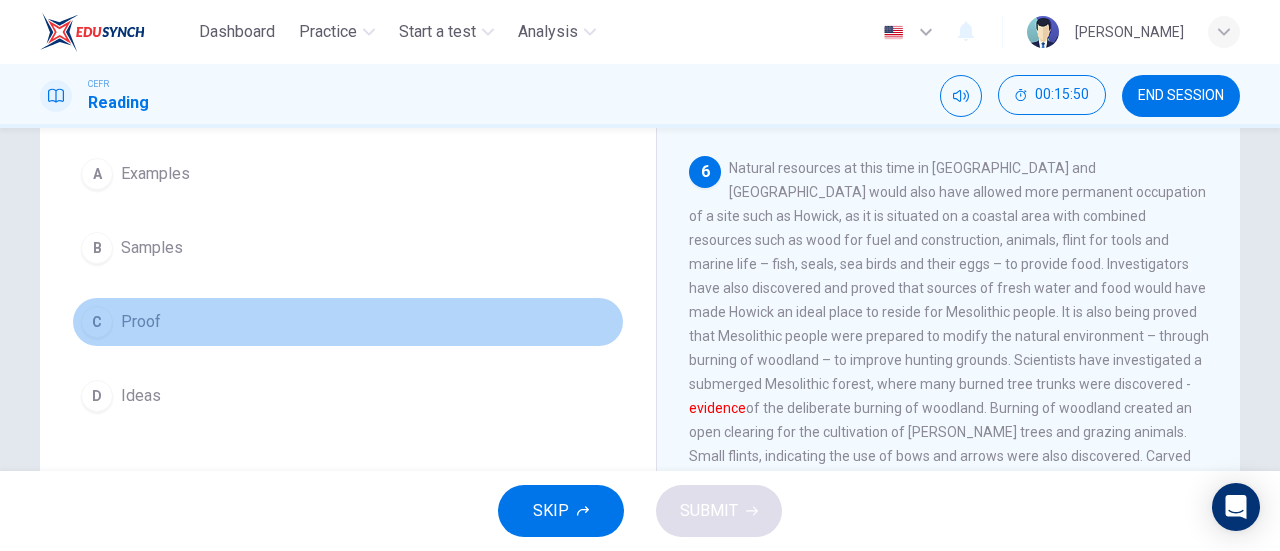 click on "Proof" at bounding box center [141, 322] 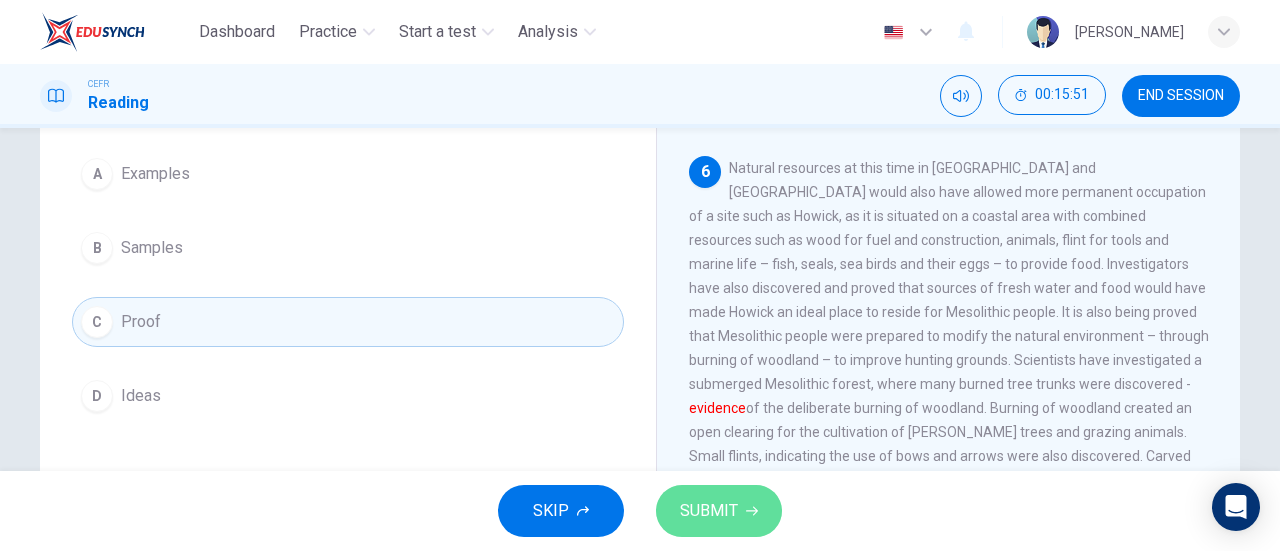 click on "SUBMIT" at bounding box center (709, 511) 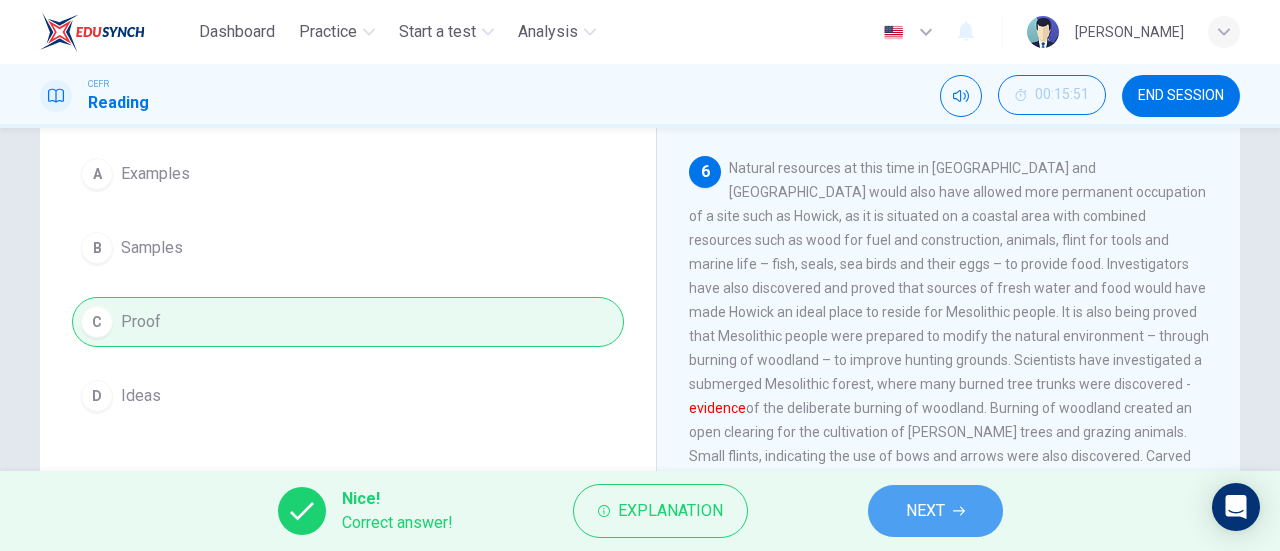click on "NEXT" at bounding box center [935, 511] 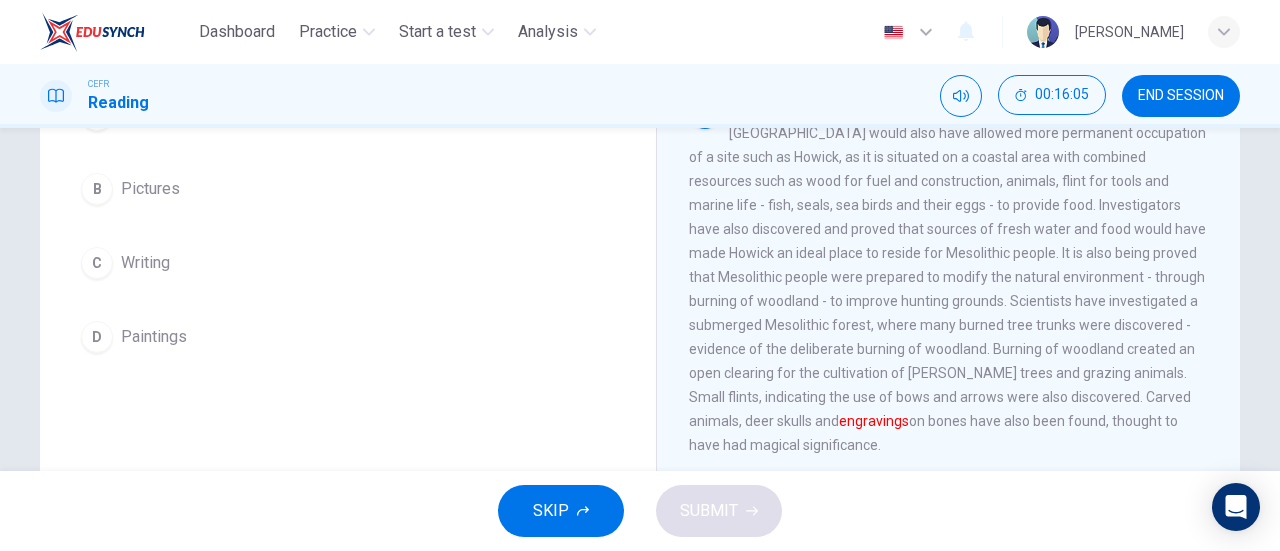 scroll, scrollTop: 181, scrollLeft: 0, axis: vertical 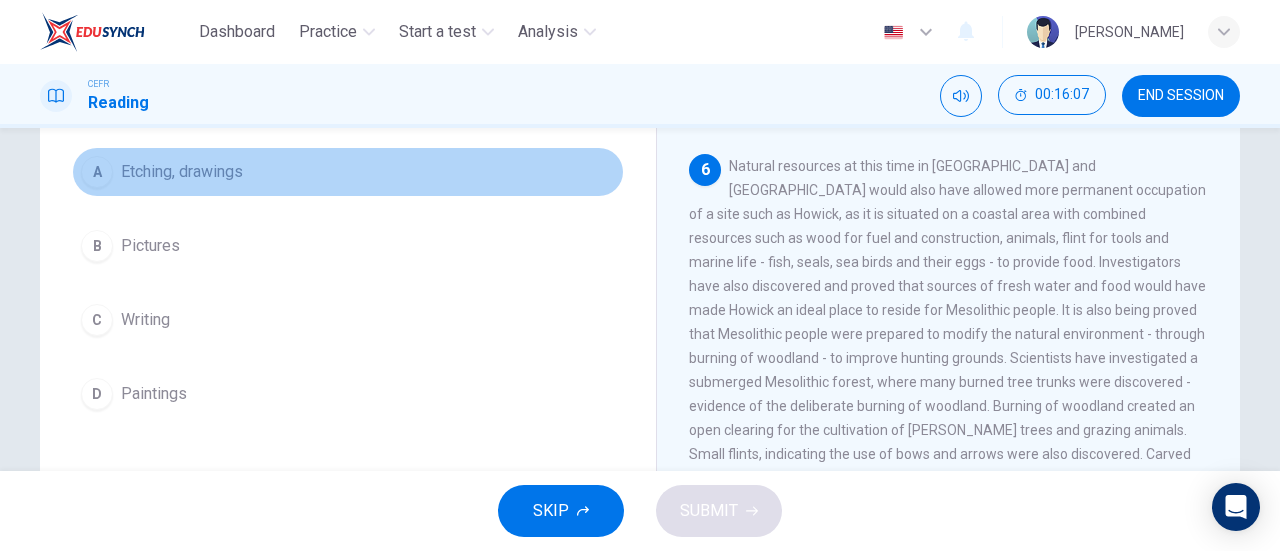 click on "Etching, drawings" at bounding box center [182, 172] 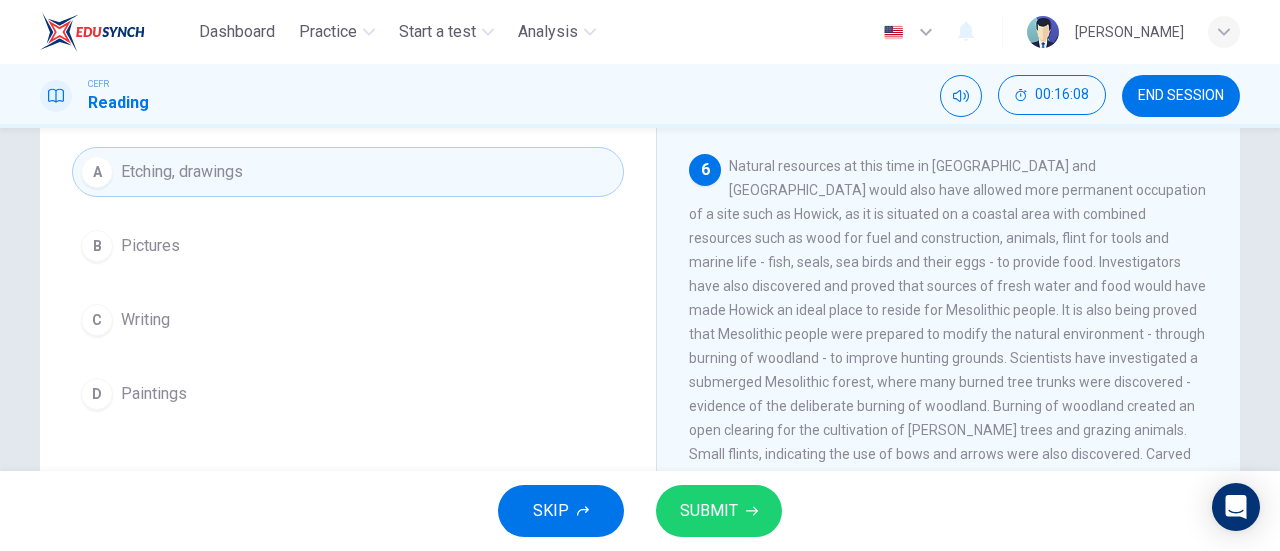 scroll, scrollTop: 268, scrollLeft: 0, axis: vertical 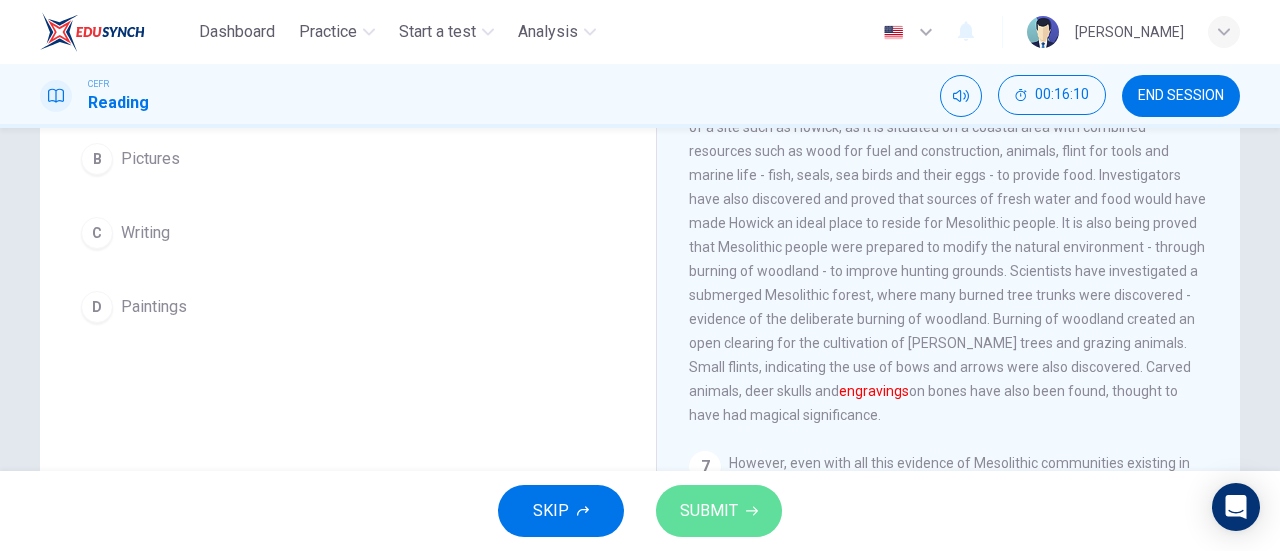 click on "SUBMIT" at bounding box center (709, 511) 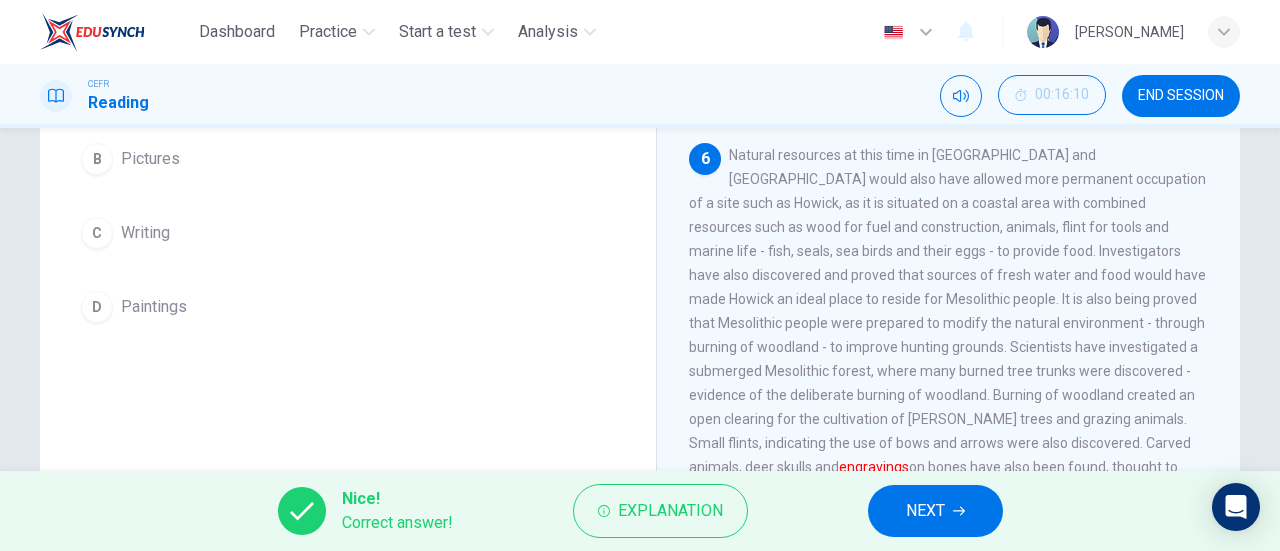 scroll, scrollTop: 630, scrollLeft: 0, axis: vertical 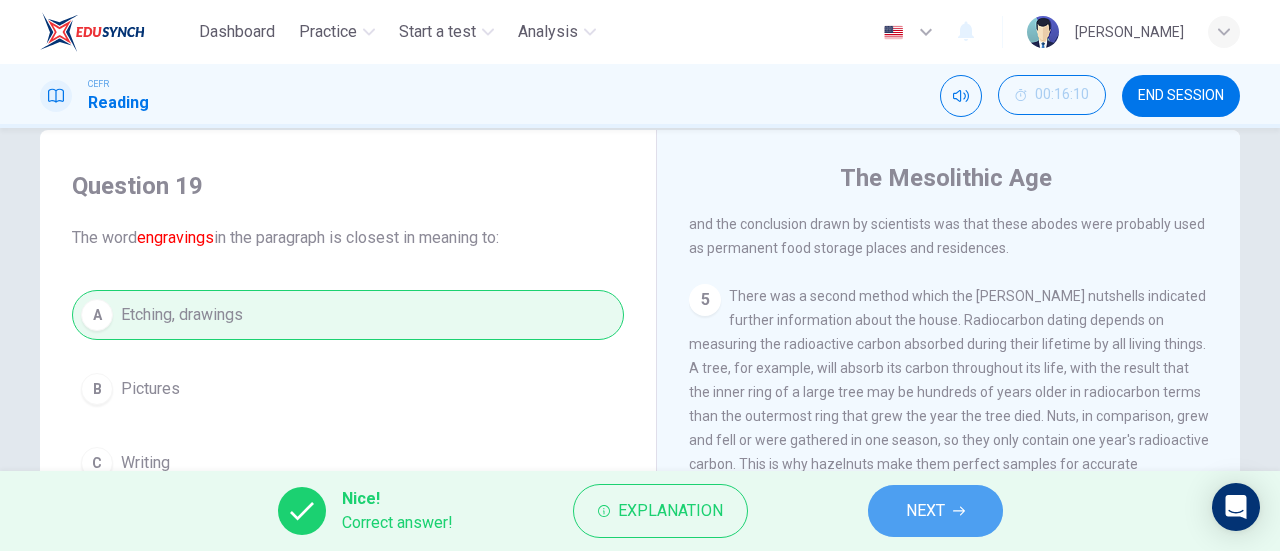 click on "NEXT" at bounding box center [935, 511] 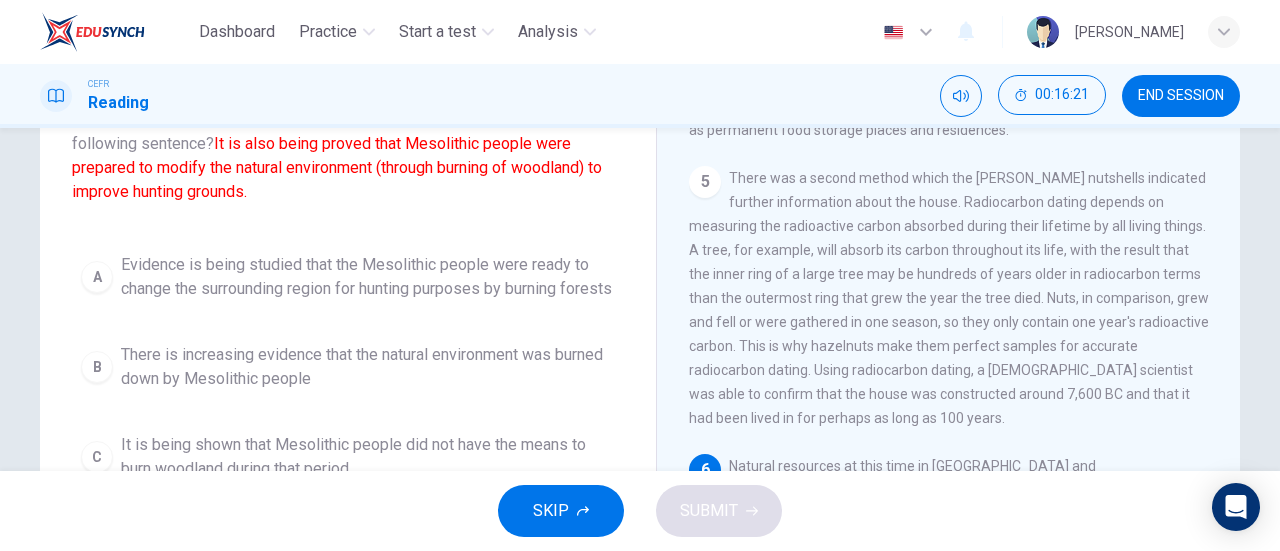 scroll, scrollTop: 157, scrollLeft: 0, axis: vertical 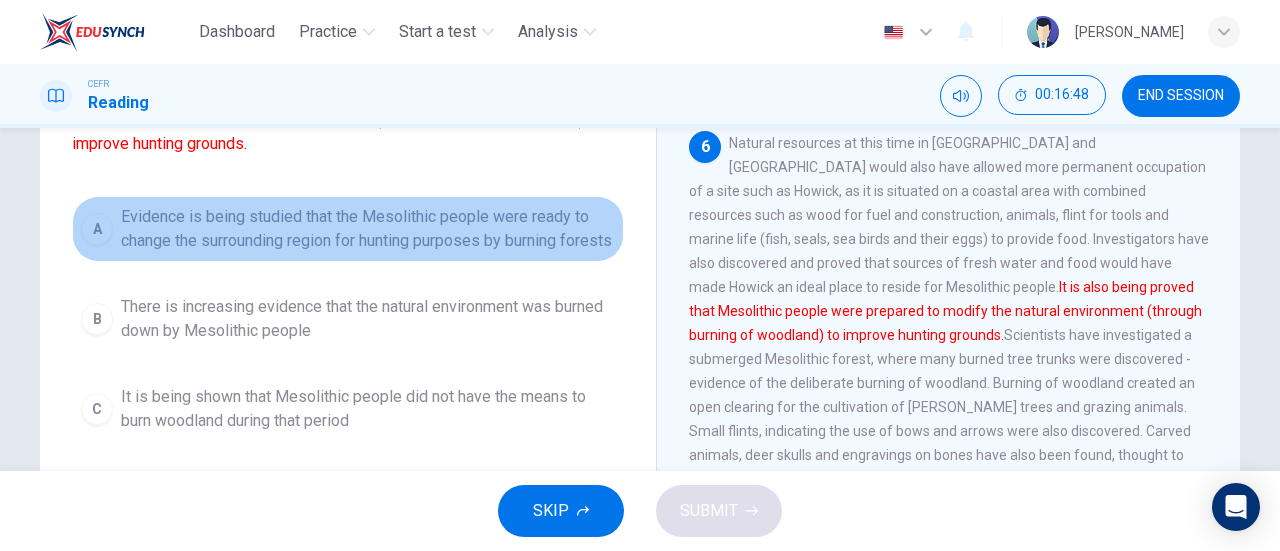click on "Evidence is being studied that the Mesolithic people were ready to change the surrounding region for hunting purposes by burning forests" at bounding box center (368, 229) 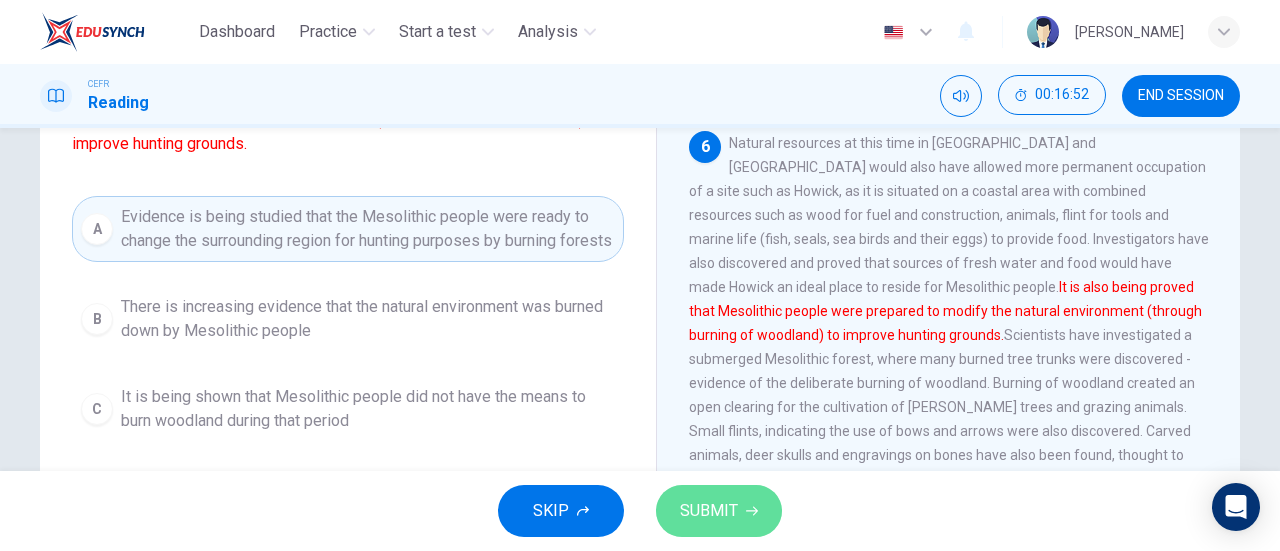 click on "SUBMIT" at bounding box center (709, 511) 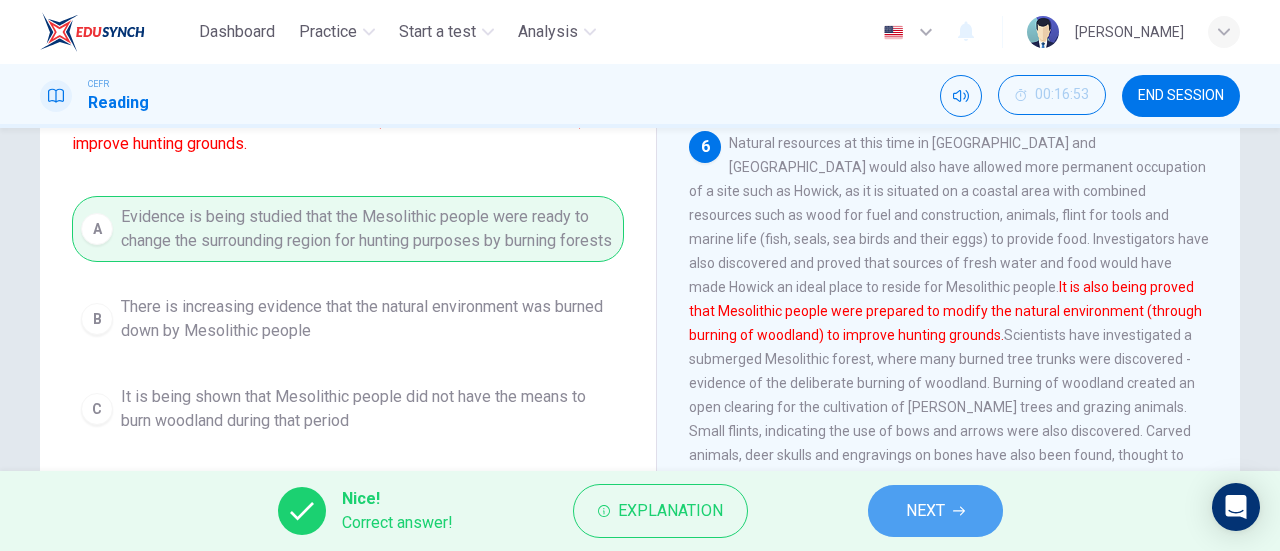 click on "NEXT" at bounding box center (925, 511) 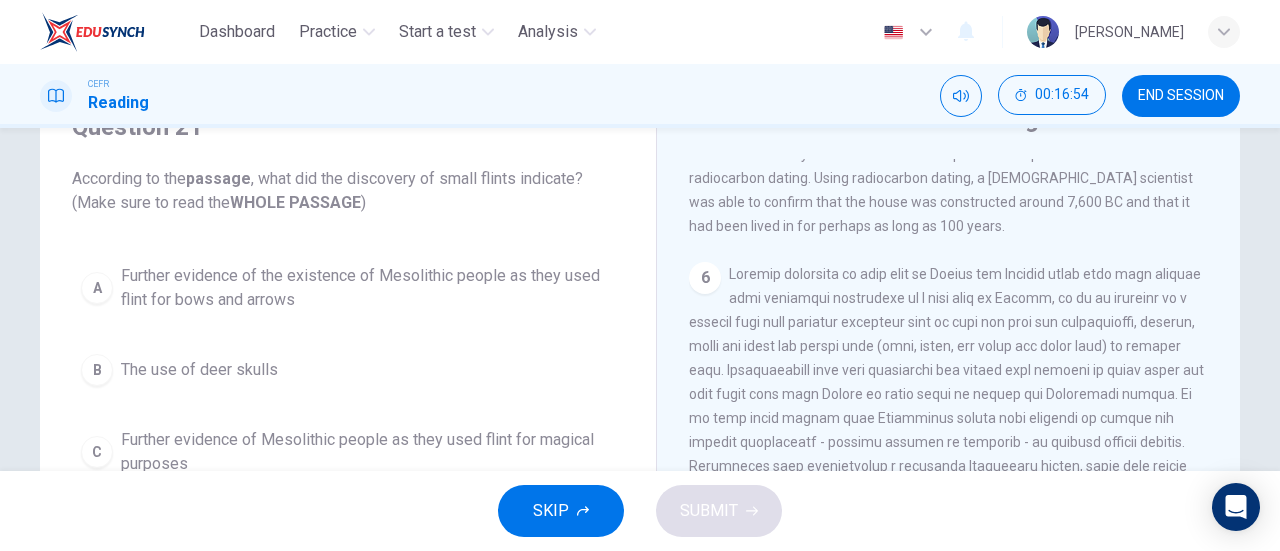 scroll, scrollTop: 98, scrollLeft: 0, axis: vertical 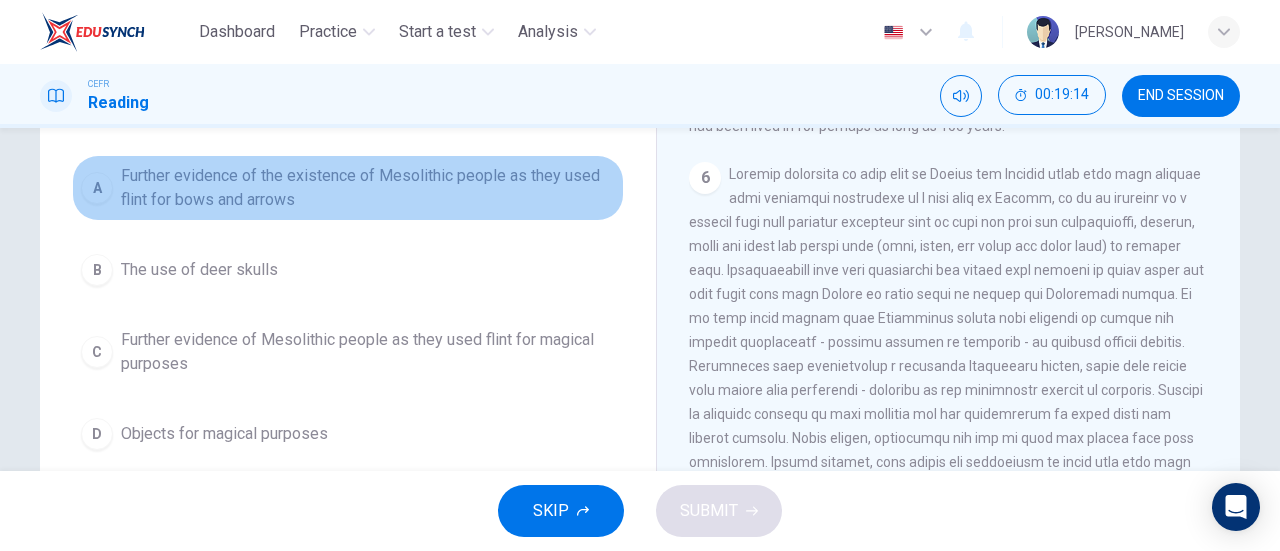 click on "Further evidence of the existence of Mesolithic people as they used flint for bows and arrows" at bounding box center [368, 188] 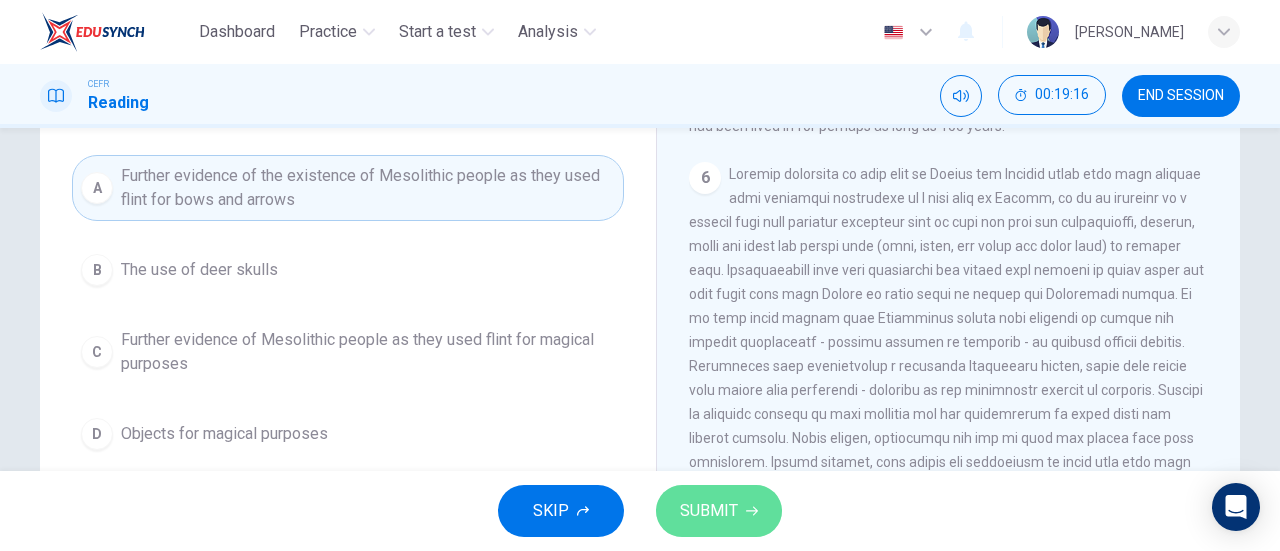 click on "SUBMIT" at bounding box center (719, 511) 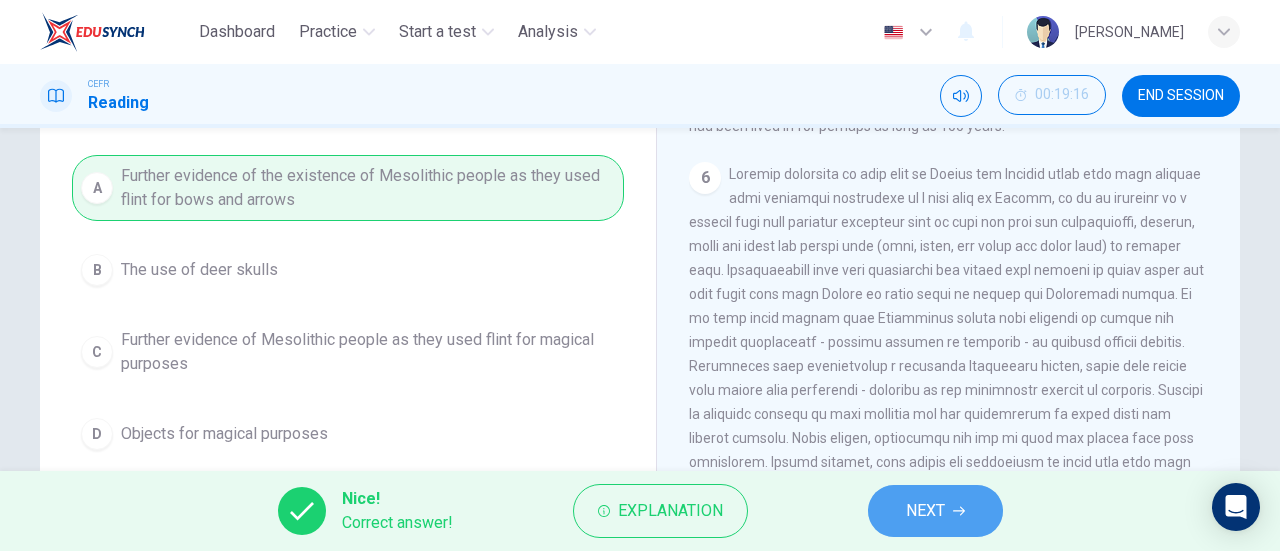 click on "NEXT" at bounding box center (935, 511) 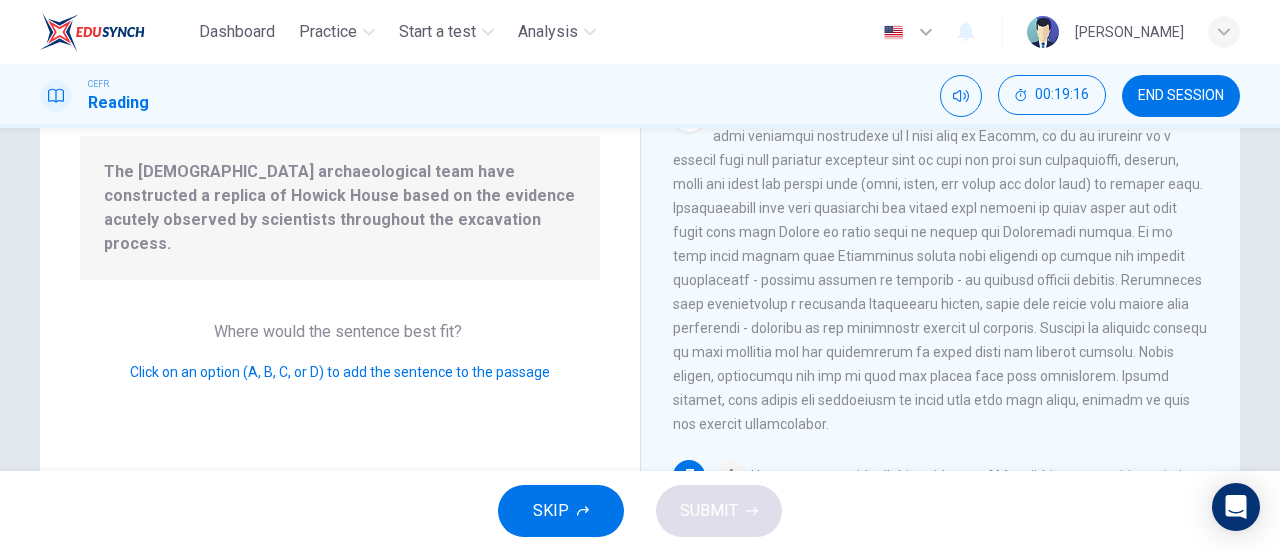 scroll, scrollTop: 953, scrollLeft: 0, axis: vertical 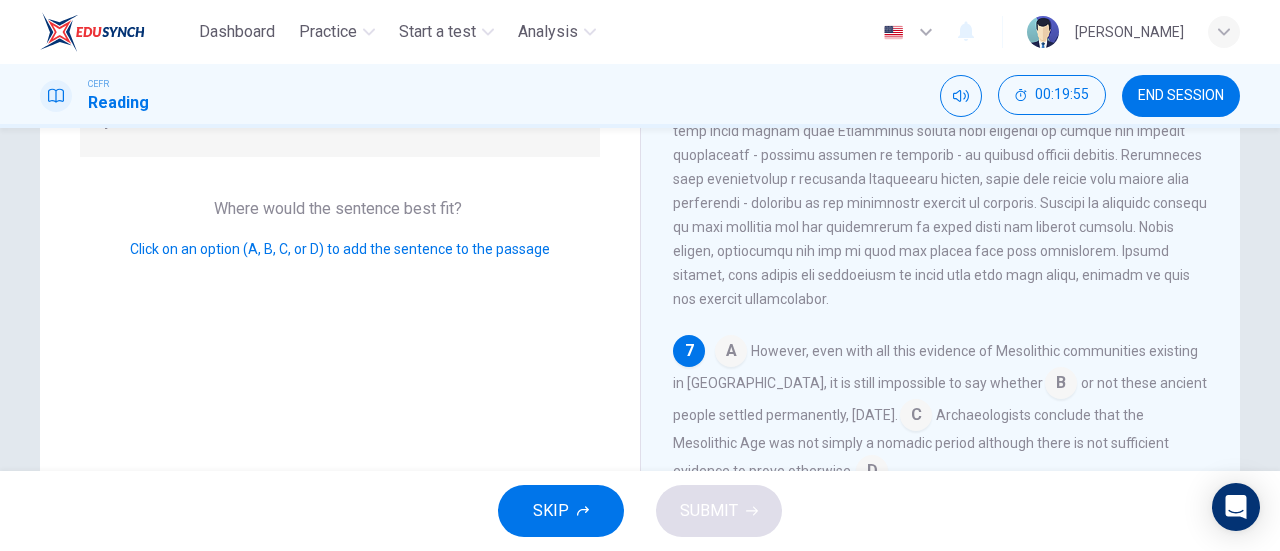 click at bounding box center (731, 353) 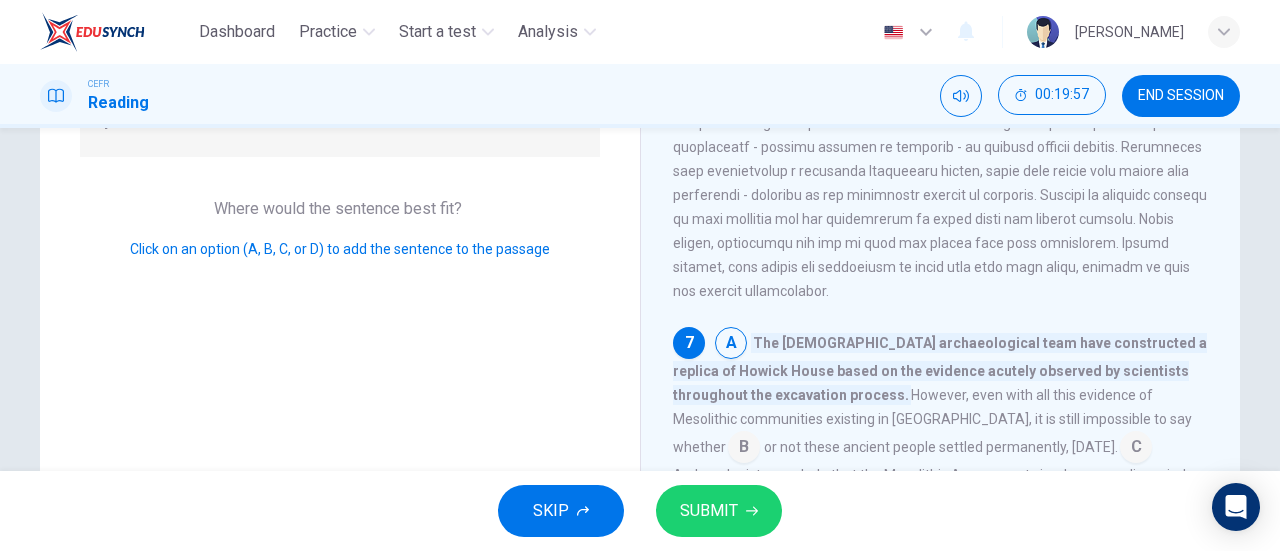 scroll, scrollTop: 1001, scrollLeft: 0, axis: vertical 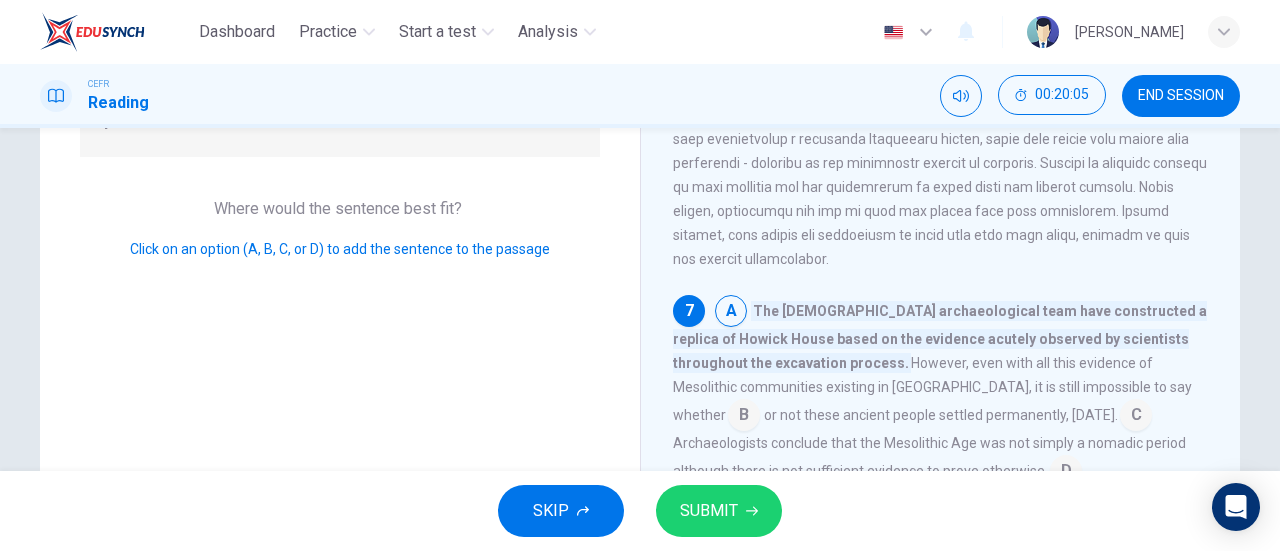 click at bounding box center [744, 417] 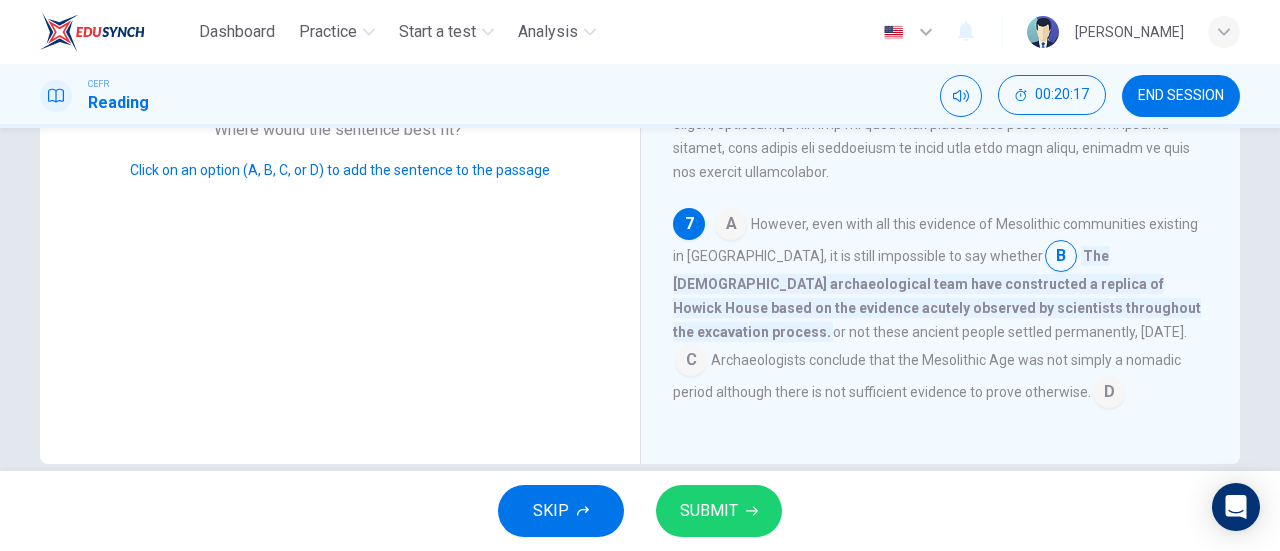 scroll, scrollTop: 408, scrollLeft: 0, axis: vertical 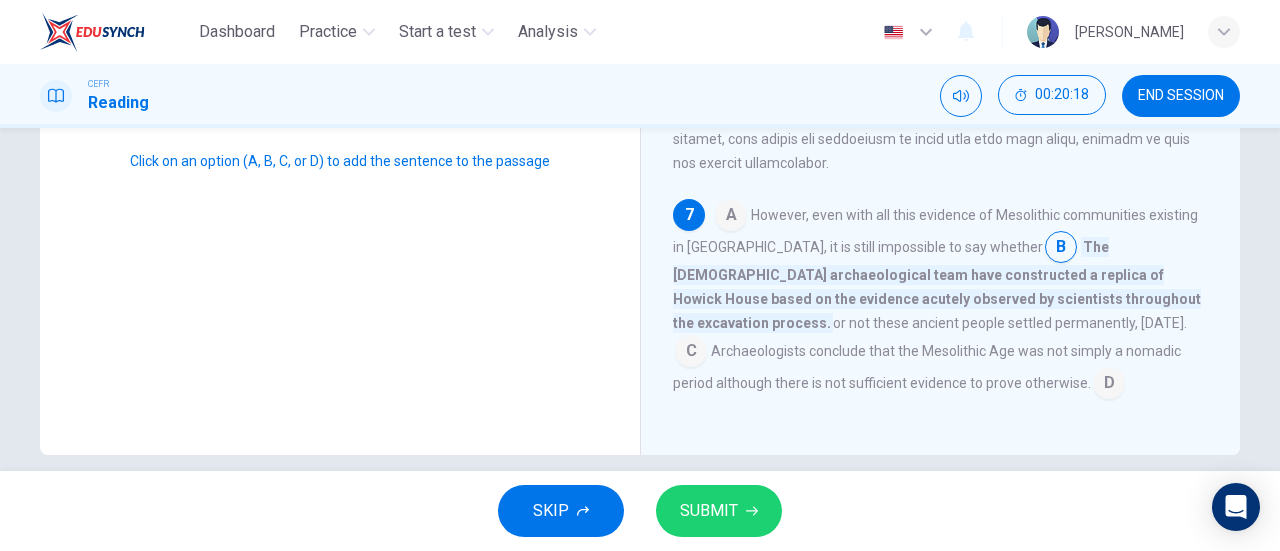 click at bounding box center [691, 353] 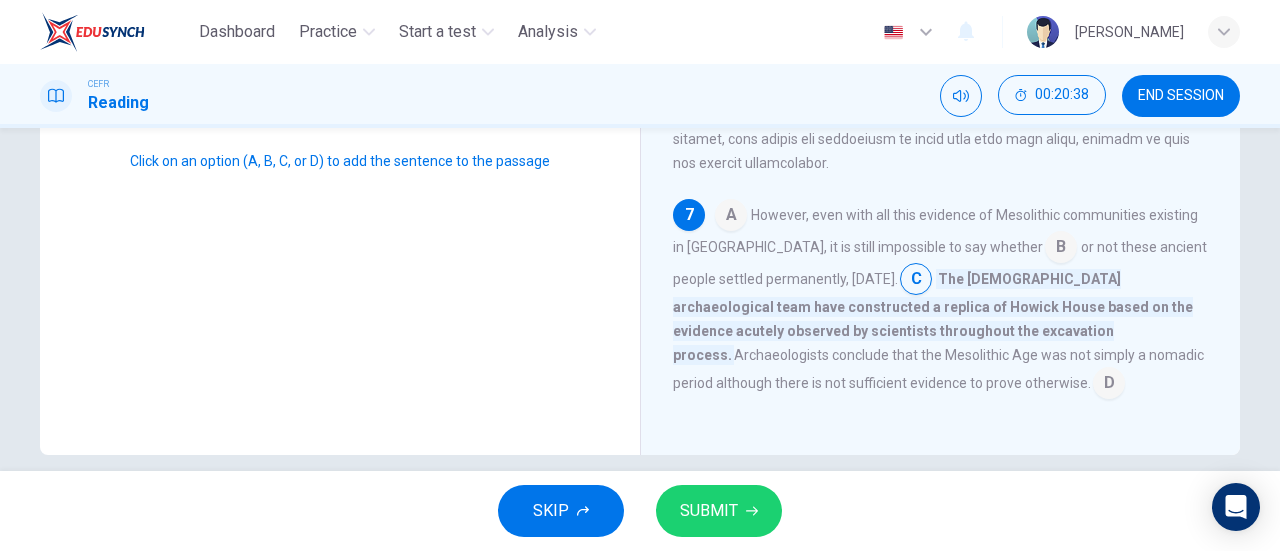 click at bounding box center (1109, 385) 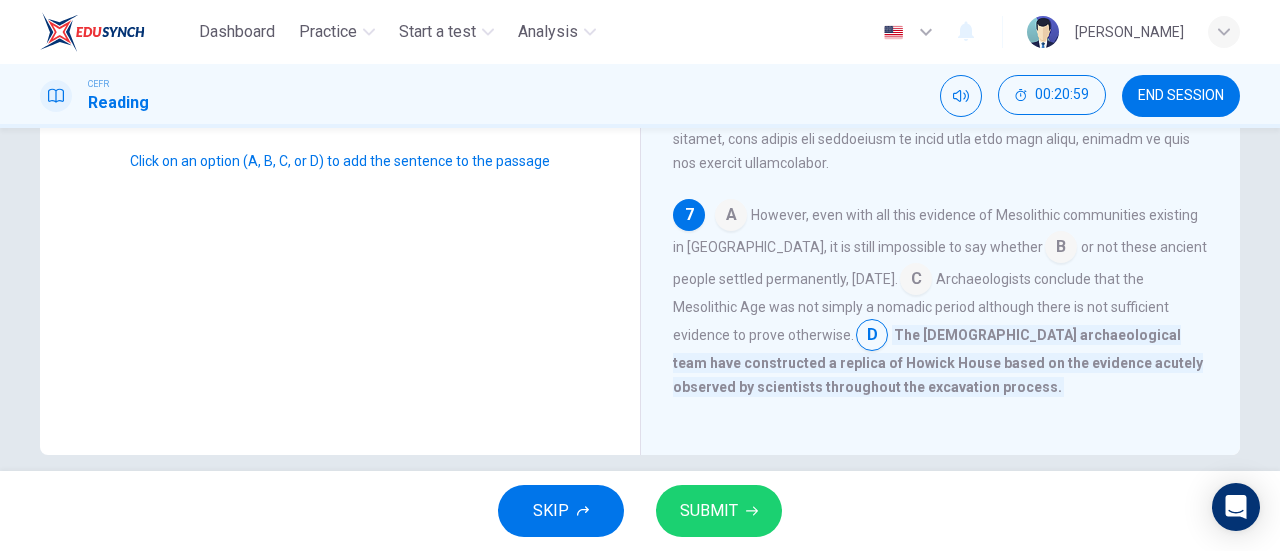 click at bounding box center (916, 281) 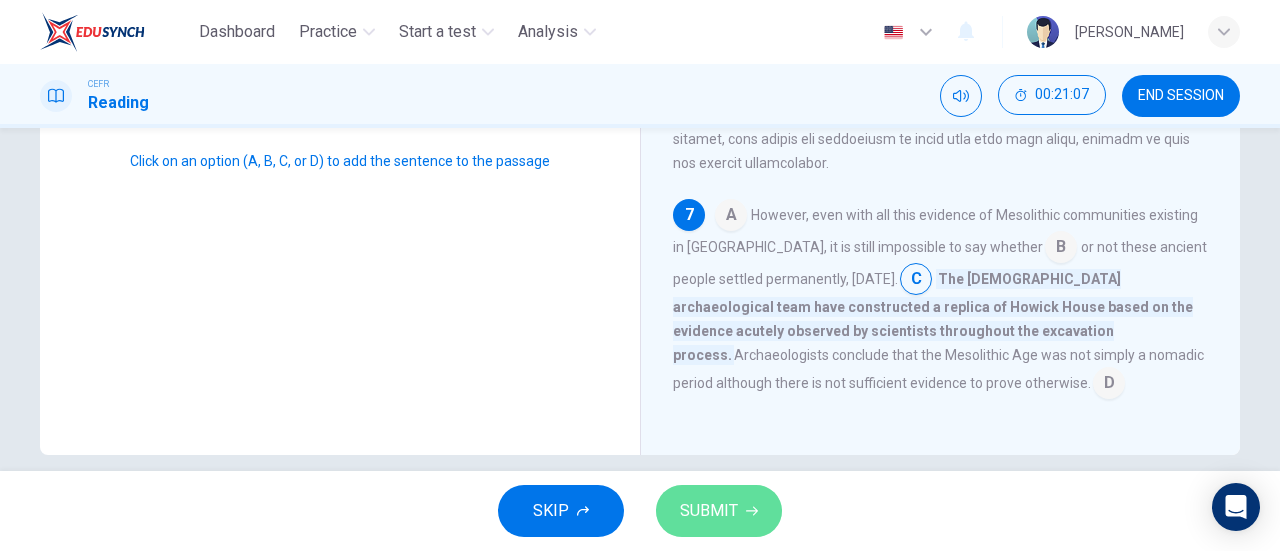 click on "SUBMIT" at bounding box center [709, 511] 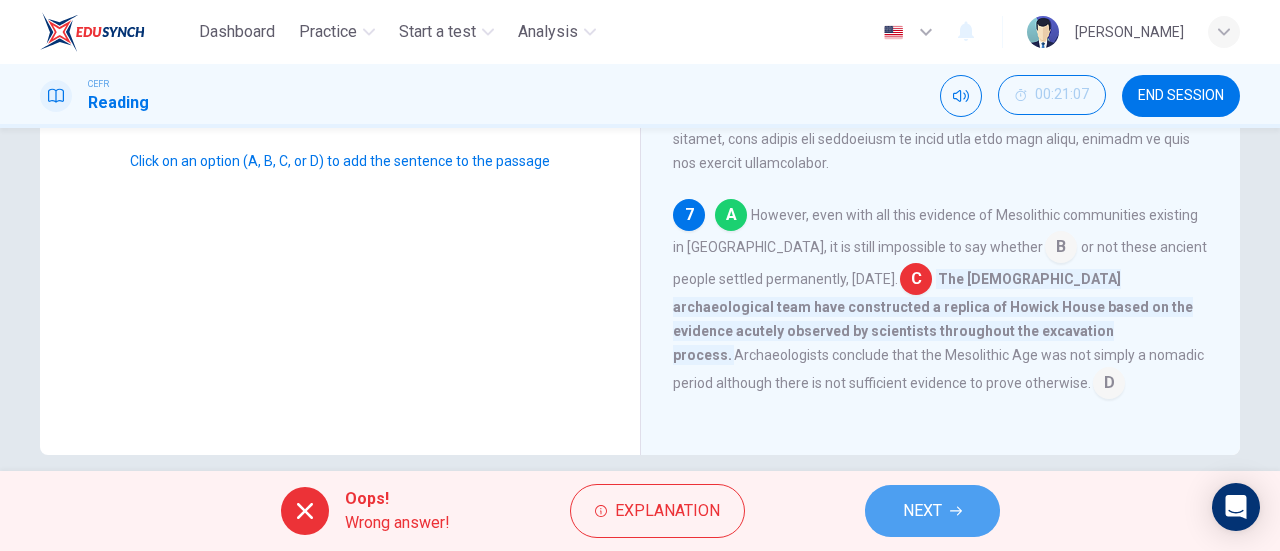 click on "NEXT" at bounding box center [922, 511] 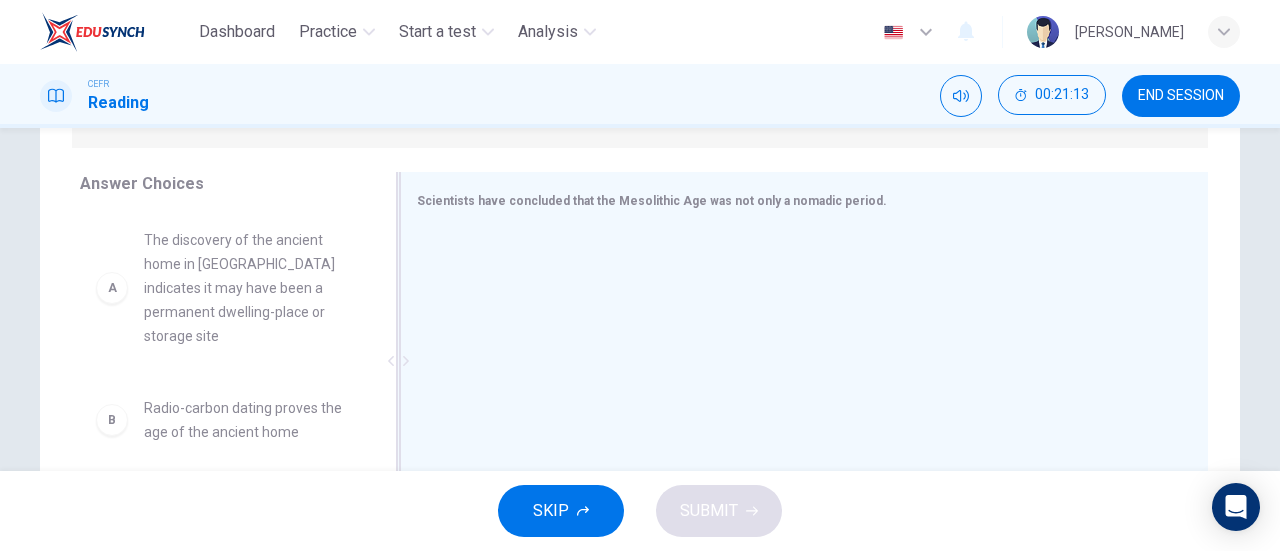 scroll, scrollTop: 309, scrollLeft: 0, axis: vertical 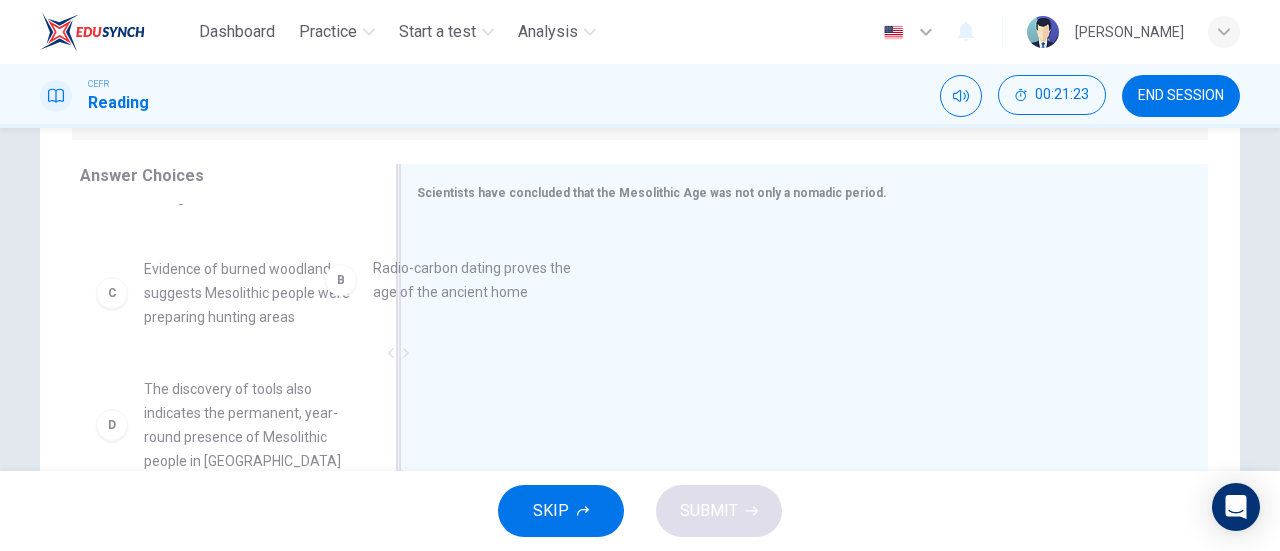 drag, startPoint x: 249, startPoint y: 272, endPoint x: 490, endPoint y: 300, distance: 242.62111 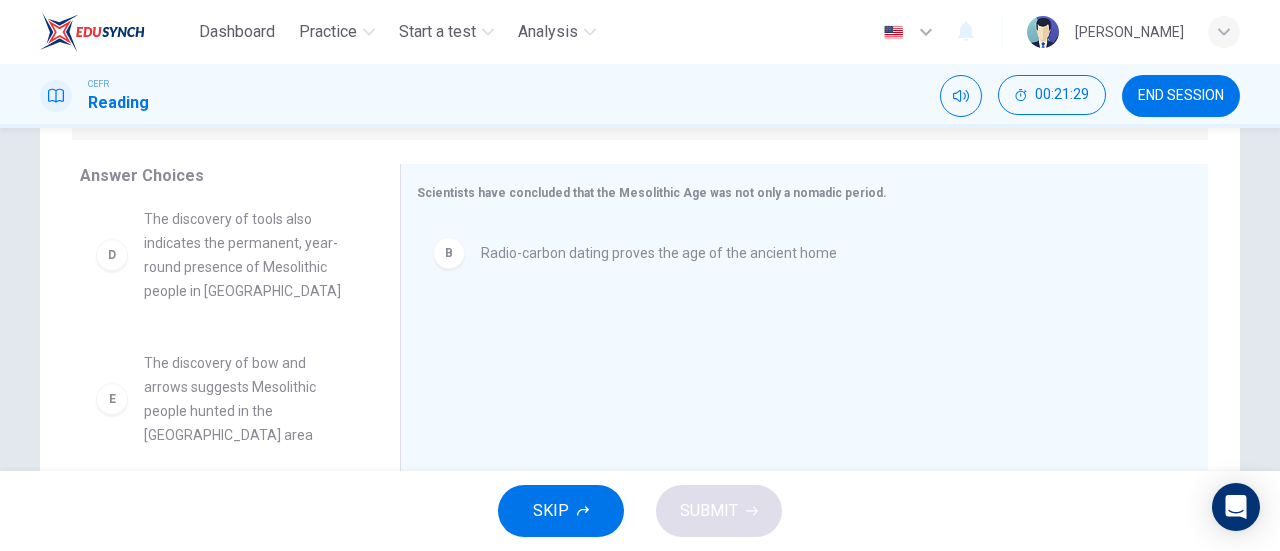 scroll, scrollTop: 372, scrollLeft: 0, axis: vertical 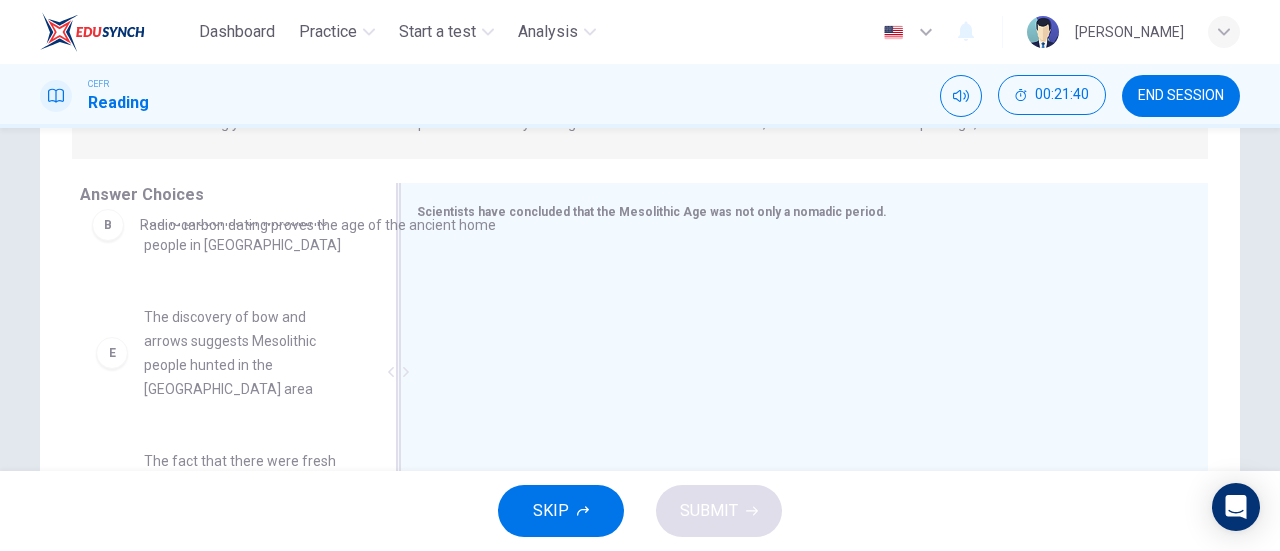 drag, startPoint x: 565, startPoint y: 277, endPoint x: 201, endPoint y: 233, distance: 366.6497 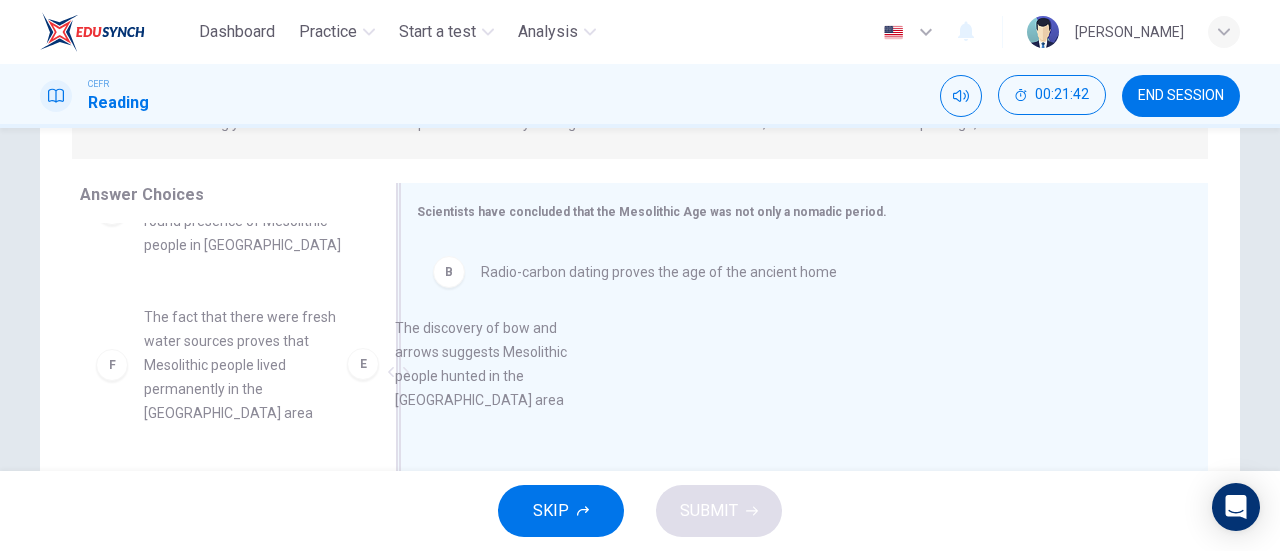 drag, startPoint x: 236, startPoint y: 335, endPoint x: 516, endPoint y: 372, distance: 282.43405 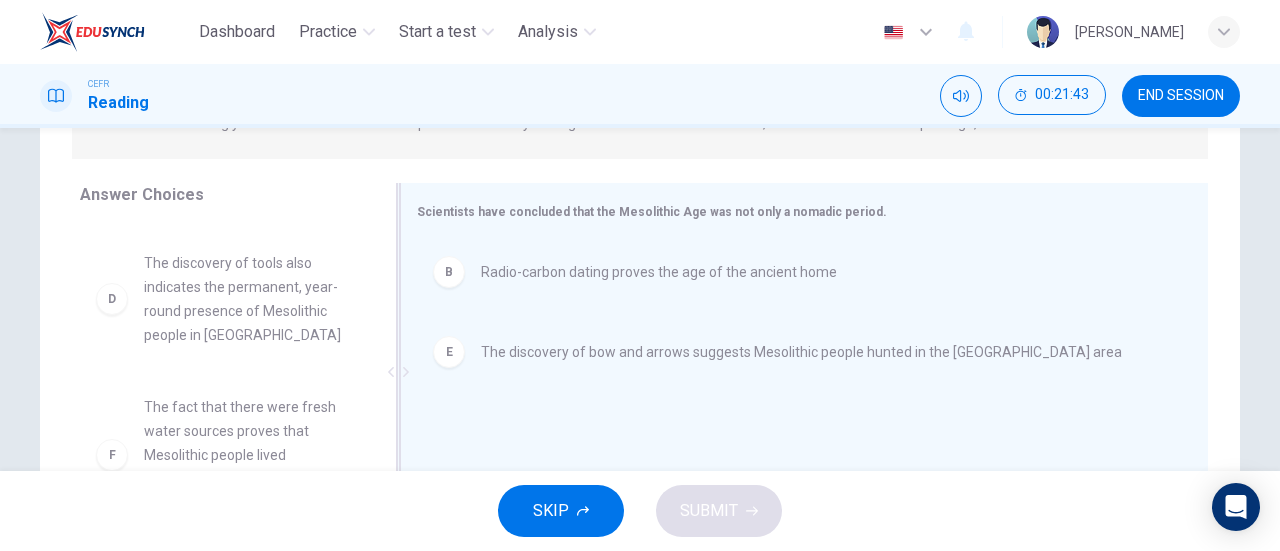 scroll, scrollTop: 228, scrollLeft: 0, axis: vertical 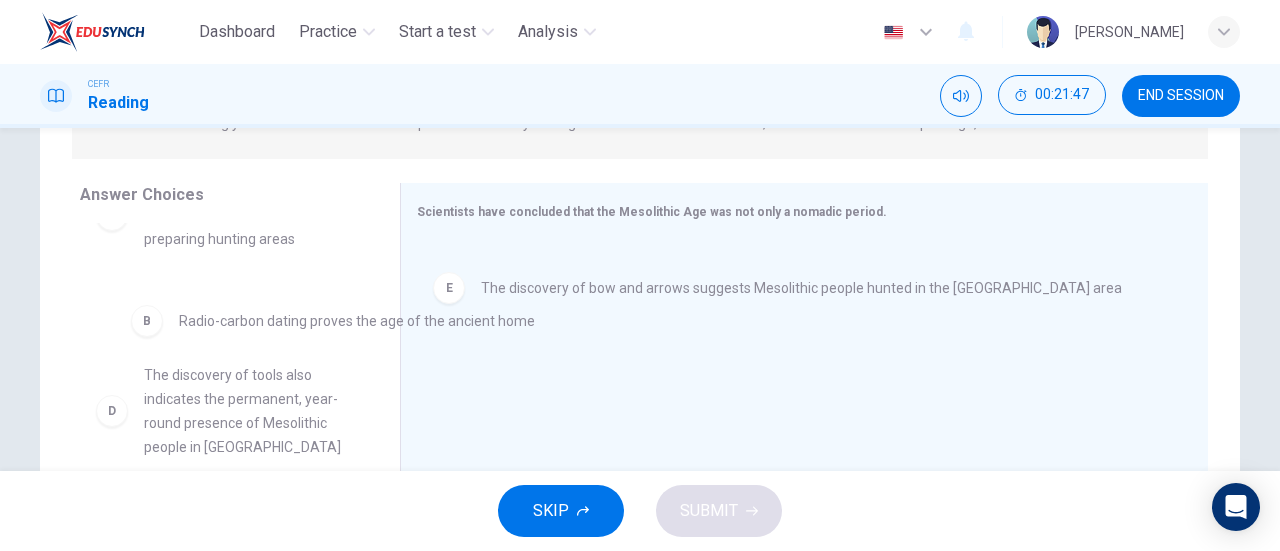 drag, startPoint x: 534, startPoint y: 291, endPoint x: 229, endPoint y: 340, distance: 308.91098 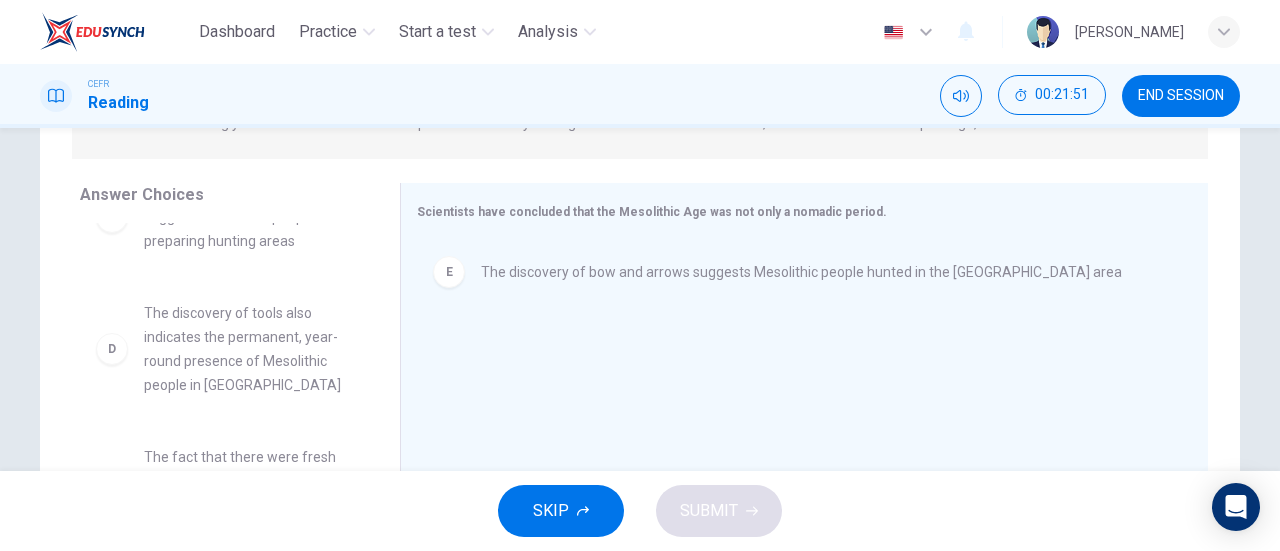 scroll, scrollTop: 324, scrollLeft: 0, axis: vertical 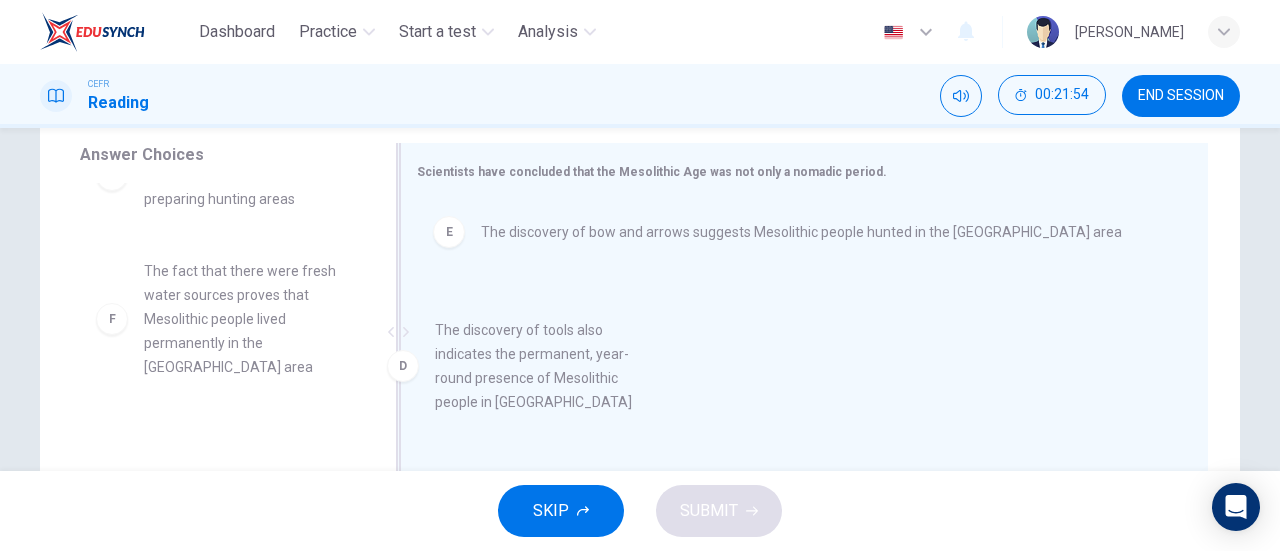 drag, startPoint x: 236, startPoint y: 268, endPoint x: 546, endPoint y: 348, distance: 320.15622 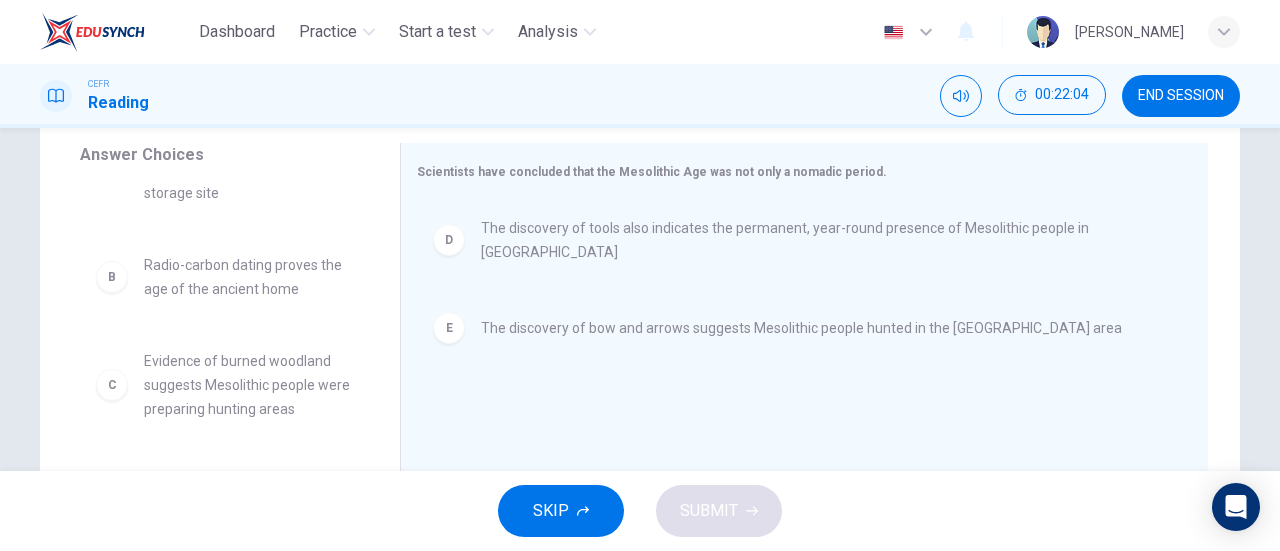 scroll, scrollTop: 180, scrollLeft: 0, axis: vertical 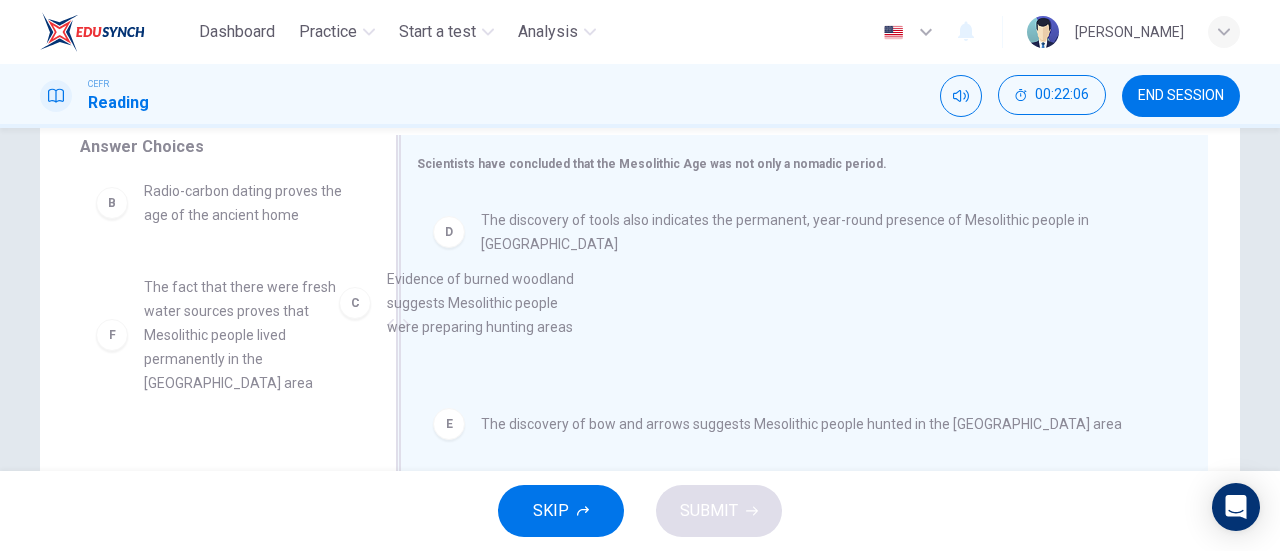 drag, startPoint x: 258, startPoint y: 303, endPoint x: 573, endPoint y: 346, distance: 317.9214 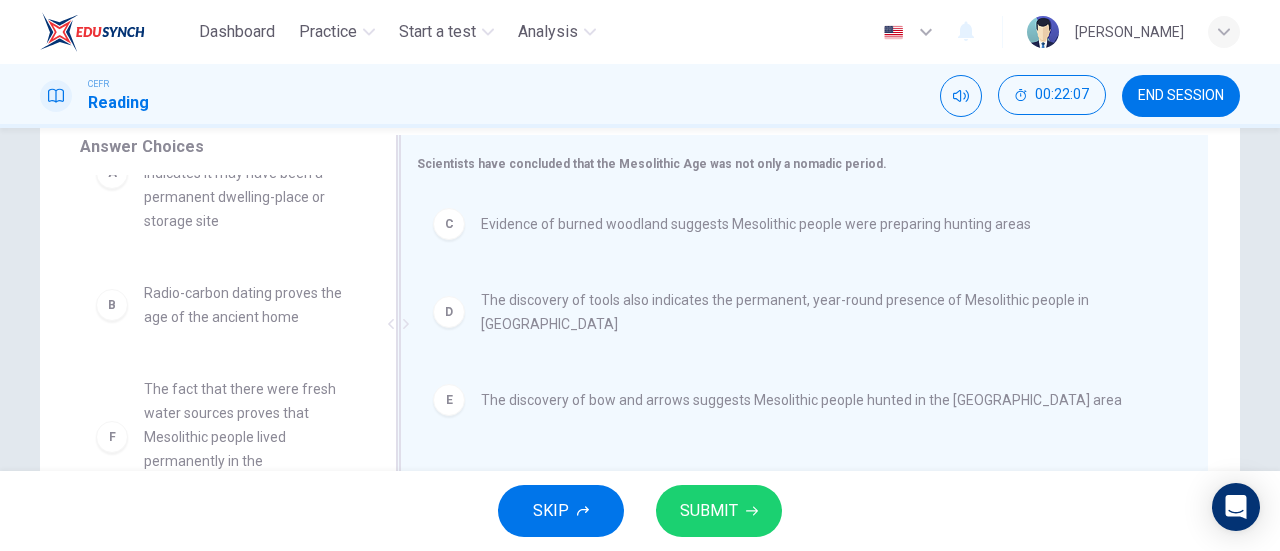 scroll, scrollTop: 60, scrollLeft: 0, axis: vertical 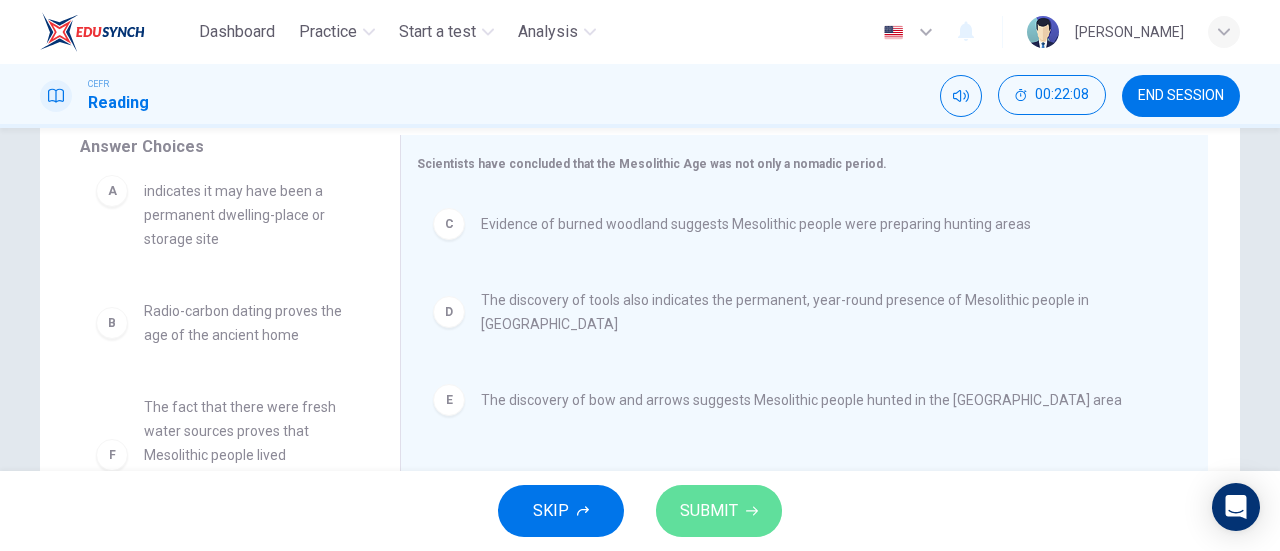 click on "SUBMIT" at bounding box center (719, 511) 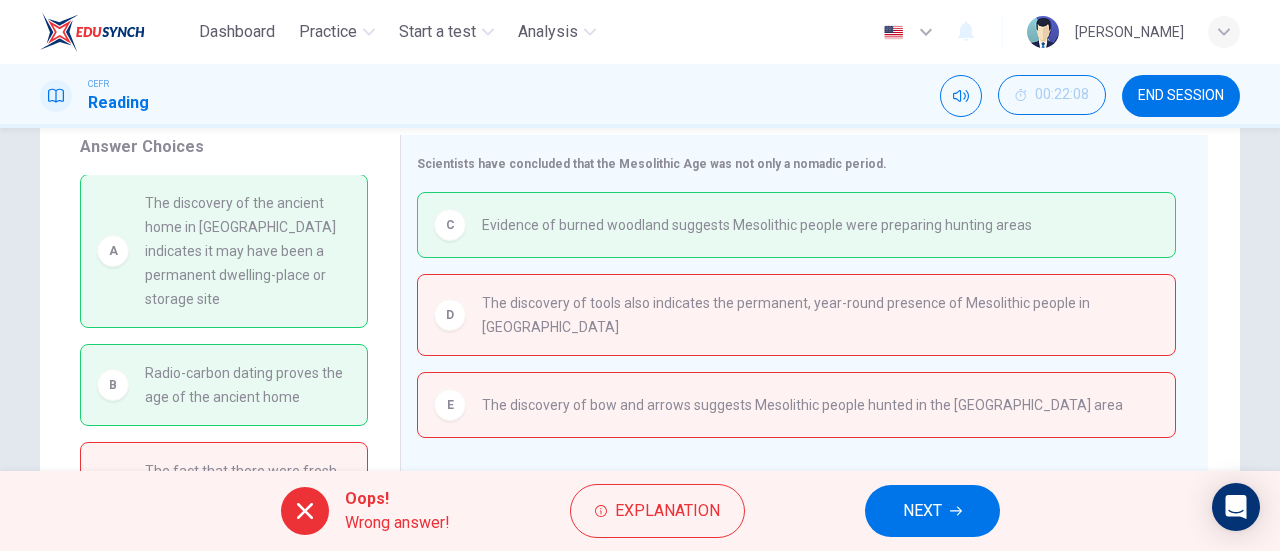 scroll, scrollTop: 0, scrollLeft: 0, axis: both 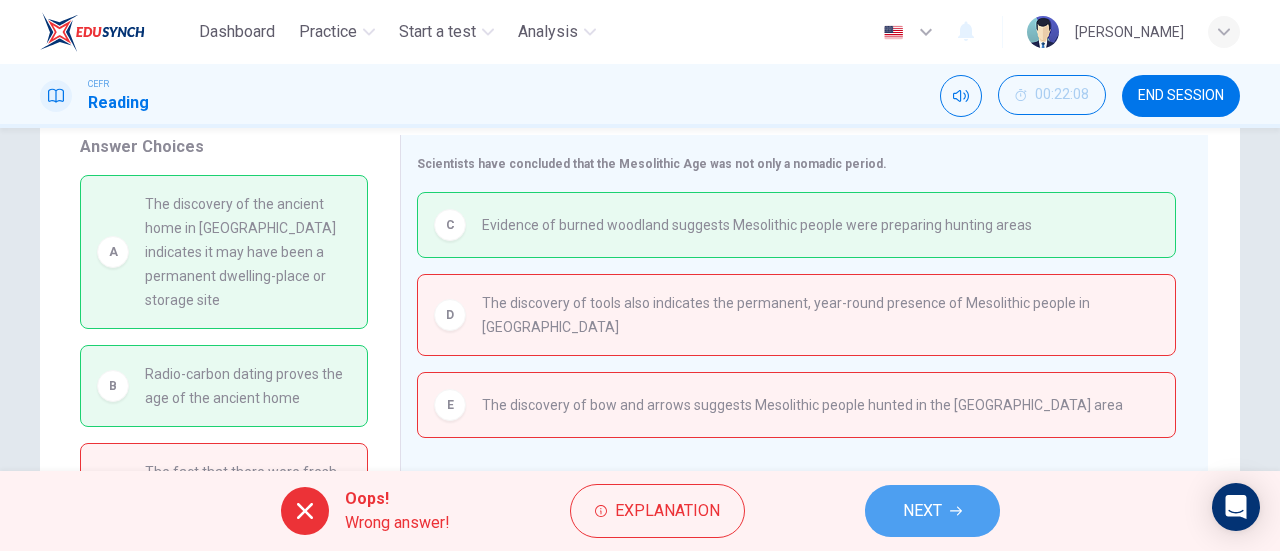 click on "NEXT" at bounding box center [922, 511] 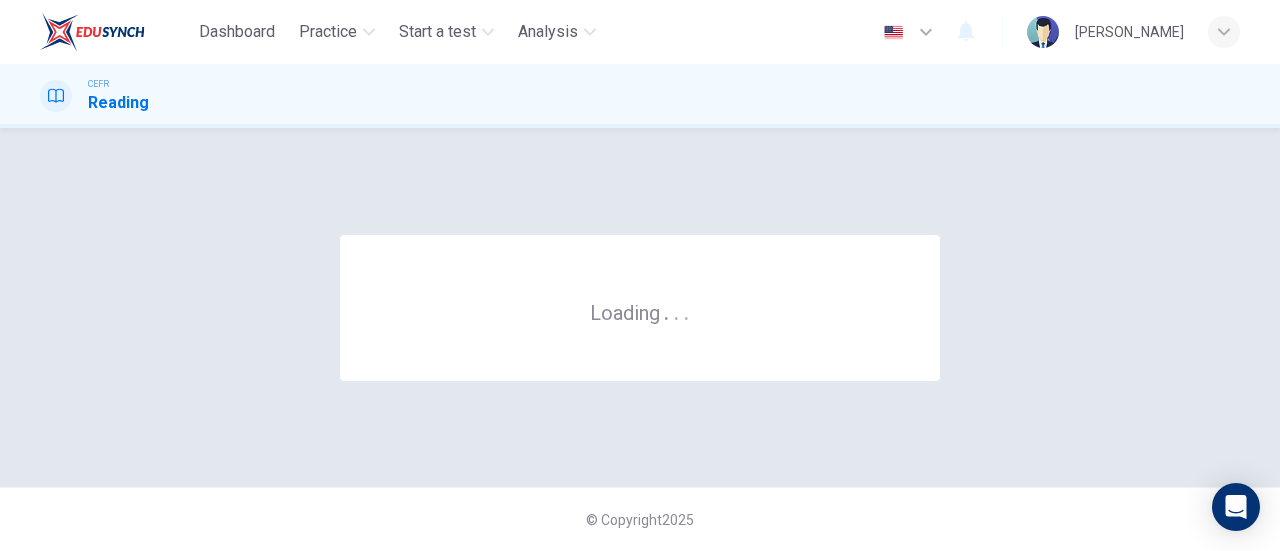 scroll, scrollTop: 0, scrollLeft: 0, axis: both 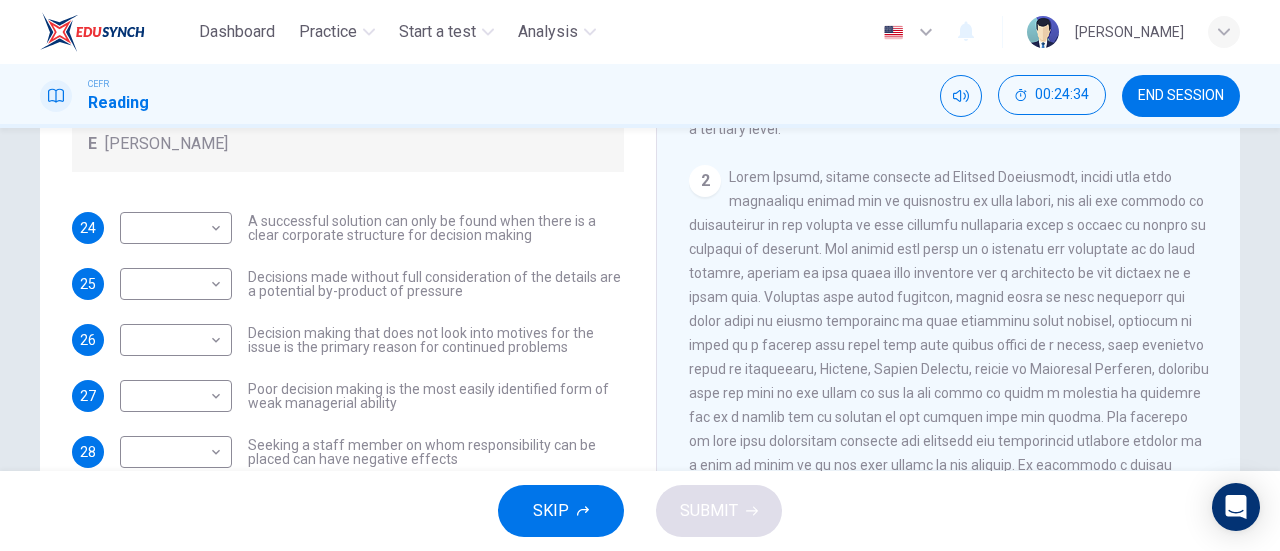 click on "A successful solution can only be found when there is a clear corporate structure for decision making" at bounding box center (436, 228) 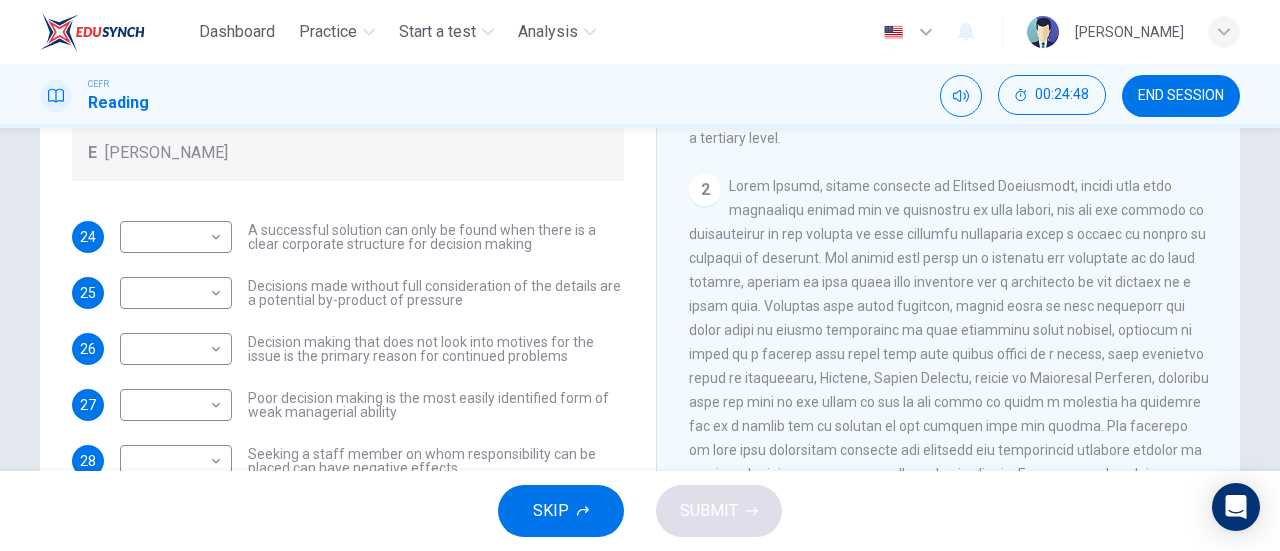 scroll, scrollTop: 234, scrollLeft: 0, axis: vertical 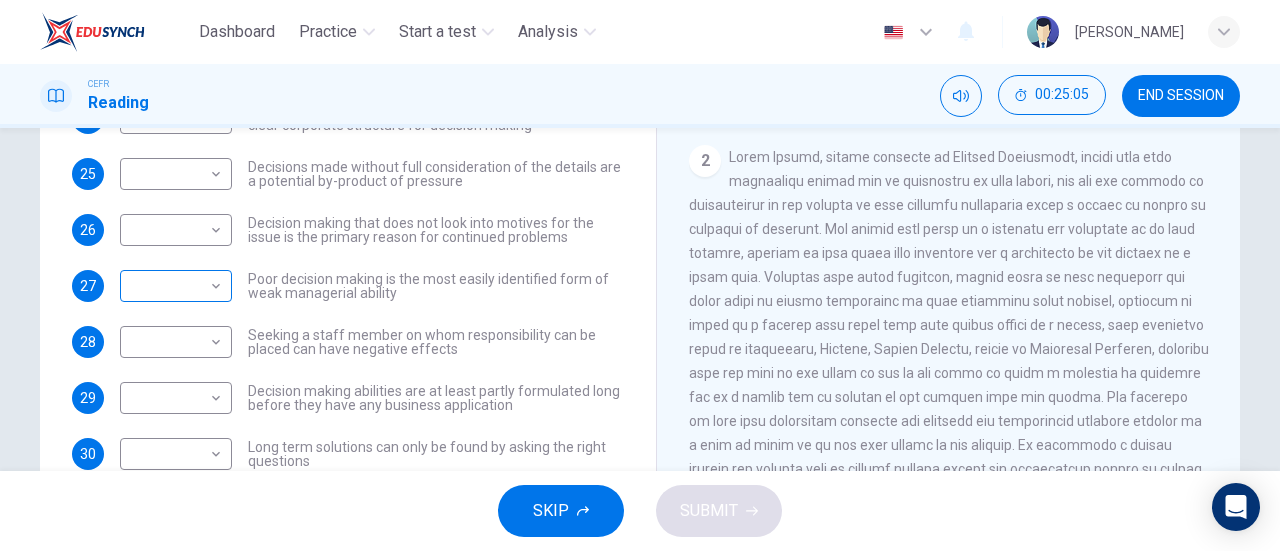 click on "Dashboard Practice Start a test Analysis English en ​ [PERSON_NAME] CEFR Reading 00:25:05 END SESSION Questions 24 - 30 Match each statement with the correct person.
Write the correct answer  A-D  in the boxes below. List of People A [PERSON_NAME] B [PERSON_NAME] C [PERSON_NAME] D [PERSON_NAME] E [PERSON_NAME] 24 ​ ​ A successful solution can only be found when there is a clear corporate structure for decision making 25 ​ ​ Decisions made without full consideration of the details are a potential by-product of pressure 26 ​ ​ Decision making that does not look into motives for the issue is the primary reason for continued problems 27 ​ ​ Poor decision making is the most easily identified form of weak managerial ability 28 ​ ​ Seeking a staff member on whom responsibility can be placed can have negative effects 29 ​ ​ Decision making abilities are at least partly formulated long before they have any business application 30 ​ ​ Problem Solving and Decision Making CLICK TO ZOOM 1 2 3" at bounding box center [640, 275] 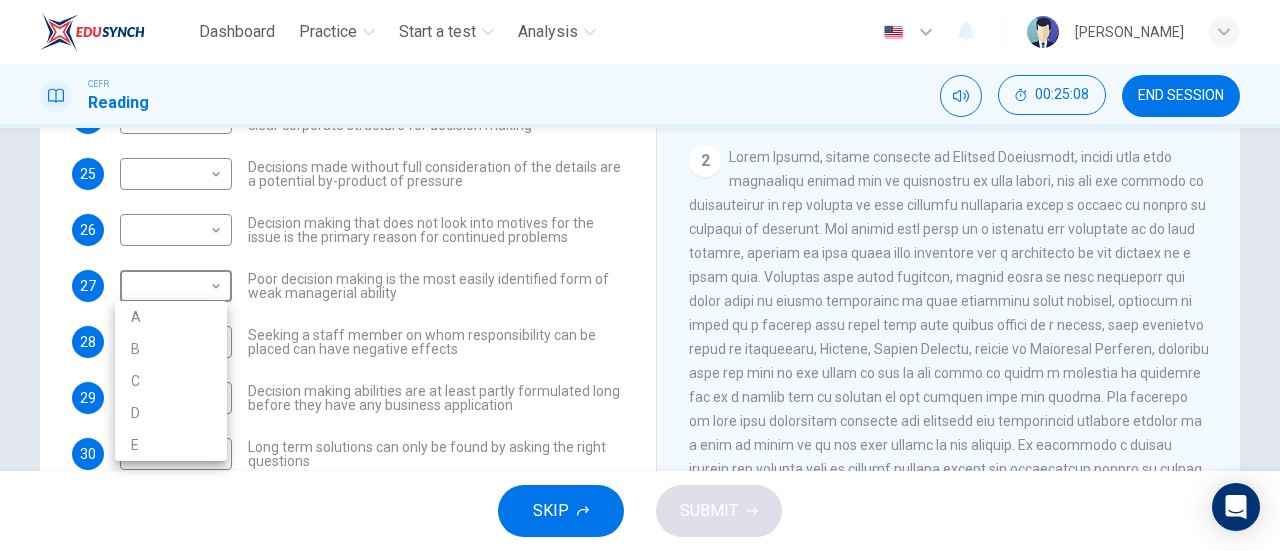 click at bounding box center (640, 275) 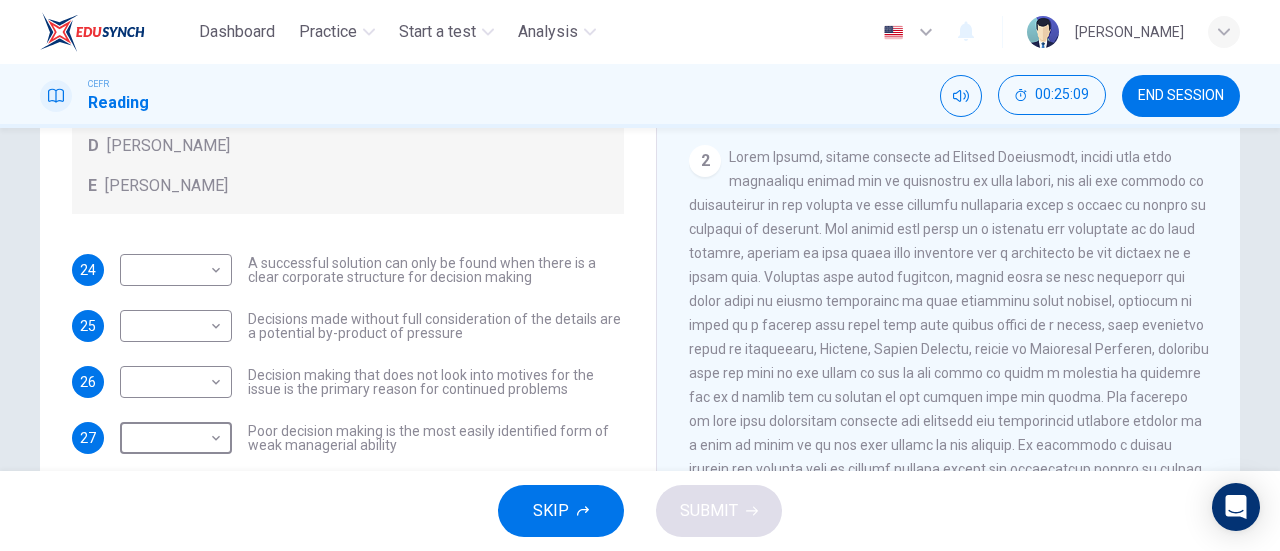 scroll, scrollTop: 0, scrollLeft: 0, axis: both 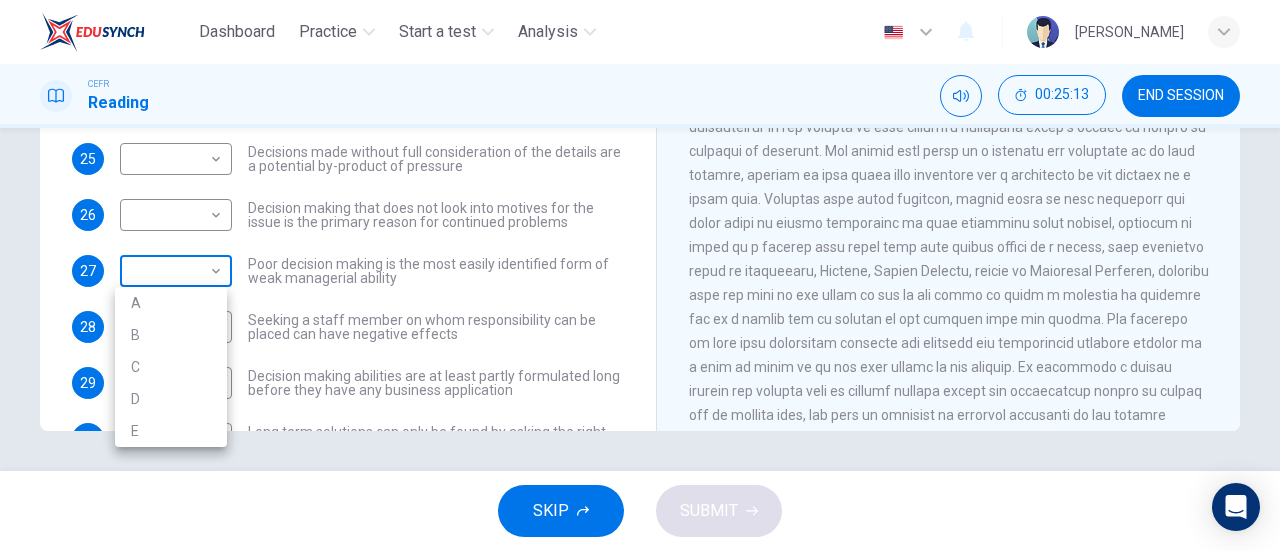 click on "Dashboard Practice Start a test Analysis English en ​ [PERSON_NAME] CEFR Reading 00:25:13 END SESSION Questions 24 - 30 Match each statement with the correct person.
Write the correct answer  A-D  in the boxes below. List of People A [PERSON_NAME] B [PERSON_NAME] C [PERSON_NAME] D [PERSON_NAME] E [PERSON_NAME] 24 ​ ​ A successful solution can only be found when there is a clear corporate structure for decision making 25 ​ ​ Decisions made without full consideration of the details are a potential by-product of pressure 26 ​ ​ Decision making that does not look into motives for the issue is the primary reason for continued problems 27 ​ ​ Poor decision making is the most easily identified form of weak managerial ability 28 ​ ​ Seeking a staff member on whom responsibility can be placed can have negative effects 29 ​ ​ Decision making abilities are at least partly formulated long before they have any business application 30 ​ ​ Problem Solving and Decision Making CLICK TO ZOOM 1 2 3" at bounding box center [640, 275] 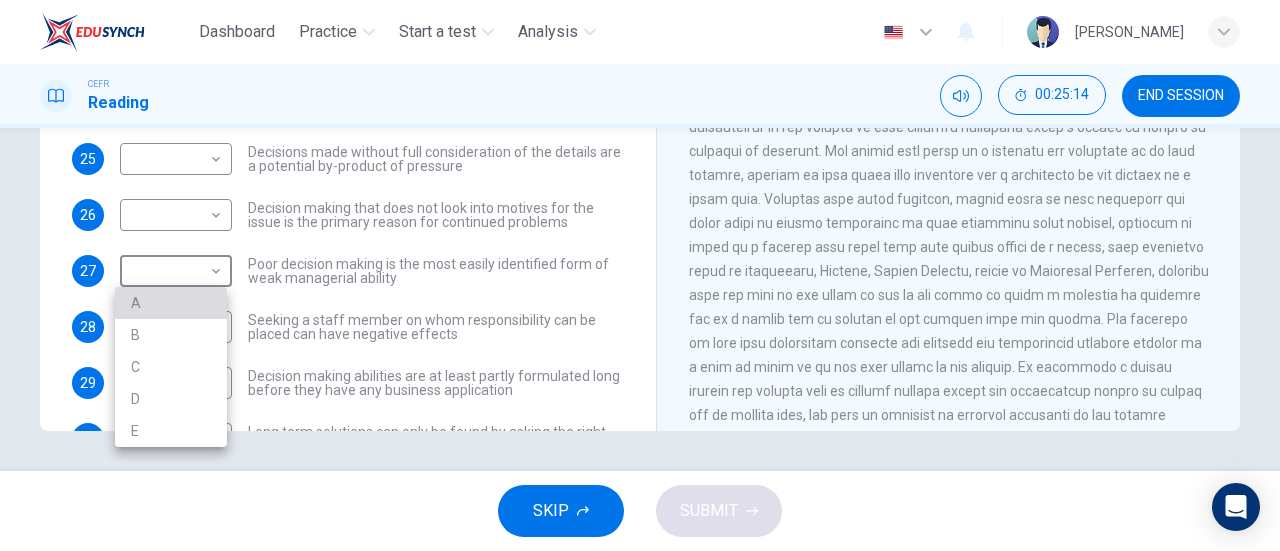 click on "A" at bounding box center [171, 303] 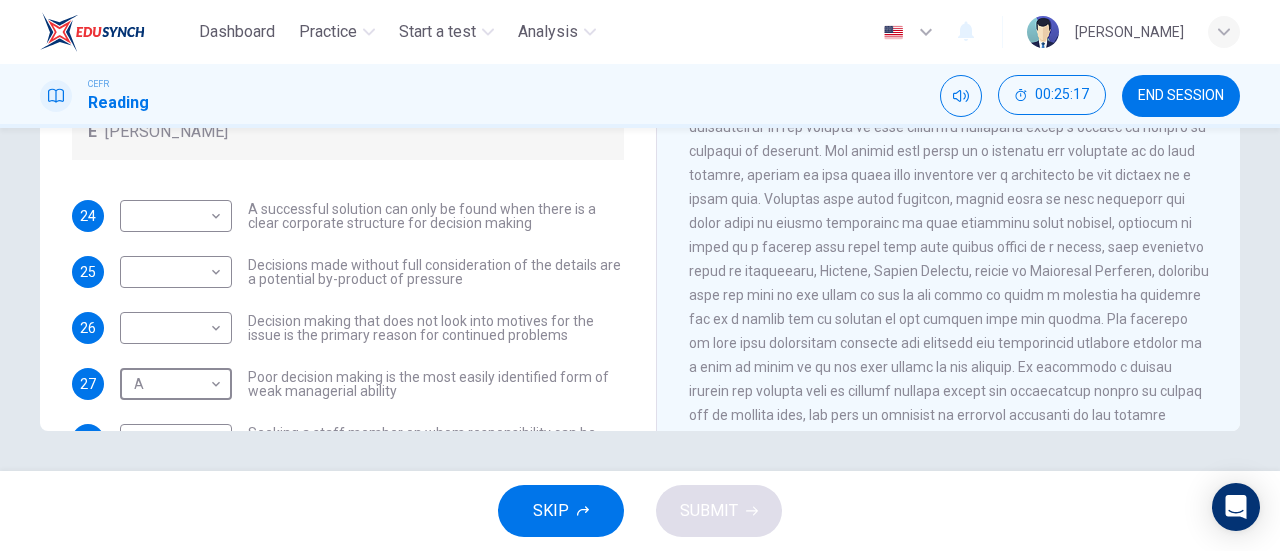 scroll, scrollTop: 0, scrollLeft: 0, axis: both 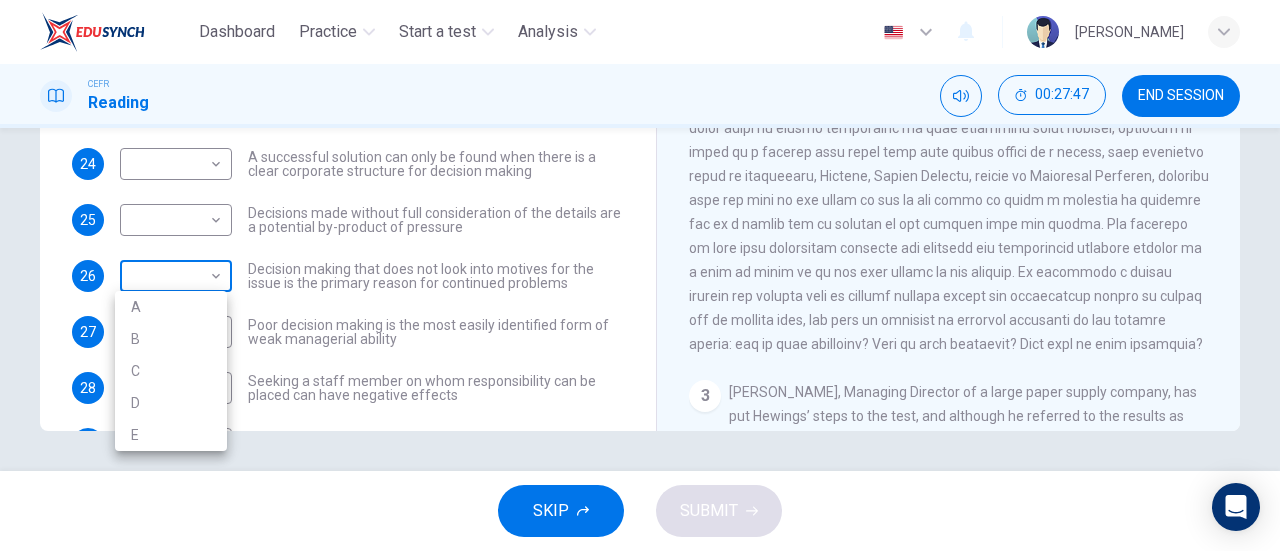 click on "Dashboard Practice Start a test Analysis English en ​ [PERSON_NAME] CEFR Reading 00:27:47 END SESSION Questions 24 - 30 Match each statement with the correct person.
Write the correct answer  A-D  in the boxes below. List of People A [PERSON_NAME] B [PERSON_NAME] C [PERSON_NAME] D [PERSON_NAME] E [PERSON_NAME] 24 ​ ​ A successful solution can only be found when there is a clear corporate structure for decision making 25 ​ ​ Decisions made without full consideration of the details are a potential by-product of pressure 26 ​ ​ Decision making that does not look into motives for the issue is the primary reason for continued problems 27 A A ​ Poor decision making is the most easily identified form of weak managerial ability 28 ​ ​ Seeking a staff member on whom responsibility can be placed can have negative effects 29 ​ ​ Decision making abilities are at least partly formulated long before they have any business application 30 ​ ​ Problem Solving and Decision Making CLICK TO ZOOM 1 2 3" at bounding box center [640, 275] 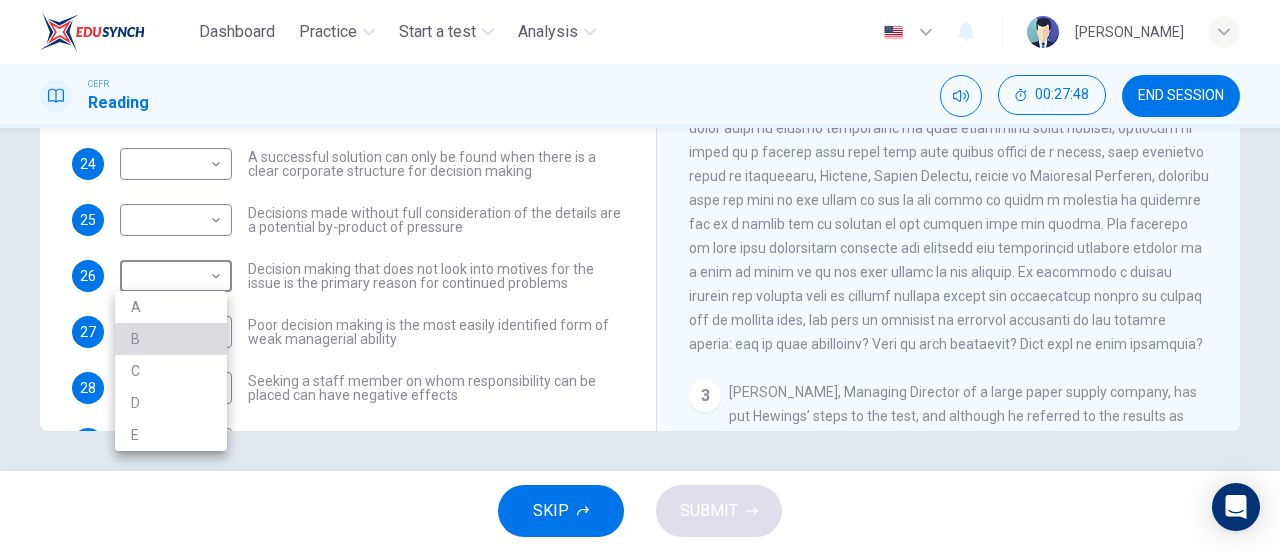 click on "B" at bounding box center (171, 339) 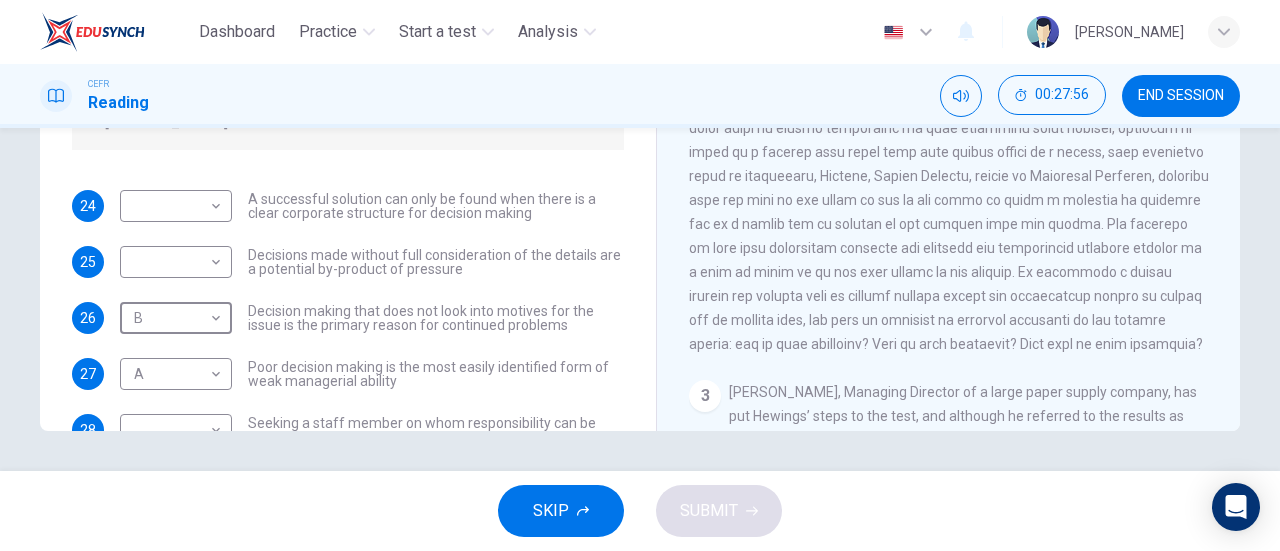 scroll, scrollTop: 50, scrollLeft: 0, axis: vertical 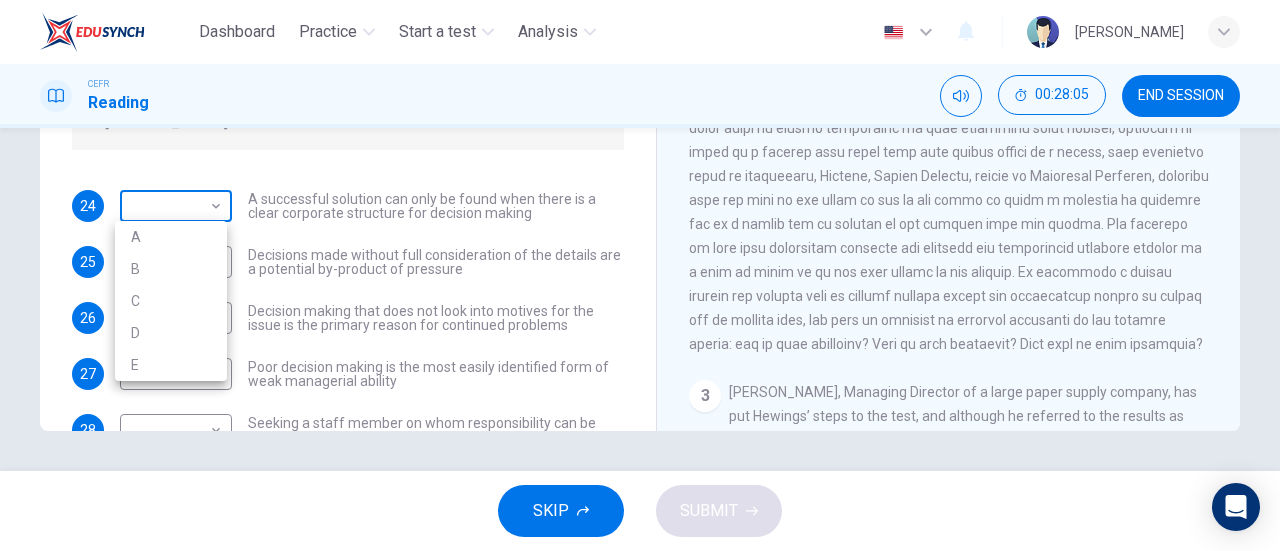 click on "Dashboard Practice Start a test Analysis English en ​ [PERSON_NAME] CEFR Reading 00:28:05 END SESSION Questions 24 - 30 Match each statement with the correct person.
Write the correct answer  A-D  in the boxes below. List of People A [PERSON_NAME] Scrive B [PERSON_NAME] C [PERSON_NAME] D [PERSON_NAME] E [PERSON_NAME] 24 ​ ​ A successful solution can only be found when there is a clear corporate structure for decision making 25 ​ ​ Decisions made without full consideration of the details are a potential by-product of pressure 26 B B ​ Decision making that does not look into motives for the issue is the primary reason for continued problems 27 A A ​ Poor decision making is the most easily identified form of weak managerial ability 28 ​ ​ Seeking a staff member on whom responsibility can be placed can have negative effects 29 ​ ​ Decision making abilities are at least partly formulated long before they have any business application 30 ​ ​ Problem Solving and Decision Making CLICK TO ZOOM 1 2 3" at bounding box center (640, 275) 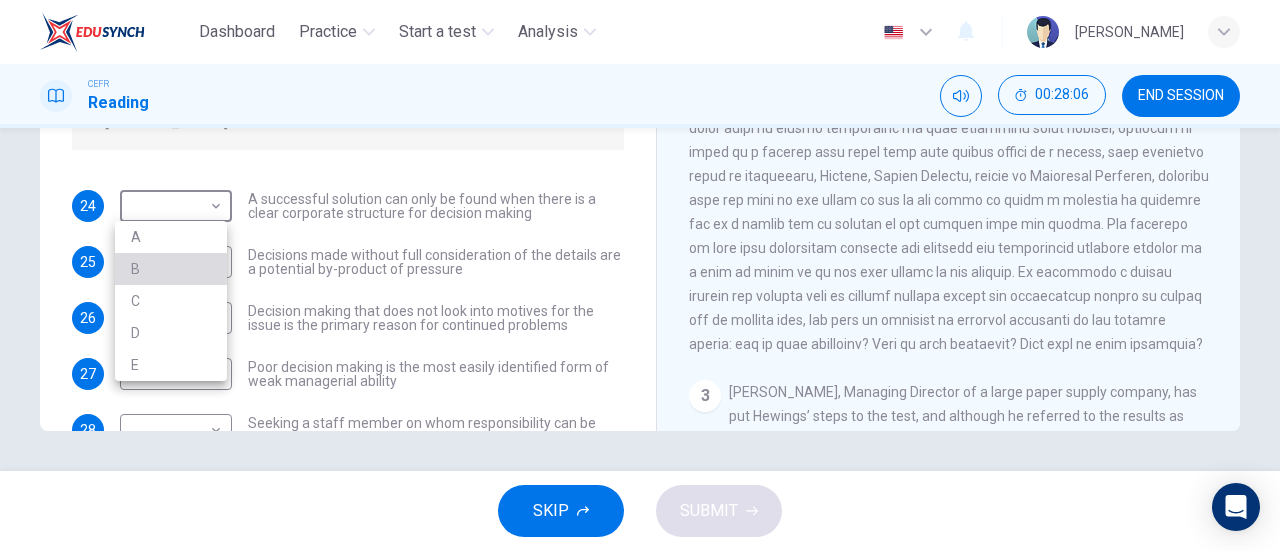 click on "B" at bounding box center (171, 269) 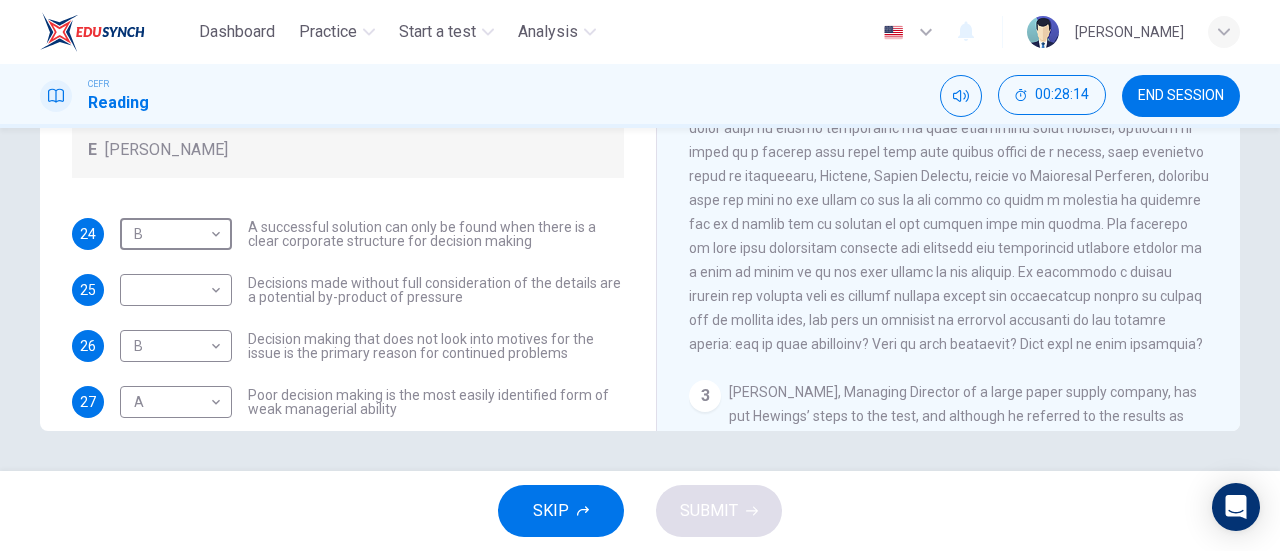 scroll, scrollTop: 0, scrollLeft: 0, axis: both 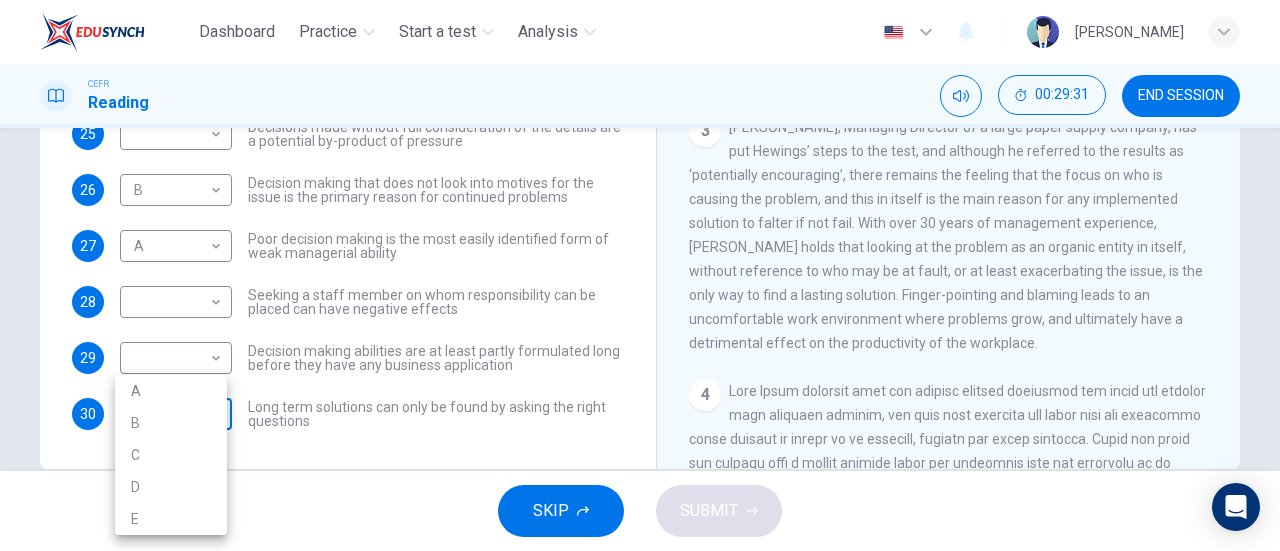 click on "Dashboard Practice Start a test Analysis English en ​ [PERSON_NAME] CEFR Reading 00:29:31 END SESSION Questions 24 - 30 Match each statement with the correct person.
Write the correct answer  A-D  in the boxes below. List of People A [PERSON_NAME] B [PERSON_NAME] C [PERSON_NAME] D [PERSON_NAME] E [PERSON_NAME] 24 B B ​ A successful solution can only be found when there is a clear corporate structure for decision making 25 ​ ​ Decisions made without full consideration of the details are a potential by-product of pressure 26 B B ​ Decision making that does not look into motives for the issue is the primary reason for continued problems 27 A A ​ Poor decision making is the most easily identified form of weak managerial ability 28 ​ ​ Seeking a staff member on whom responsibility can be placed can have negative effects 29 ​ ​ Decision making abilities are at least partly formulated long before they have any business application 30 ​ ​ Problem Solving and Decision Making CLICK TO ZOOM 1 2 3" at bounding box center [640, 275] 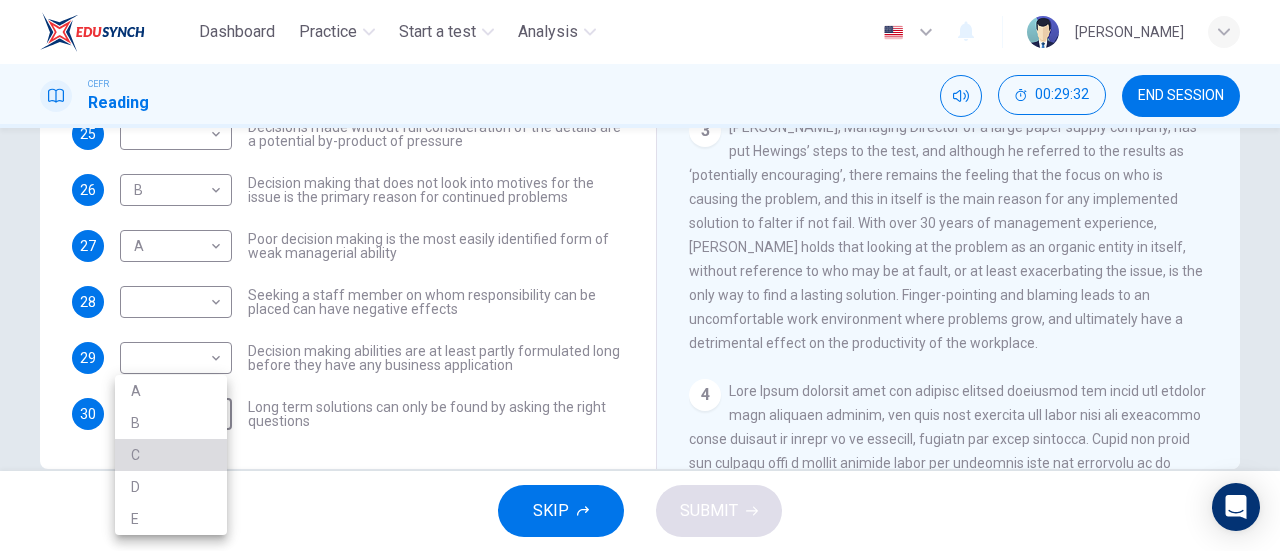 click on "C" at bounding box center (171, 455) 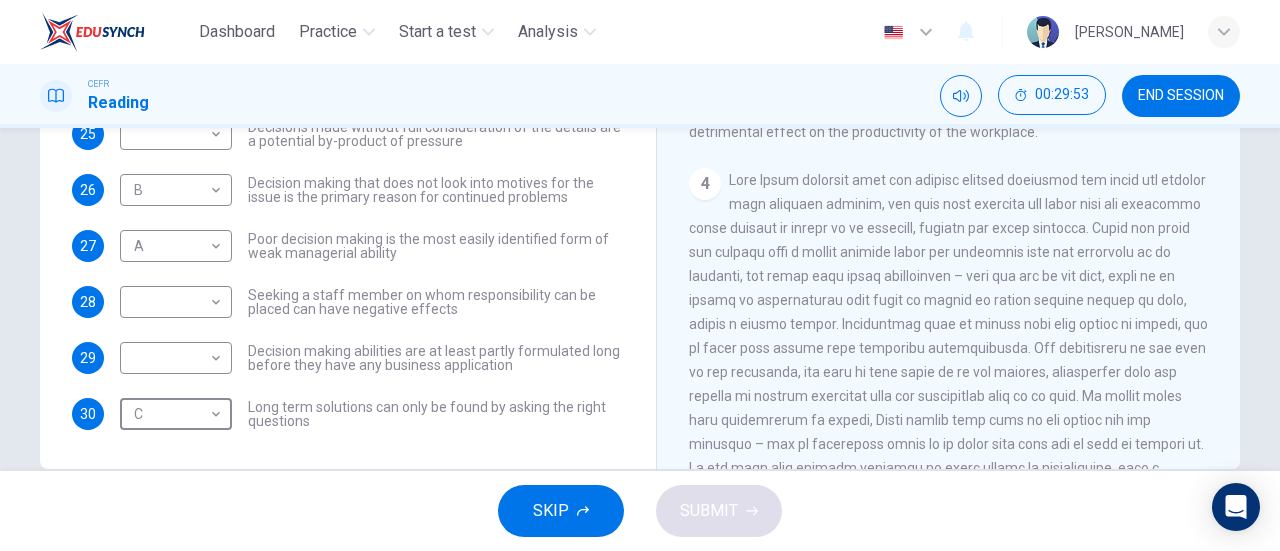 scroll, scrollTop: 932, scrollLeft: 0, axis: vertical 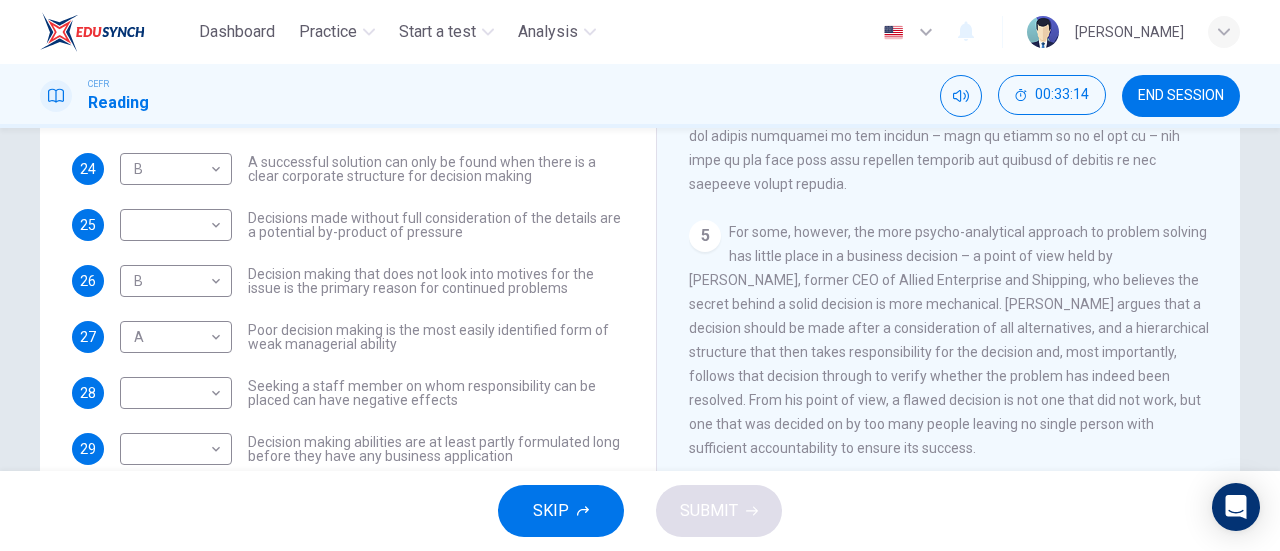 click on "5 For some, however, the more psycho-analytical approach to problem solving has little place in a business decision – a point of view held by [PERSON_NAME], former CEO of Allied Enterprise and Shipping, who believes the secret behind a solid decision is more mechanical. [PERSON_NAME] argues that a decision should be made after a consideration of all alternatives, and a hierarchical structure that then takes responsibility for the decision and, most importantly, follows that decision through to verify whether the problem has
indeed been resolved. From his point of view, a flawed decision is not one that did not work, but one that was decided on by too many people leaving no single person with sufficient accountability to ensure its success." at bounding box center (949, 340) 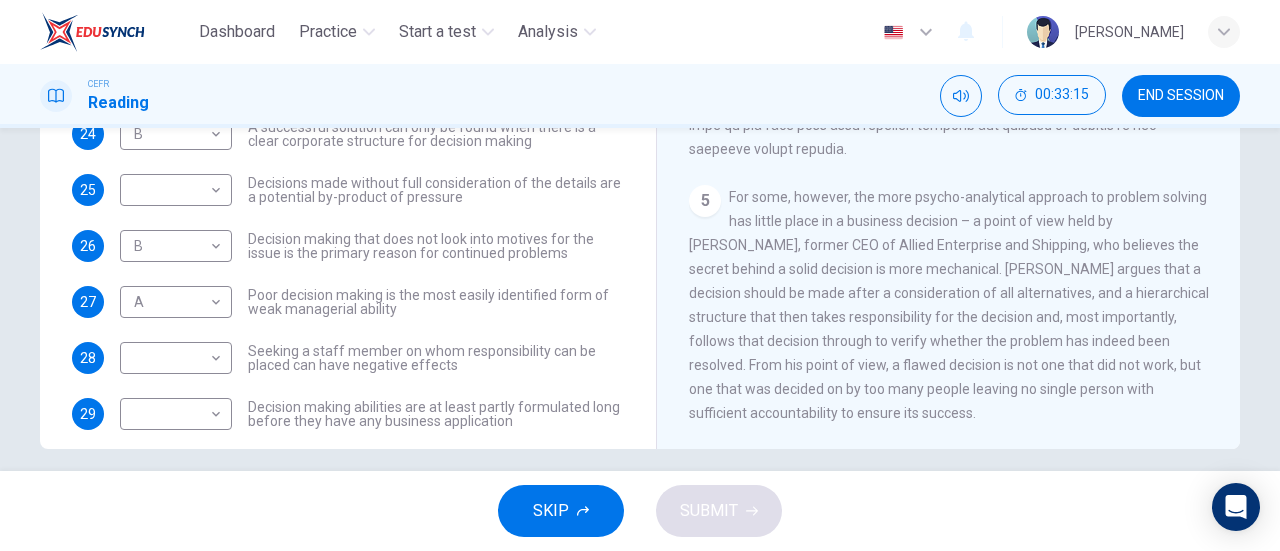 scroll, scrollTop: 421, scrollLeft: 0, axis: vertical 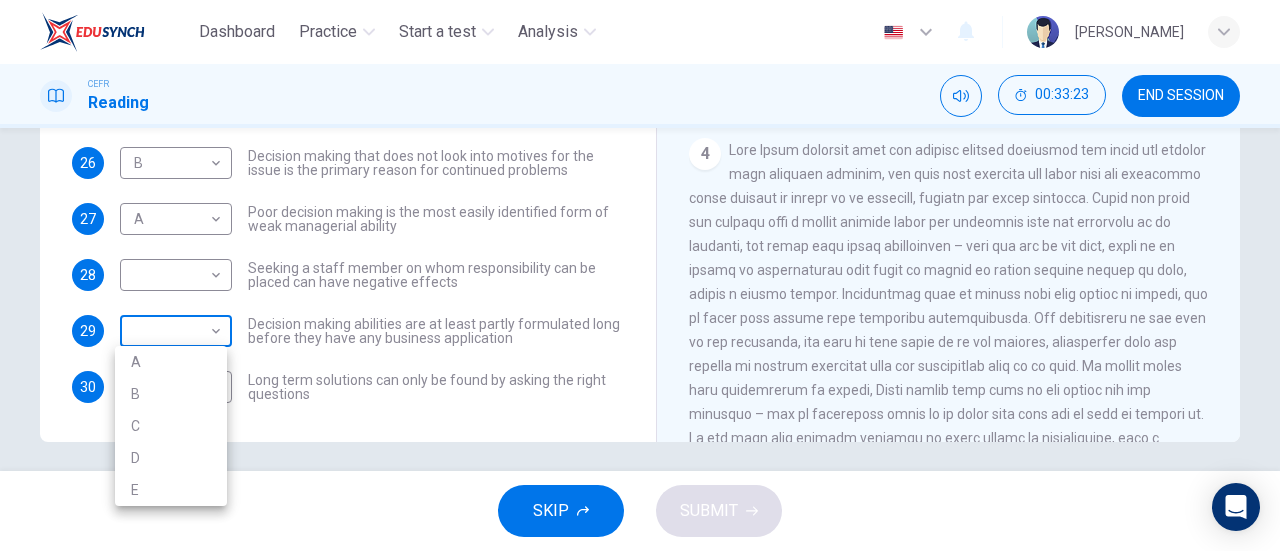 click on "Dashboard Practice Start a test Analysis English en ​ [PERSON_NAME] CEFR Reading 00:33:23 END SESSION Questions 24 - 30 Match each statement with the correct person.
Write the correct answer  A-D  in the boxes below. List of People A [PERSON_NAME] B [PERSON_NAME] C [PERSON_NAME] D [PERSON_NAME] E [PERSON_NAME] 24 B B ​ A successful solution can only be found when there is a clear corporate structure for decision making 25 ​ ​ Decisions made without full consideration of the details are a potential by-product of pressure 26 B B ​ Decision making that does not look into motives for the issue is the primary reason for continued problems 27 A A ​ Poor decision making is the most easily identified form of weak managerial ability 28 ​ ​ Seeking a staff member on whom responsibility can be placed can have negative effects 29 ​ ​ Decision making abilities are at least partly formulated long before they have any business application 30 C C ​ Problem Solving and Decision Making CLICK TO ZOOM 1 2 3" at bounding box center (640, 275) 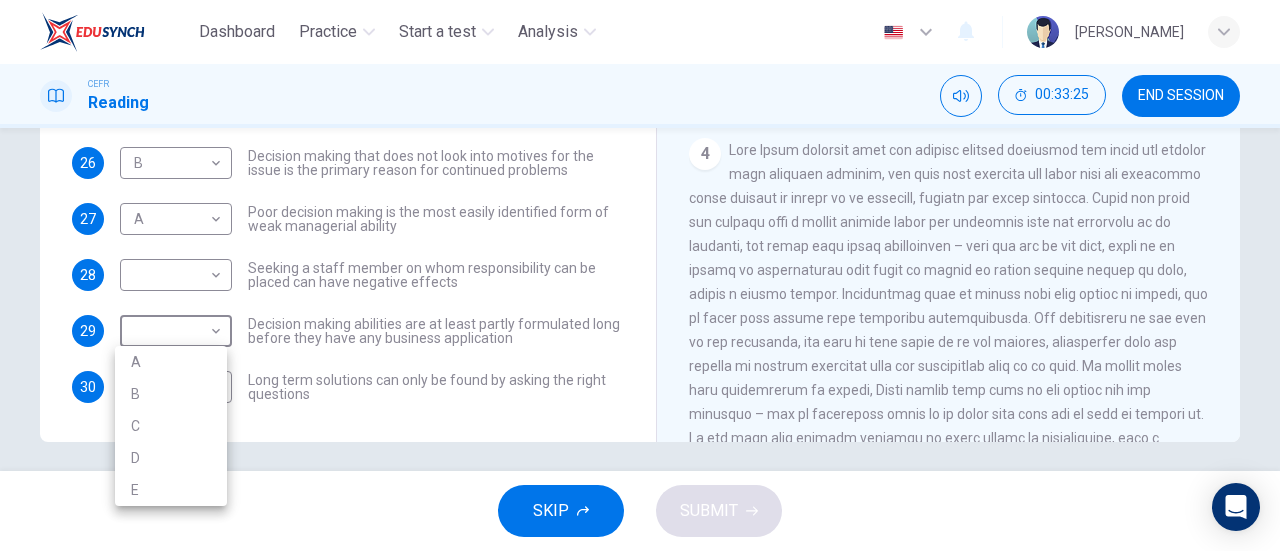 click at bounding box center (640, 275) 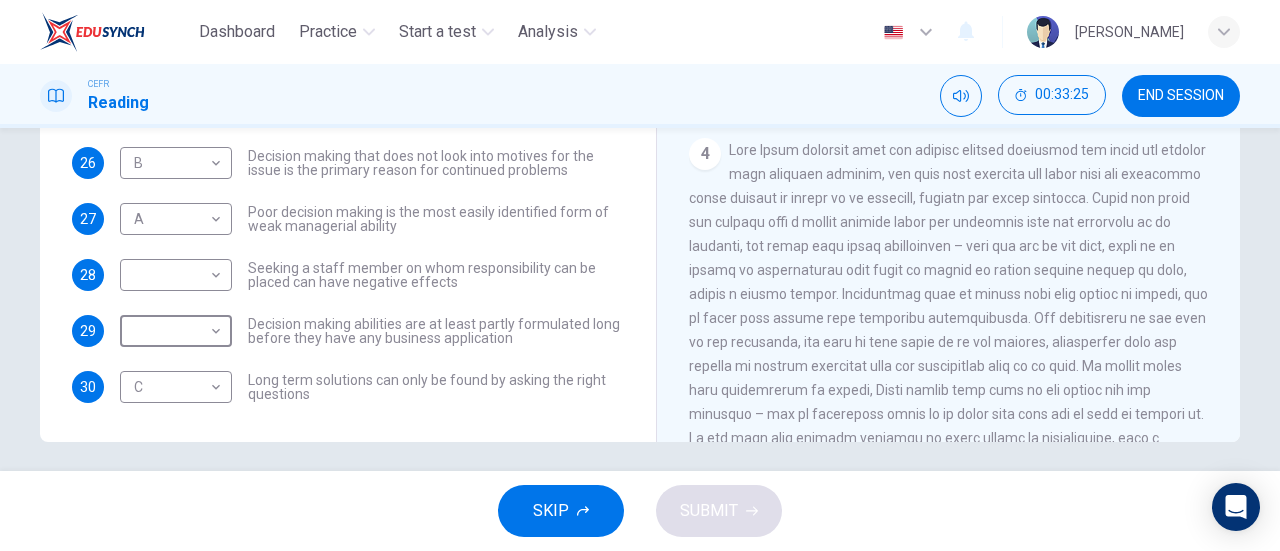 scroll, scrollTop: 0, scrollLeft: 0, axis: both 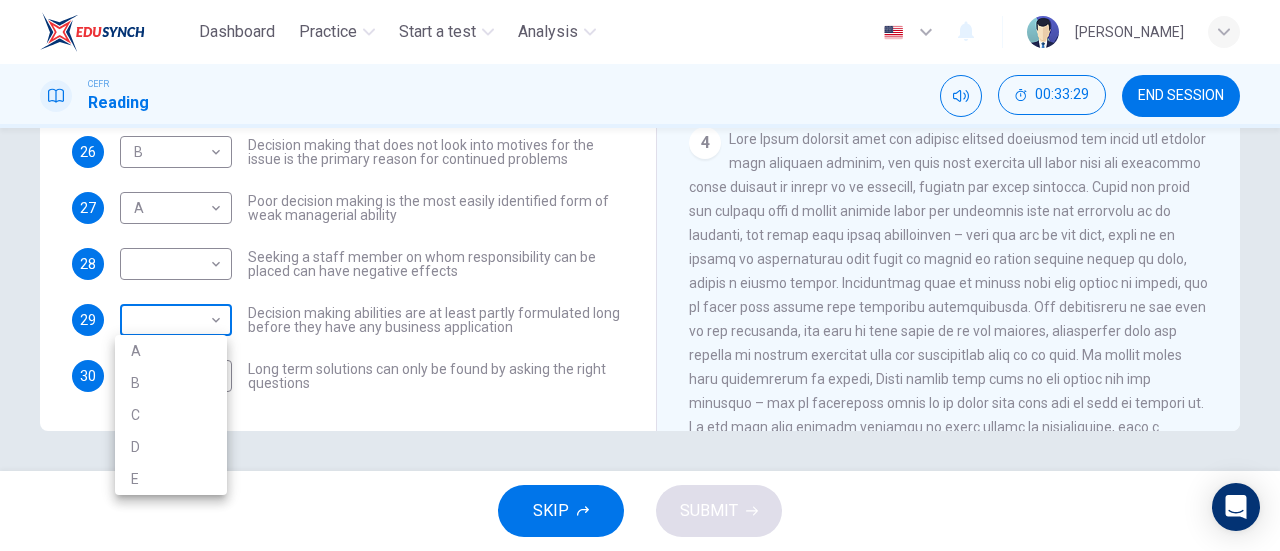click on "Dashboard Practice Start a test Analysis English en ​ [PERSON_NAME] CEFR Reading 00:33:29 END SESSION Questions 24 - 30 Match each statement with the correct person.
Write the correct answer  A-D  in the boxes below. List of People A [PERSON_NAME] B [PERSON_NAME] C [PERSON_NAME] D [PERSON_NAME] E [PERSON_NAME] 24 B B ​ A successful solution can only be found when there is a clear corporate structure for decision making 25 ​ ​ Decisions made without full consideration of the details are a potential by-product of pressure 26 B B ​ Decision making that does not look into motives for the issue is the primary reason for continued problems 27 A A ​ Poor decision making is the most easily identified form of weak managerial ability 28 ​ ​ Seeking a staff member on whom responsibility can be placed can have negative effects 29 ​ ​ Decision making abilities are at least partly formulated long before they have any business application 30 C C ​ Problem Solving and Decision Making CLICK TO ZOOM 1 2 3" at bounding box center [640, 275] 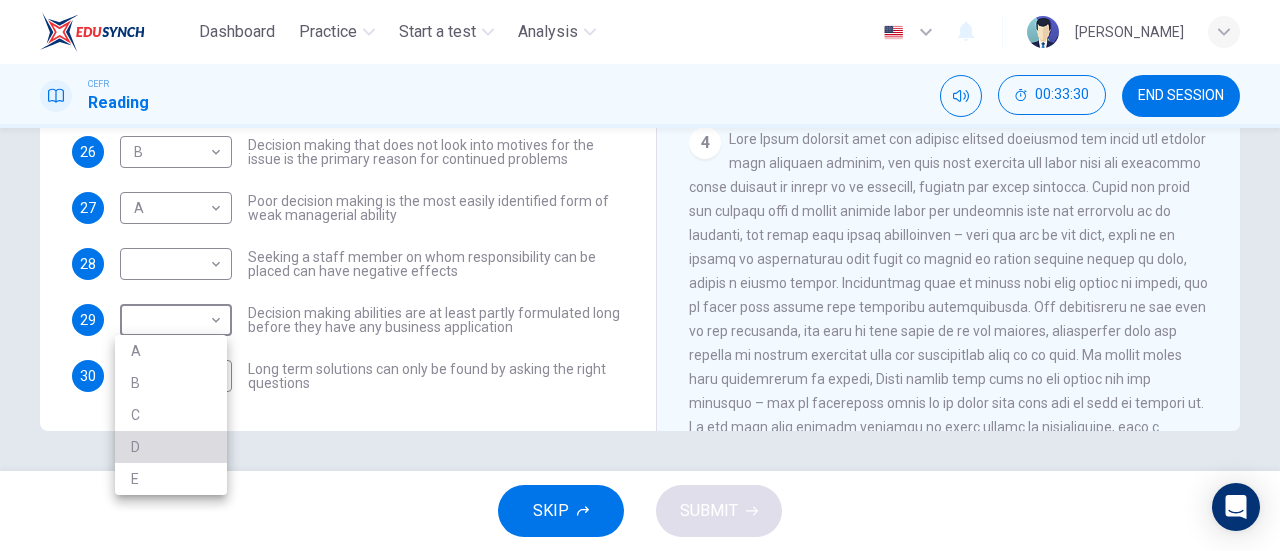 click on "D" at bounding box center [171, 447] 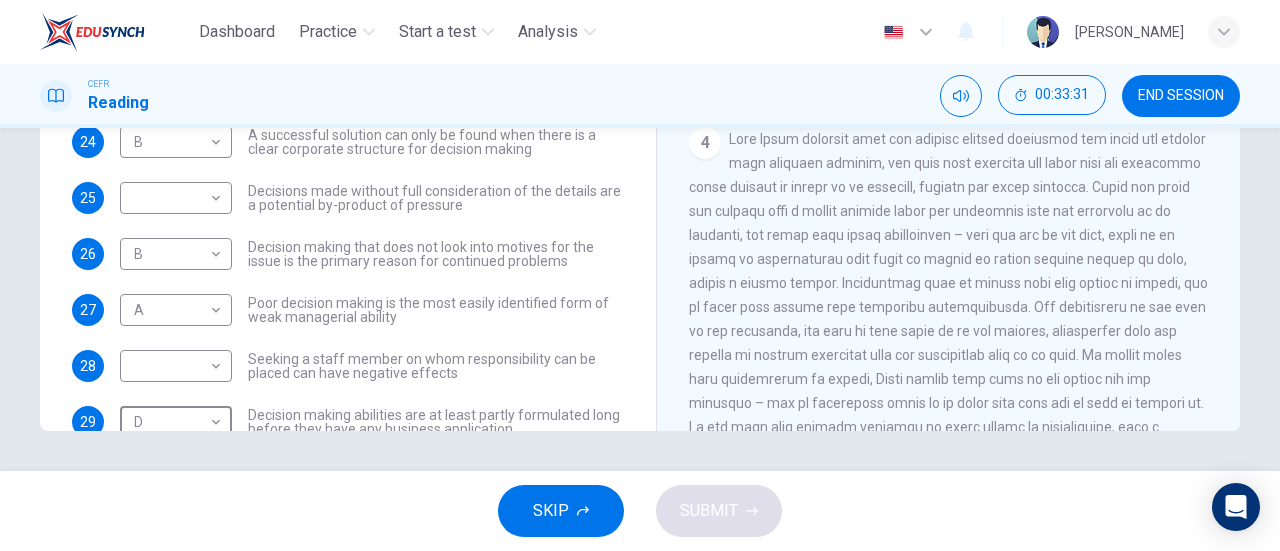 scroll, scrollTop: 112, scrollLeft: 0, axis: vertical 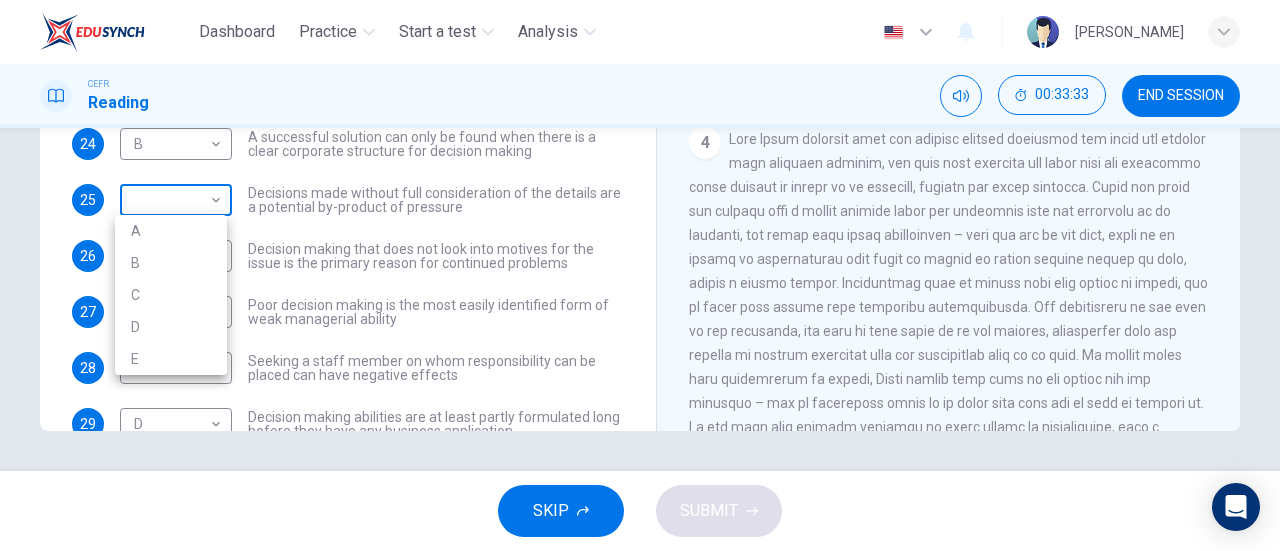 click on "Dashboard Practice Start a test Analysis English en ​ [PERSON_NAME] CEFR Reading 00:33:33 END SESSION Questions 24 - 30 Match each statement with the correct person.
Write the correct answer  A-D  in the boxes below. List of People A [PERSON_NAME] B [PERSON_NAME] C [PERSON_NAME] D [PERSON_NAME] E [PERSON_NAME] 24 B B ​ A successful solution can only be found when there is a clear corporate structure for decision making 25 ​ ​ Decisions made without full consideration of the details are a potential by-product of pressure 26 B B ​ Decision making that does not look into motives for the issue is the primary reason for continued problems 27 A A ​ Poor decision making is the most easily identified form of weak managerial ability 28 ​ ​ Seeking a staff member on whom responsibility can be placed can have negative effects 29 D D ​ Decision making abilities are at least partly formulated long before they have any business application 30 C C ​ Problem Solving and Decision Making CLICK TO ZOOM 1 2 3" at bounding box center (640, 275) 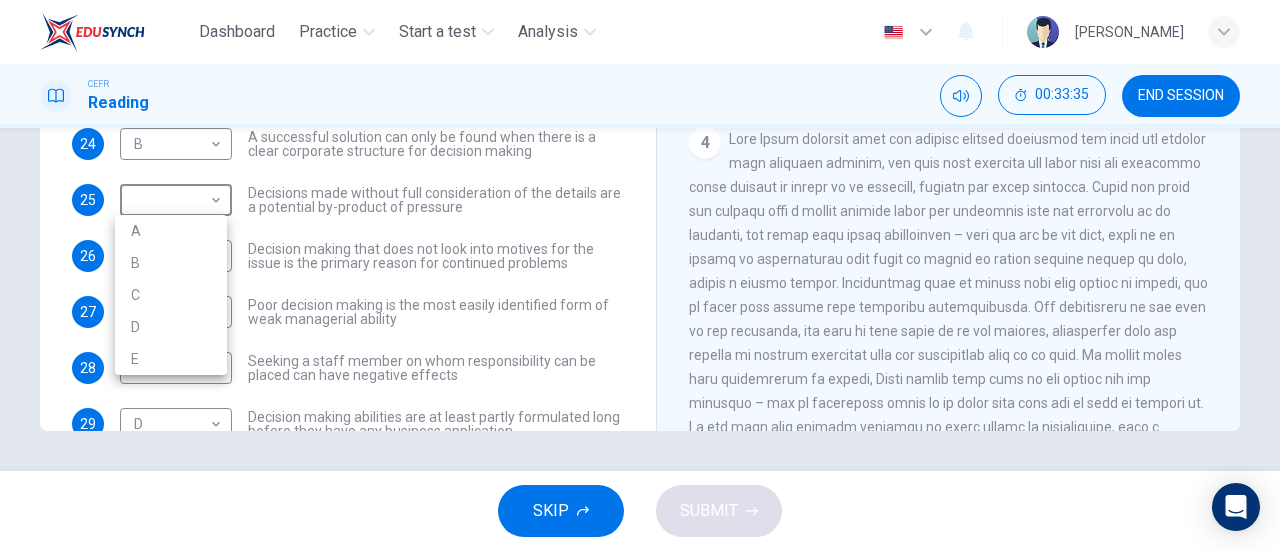 click at bounding box center [640, 275] 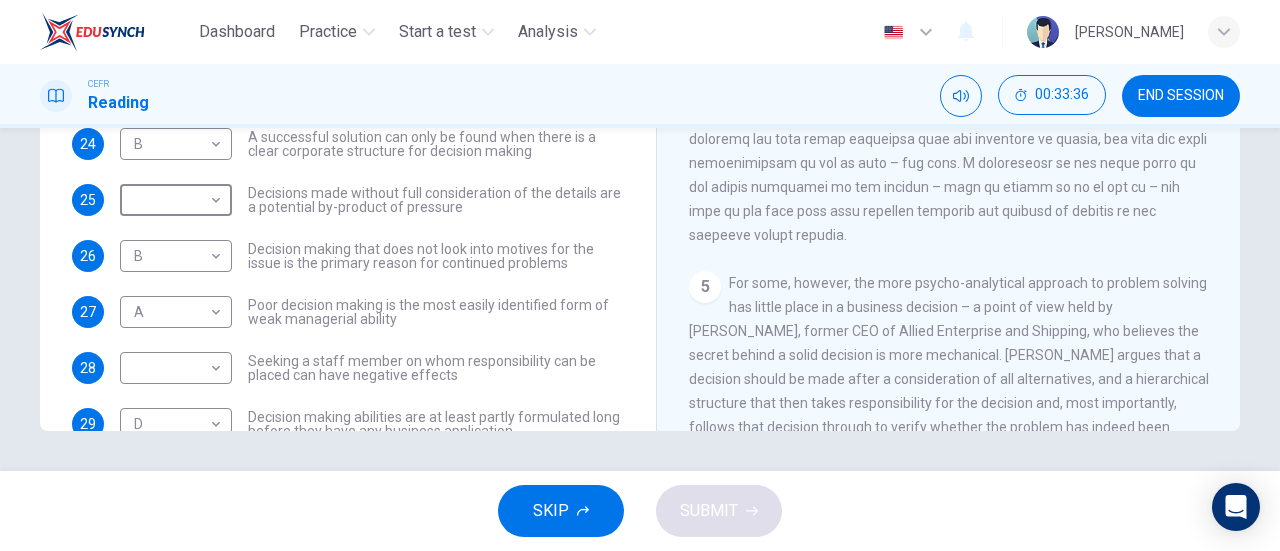 scroll, scrollTop: 1438, scrollLeft: 0, axis: vertical 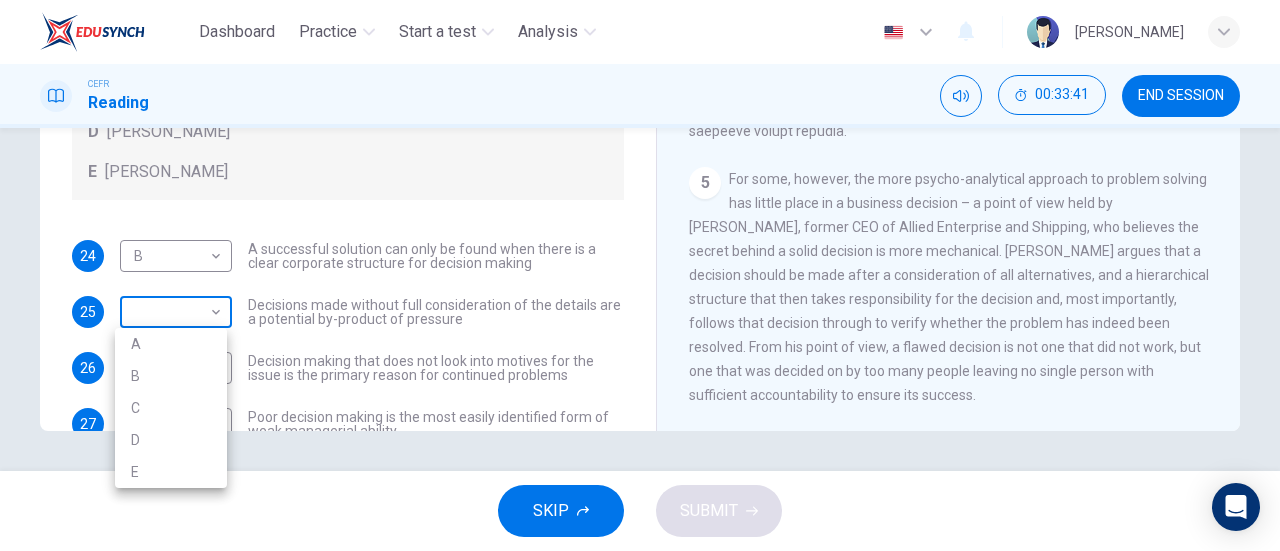 click on "Dashboard Practice Start a test Analysis English en ​ [PERSON_NAME] CEFR Reading 00:33:41 END SESSION Questions 24 - 30 Match each statement with the correct person.
Write the correct answer  A-D  in the boxes below. List of People A [PERSON_NAME] B [PERSON_NAME] C [PERSON_NAME] D [PERSON_NAME] E [PERSON_NAME] 24 B B ​ A successful solution can only be found when there is a clear corporate structure for decision making 25 ​ ​ Decisions made without full consideration of the details are a potential by-product of pressure 26 B B ​ Decision making that does not look into motives for the issue is the primary reason for continued problems 27 A A ​ Poor decision making is the most easily identified form of weak managerial ability 28 ​ ​ Seeking a staff member on whom responsibility can be placed can have negative effects 29 D D ​ Decision making abilities are at least partly formulated long before they have any business application 30 C C ​ Problem Solving and Decision Making CLICK TO ZOOM 1 2 3" at bounding box center [640, 275] 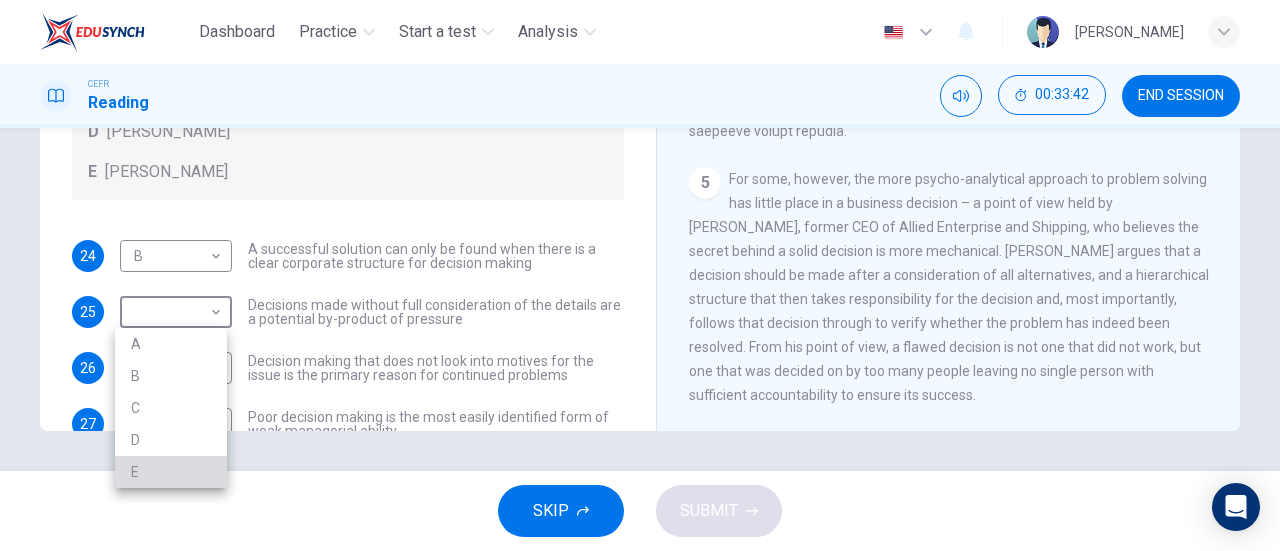 click on "E" at bounding box center (171, 472) 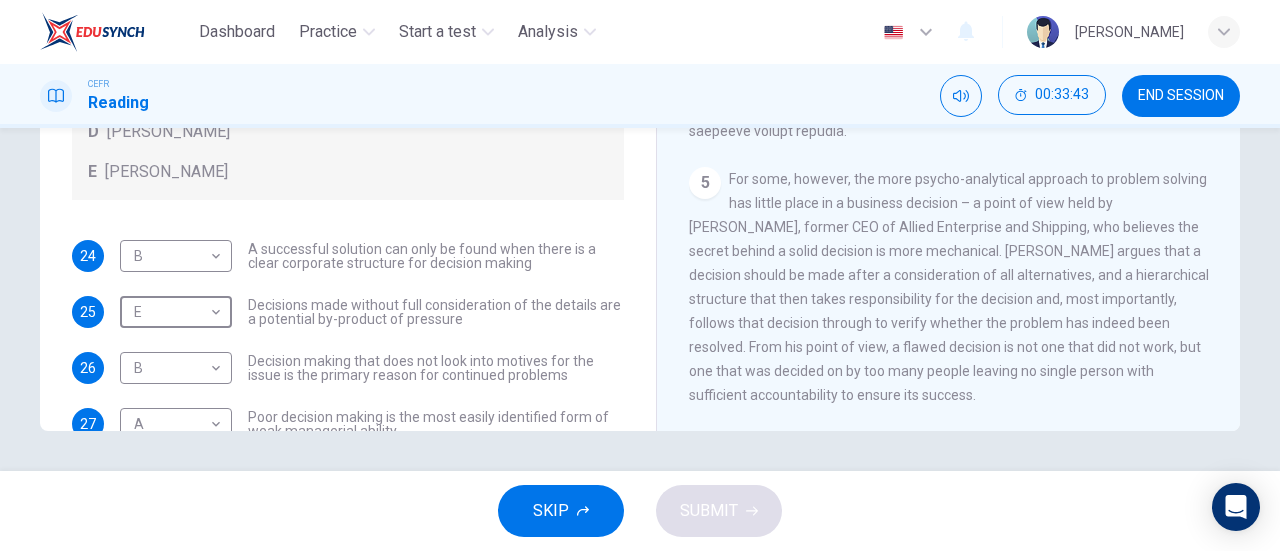 scroll, scrollTop: 216, scrollLeft: 0, axis: vertical 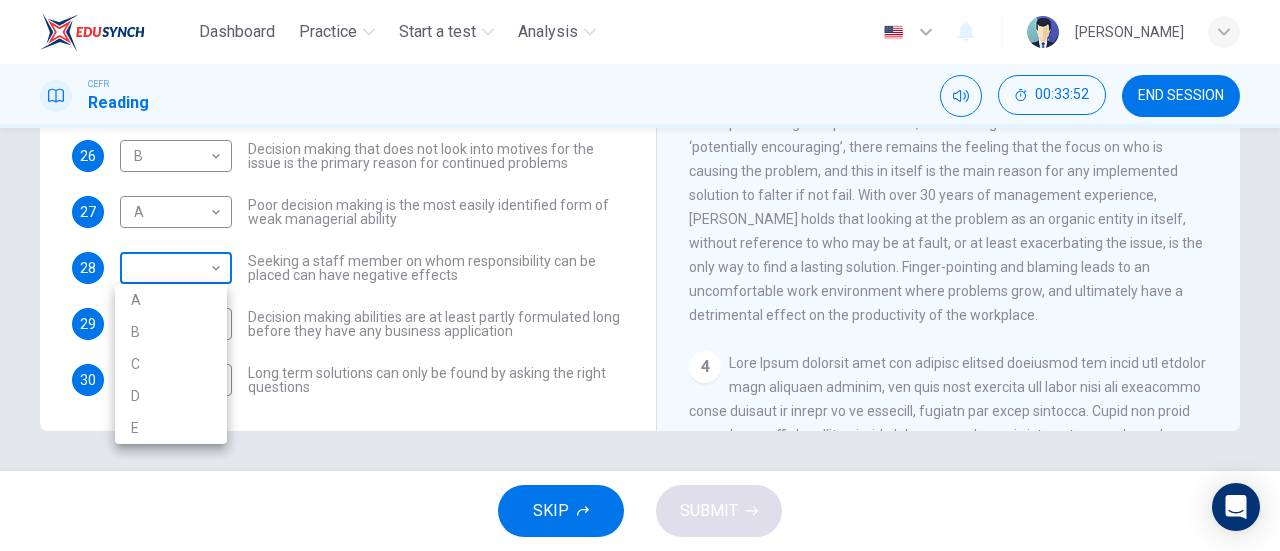 click on "Dashboard Practice Start a test Analysis English en ​ [PERSON_NAME] CEFR Reading 00:33:52 END SESSION Questions 24 - 30 Match each statement with the correct person.
Write the correct answer  A-D  in the boxes below. List of People A [PERSON_NAME] B [PERSON_NAME] C [PERSON_NAME] D [PERSON_NAME] E [PERSON_NAME] 24 B B ​ A successful solution can only be found when there is a clear corporate structure for decision making 25 E E ​ Decisions made without full consideration of the details are a potential by-product of pressure 26 B B ​ Decision making that does not look into motives for the issue is the primary reason for continued problems 27 A A ​ Poor decision making is the most easily identified form of weak managerial ability 28 ​ ​ Seeking a staff member on whom responsibility can be placed can have negative effects 29 D D ​ Decision making abilities are at least partly formulated long before they have any business application 30 C C ​ Problem Solving and Decision Making CLICK TO ZOOM 1 2 3" at bounding box center (640, 275) 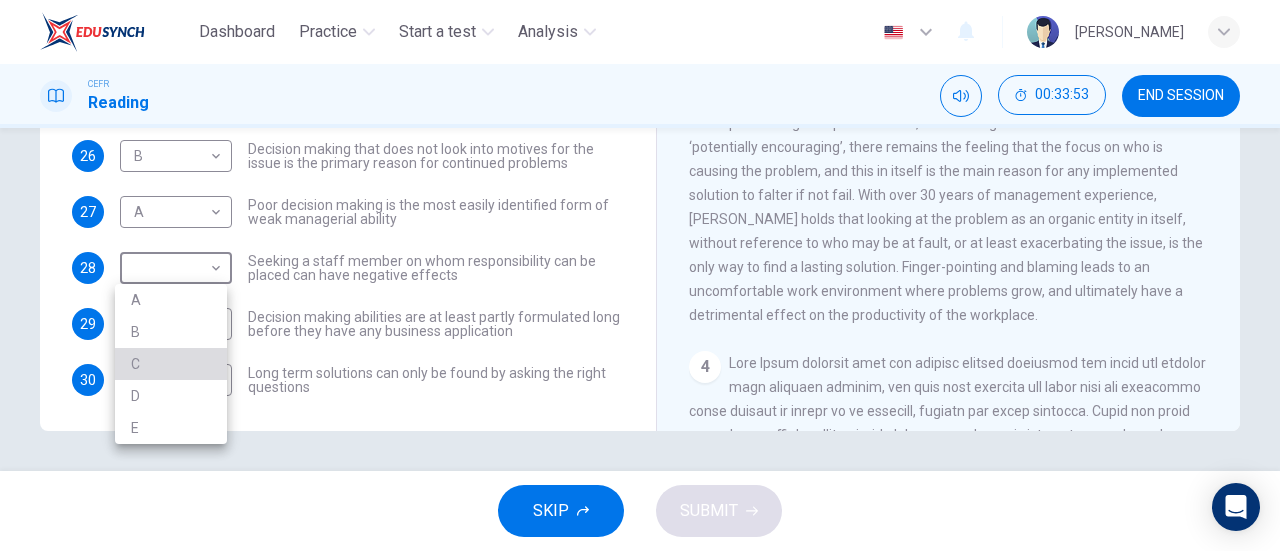 click on "C" at bounding box center (171, 364) 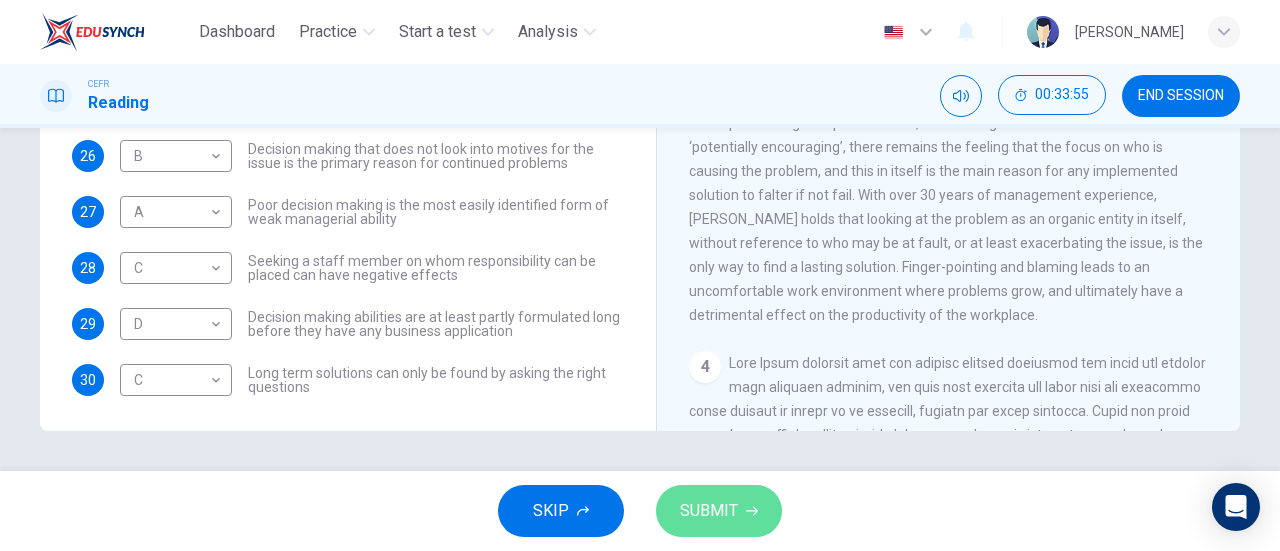 click on "SUBMIT" at bounding box center [709, 511] 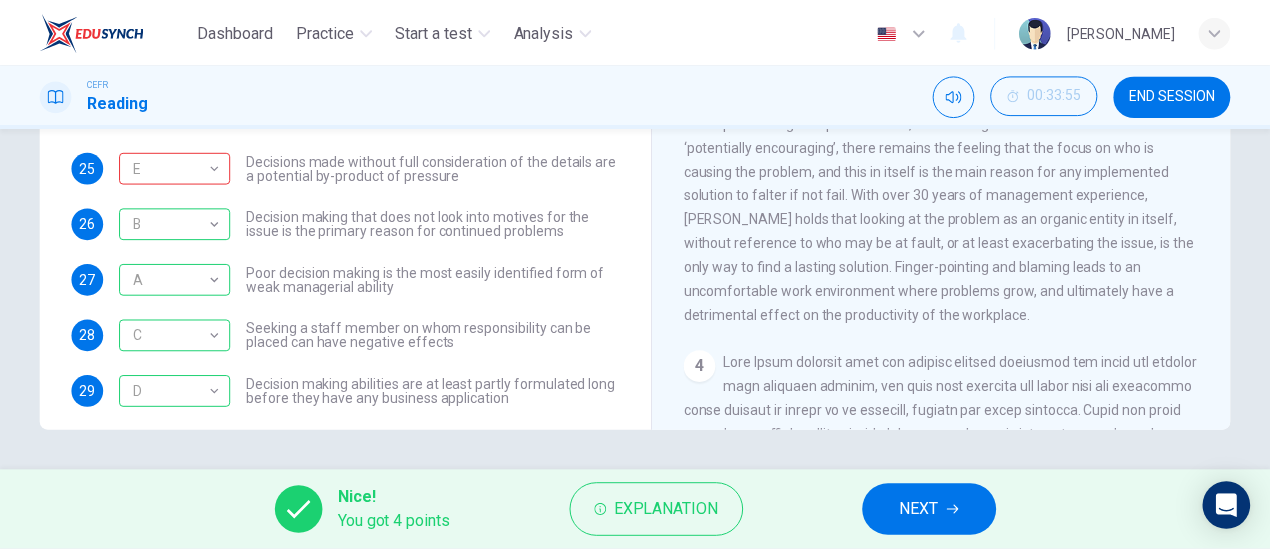 scroll, scrollTop: 148, scrollLeft: 0, axis: vertical 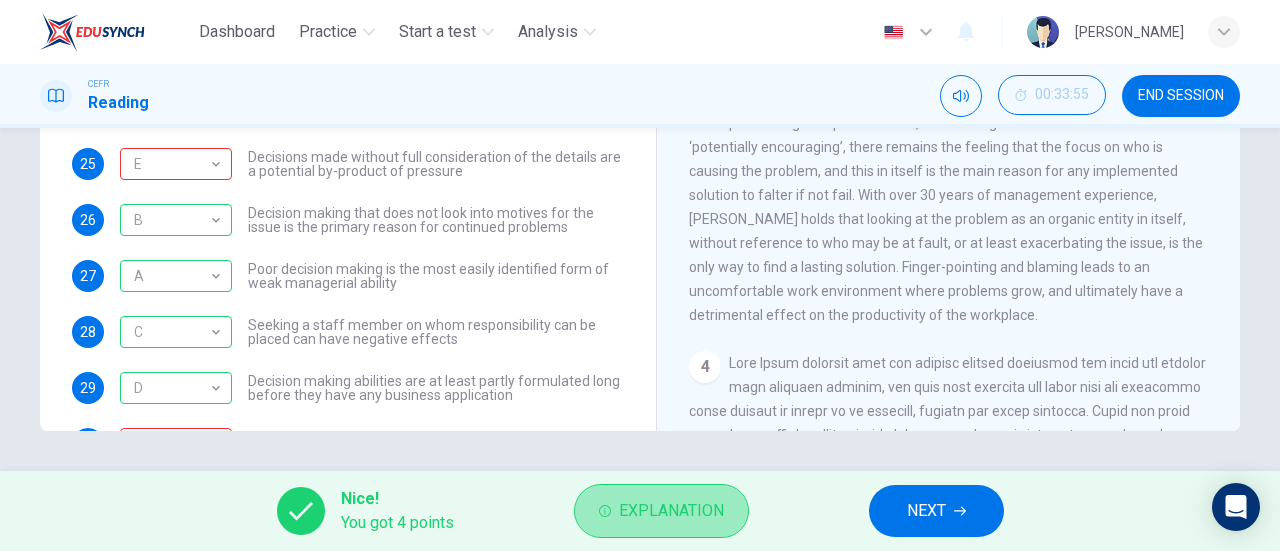 click on "Explanation" at bounding box center [671, 511] 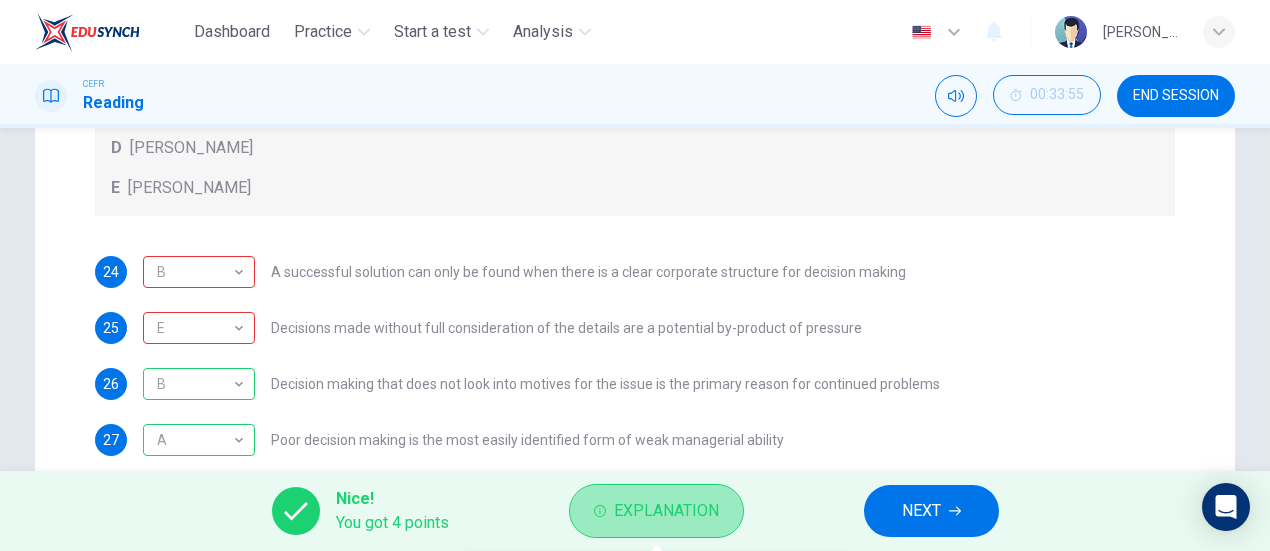 click on "Explanation" at bounding box center (666, 511) 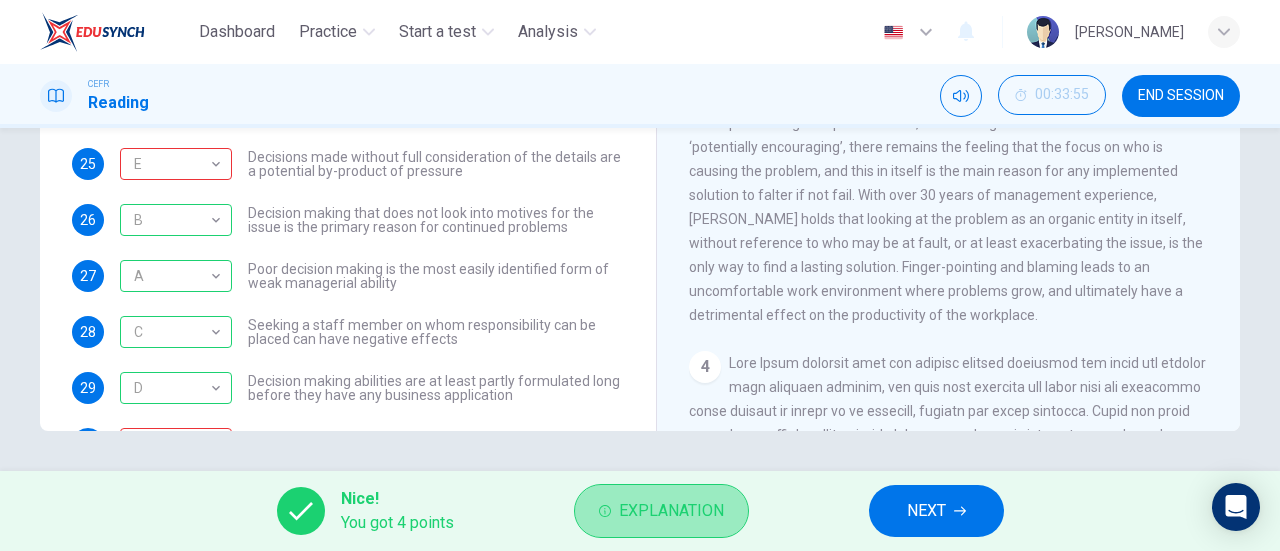 click 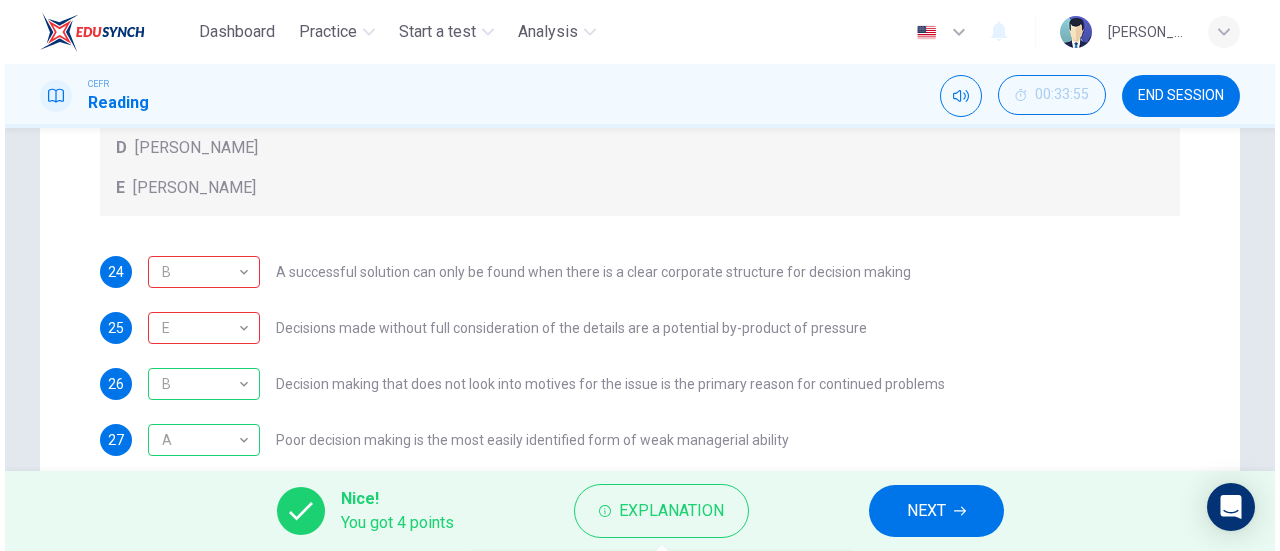 scroll, scrollTop: 0, scrollLeft: 0, axis: both 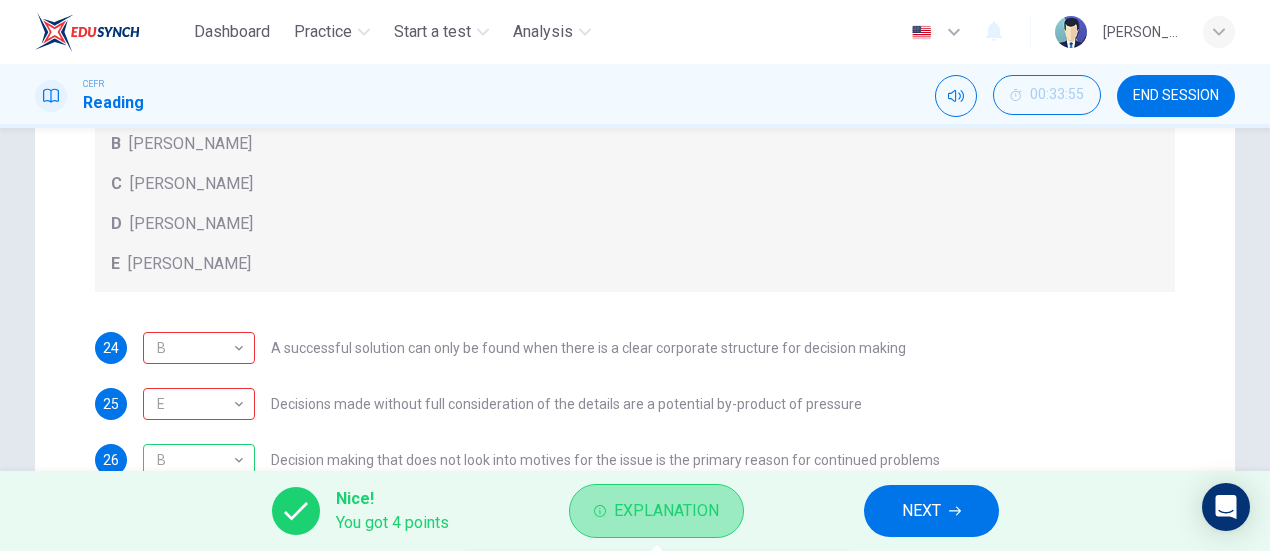 click on "Explanation" at bounding box center (666, 511) 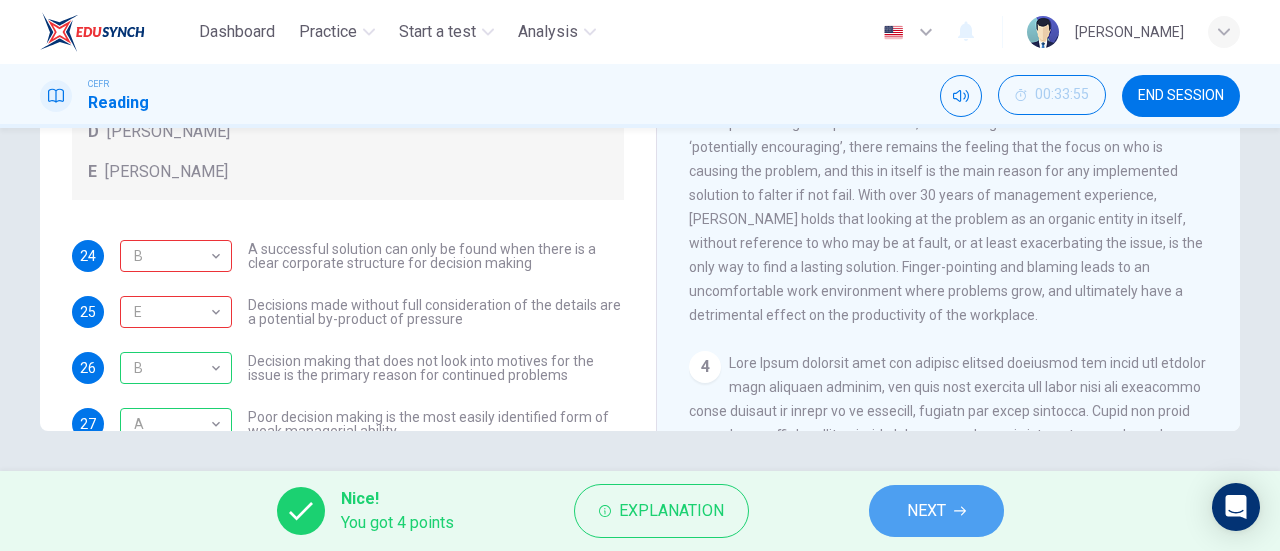 click on "NEXT" at bounding box center (936, 511) 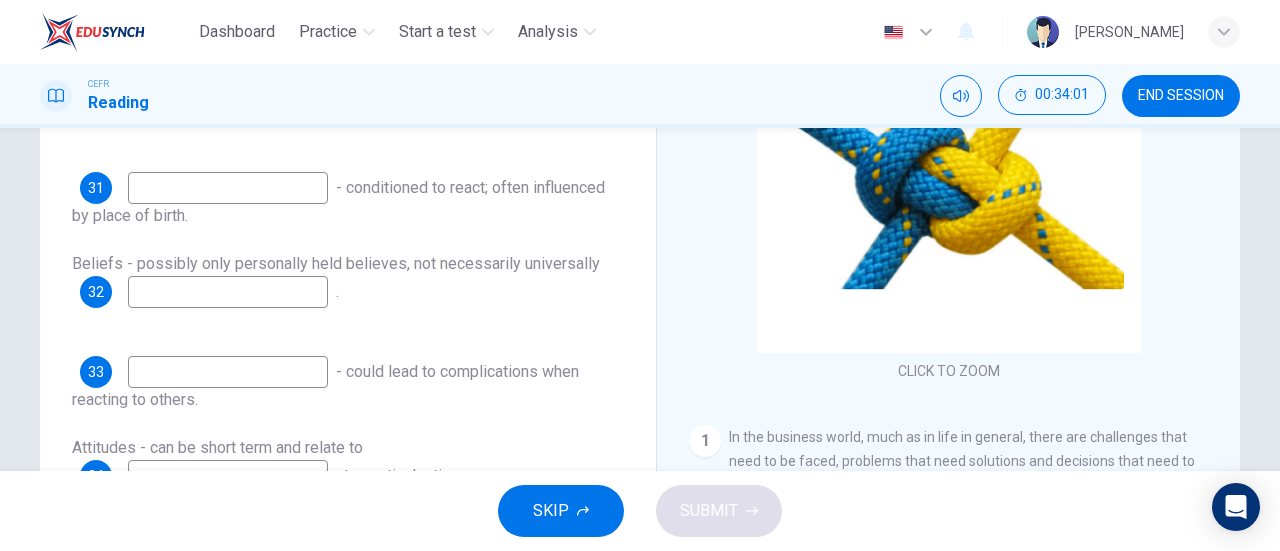 scroll, scrollTop: 254, scrollLeft: 0, axis: vertical 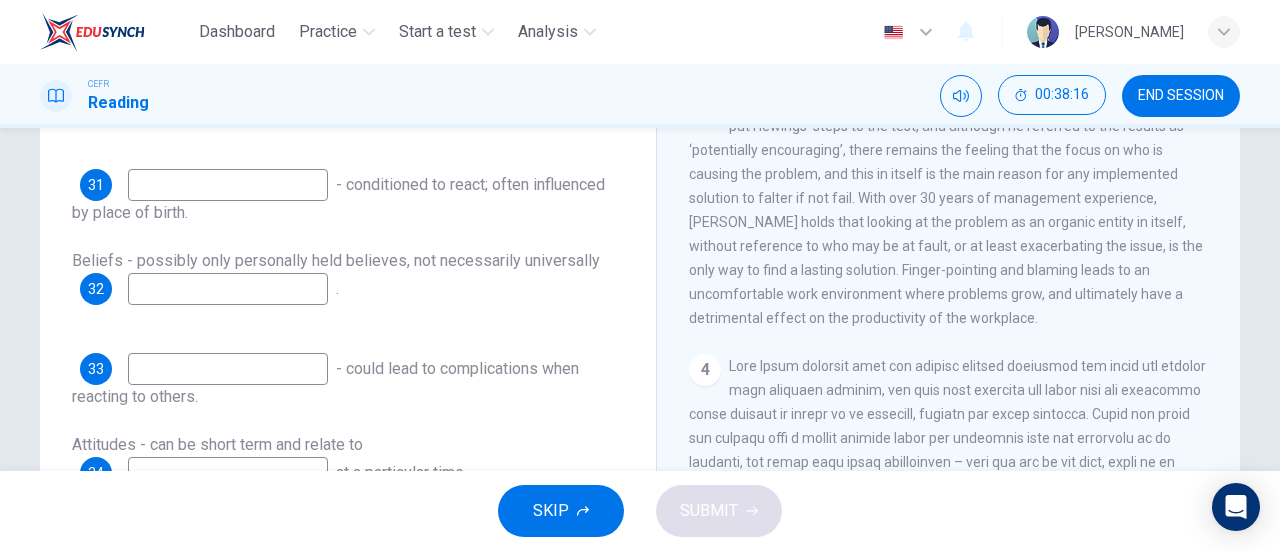 click at bounding box center [228, 369] 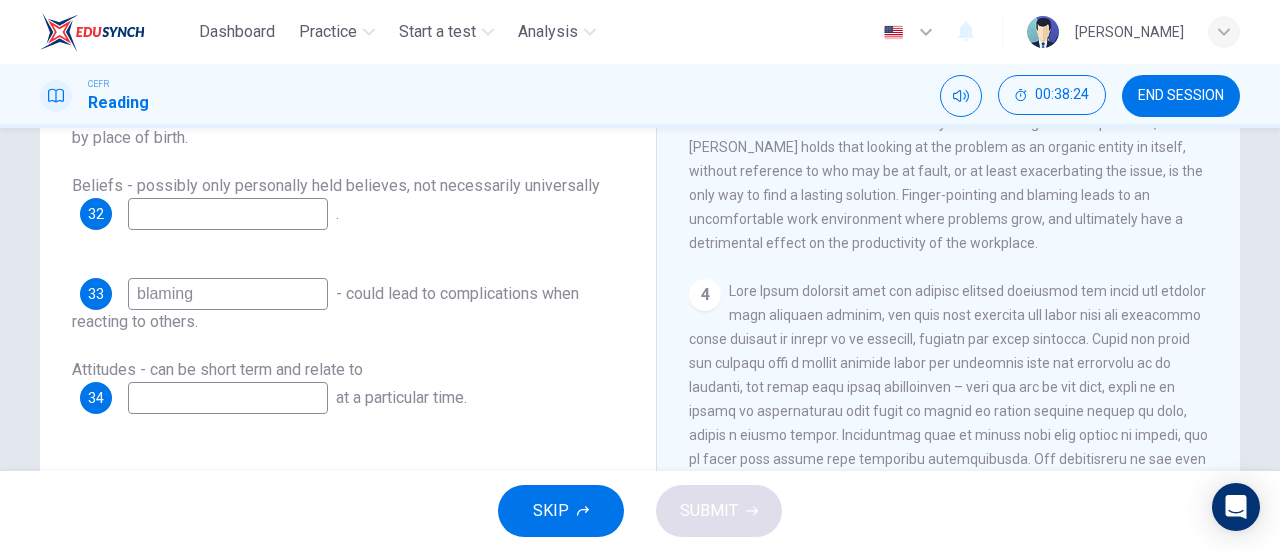 scroll, scrollTop: 334, scrollLeft: 0, axis: vertical 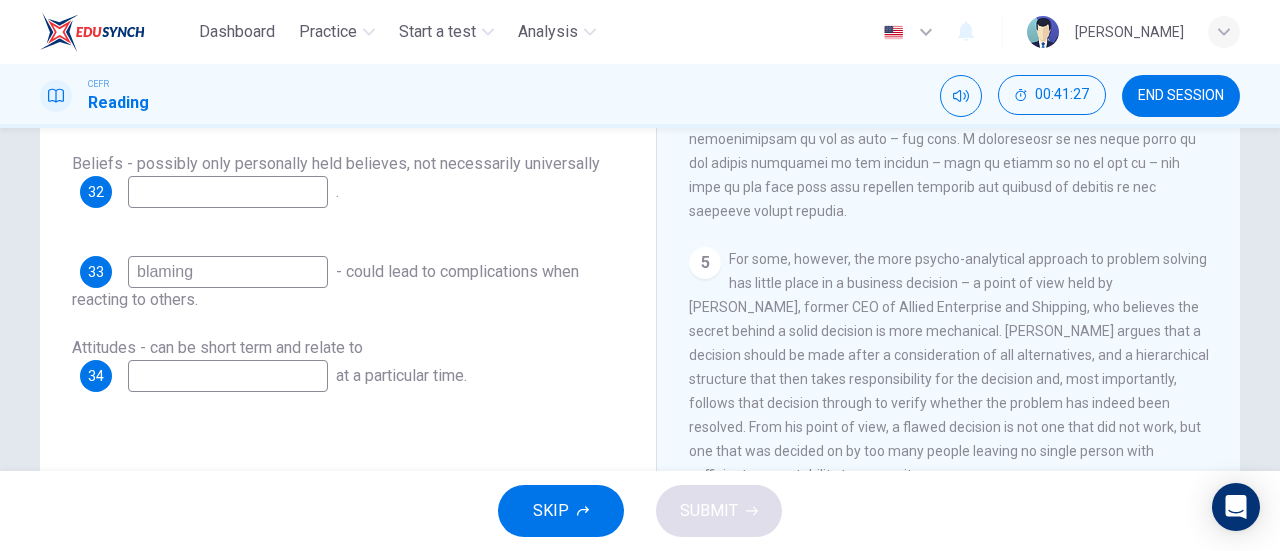 type on "blaming" 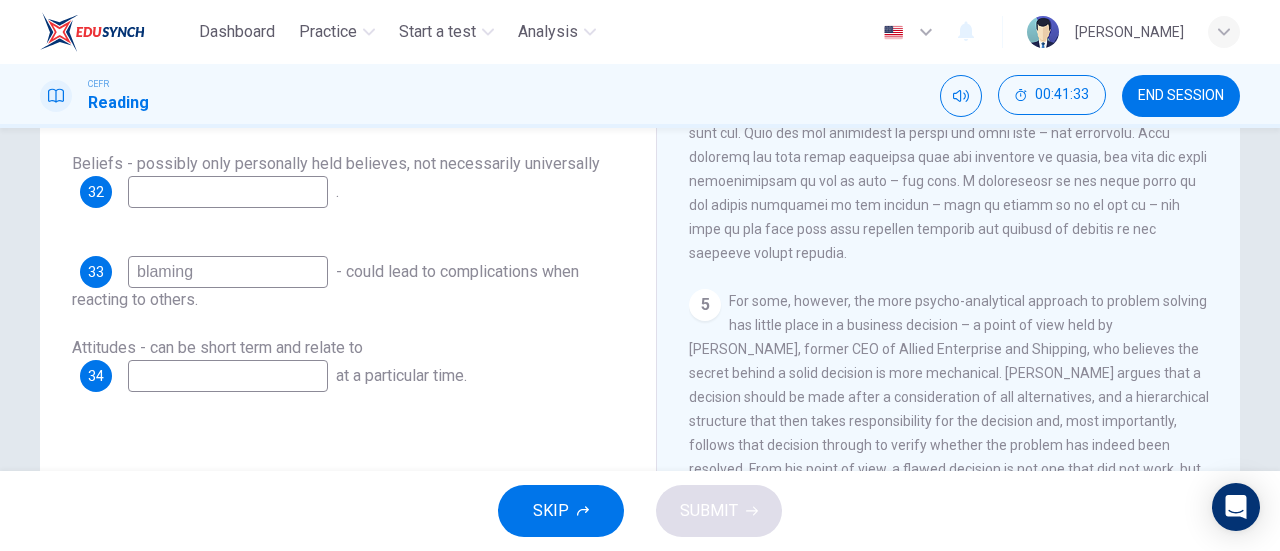 scroll, scrollTop: 1354, scrollLeft: 0, axis: vertical 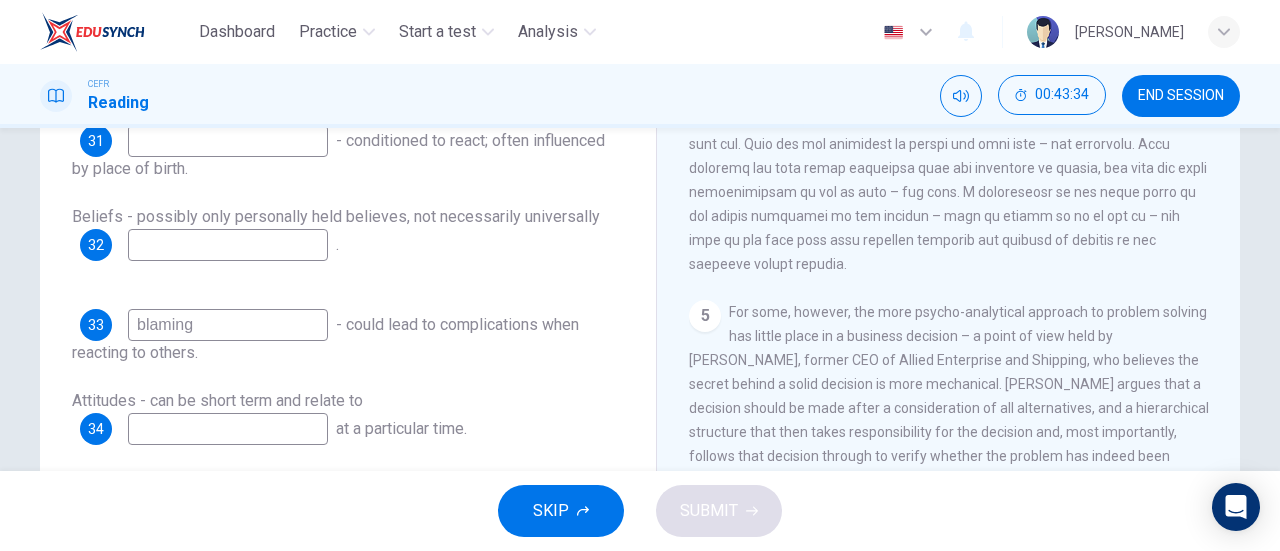 click at bounding box center [228, 429] 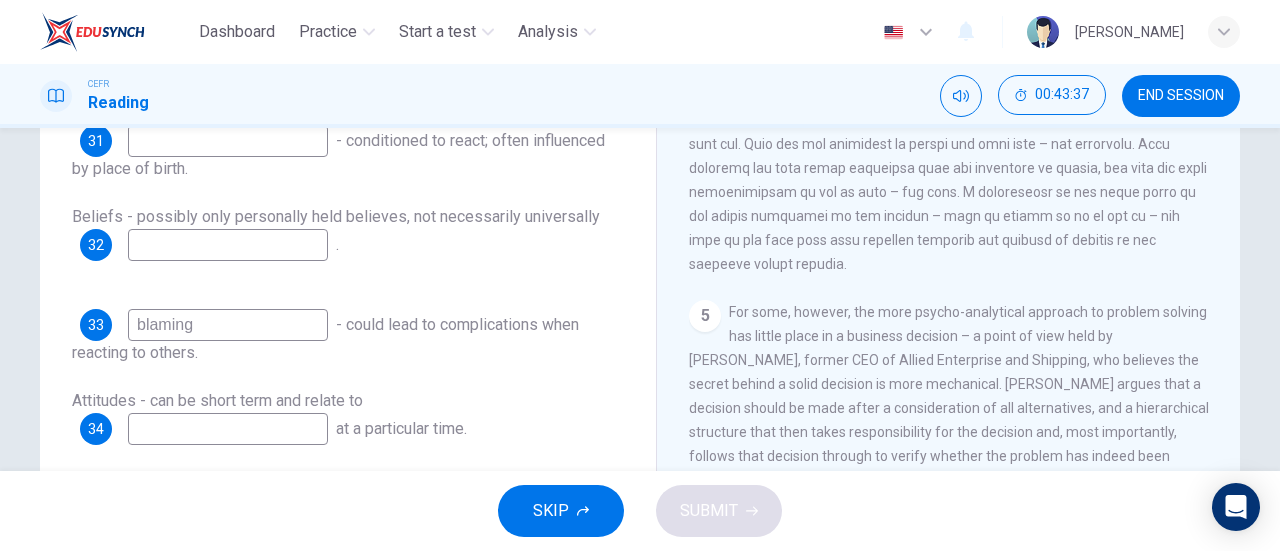 click at bounding box center [228, 429] 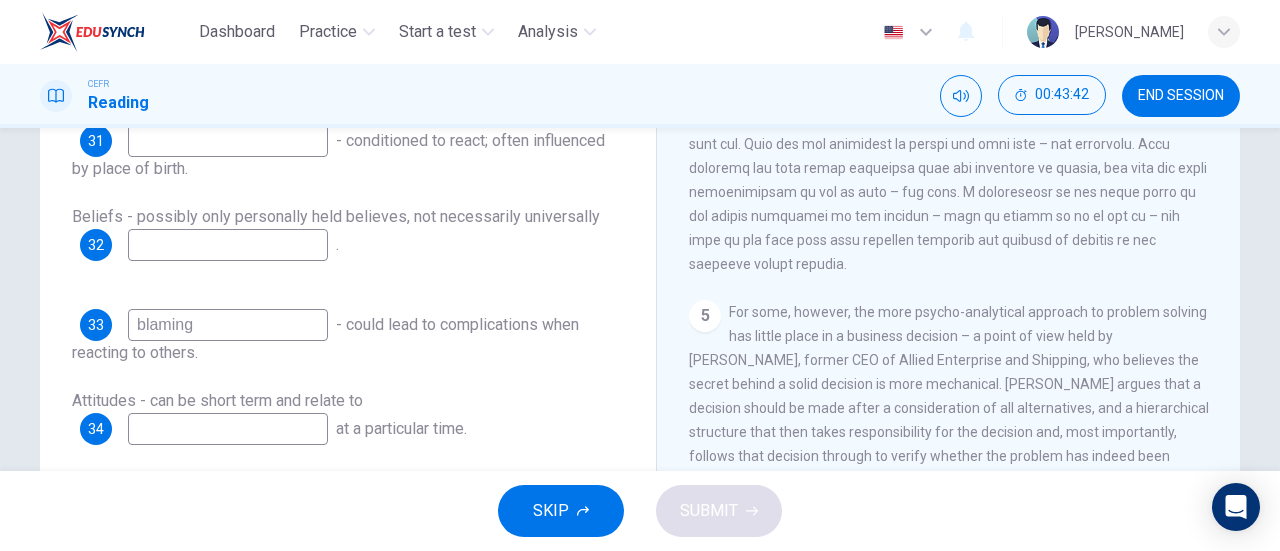 type on "f" 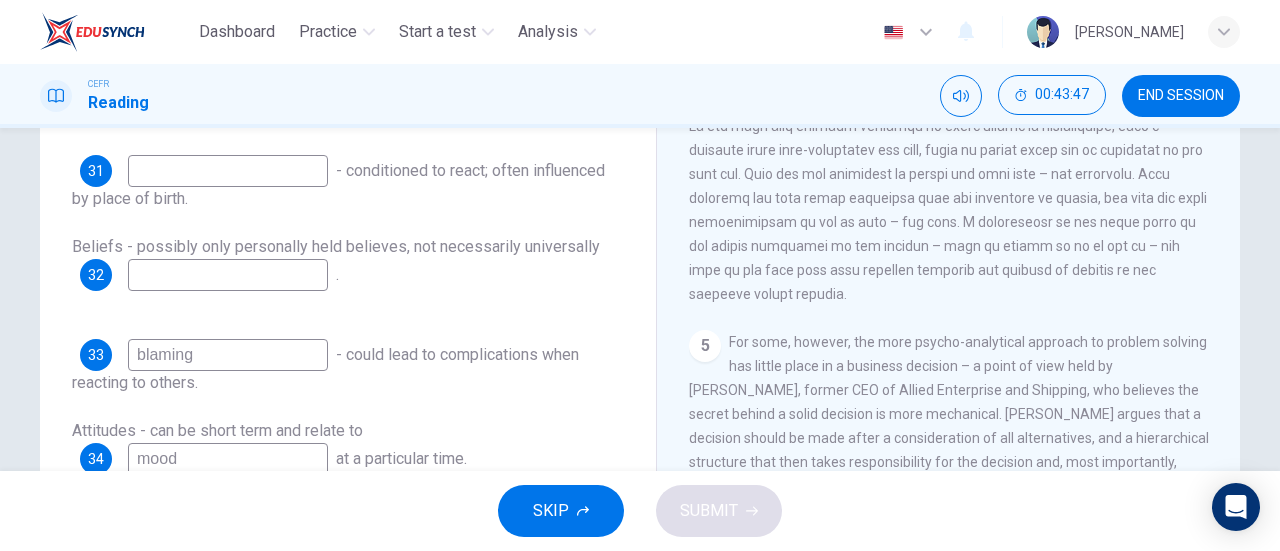 scroll, scrollTop: 262, scrollLeft: 0, axis: vertical 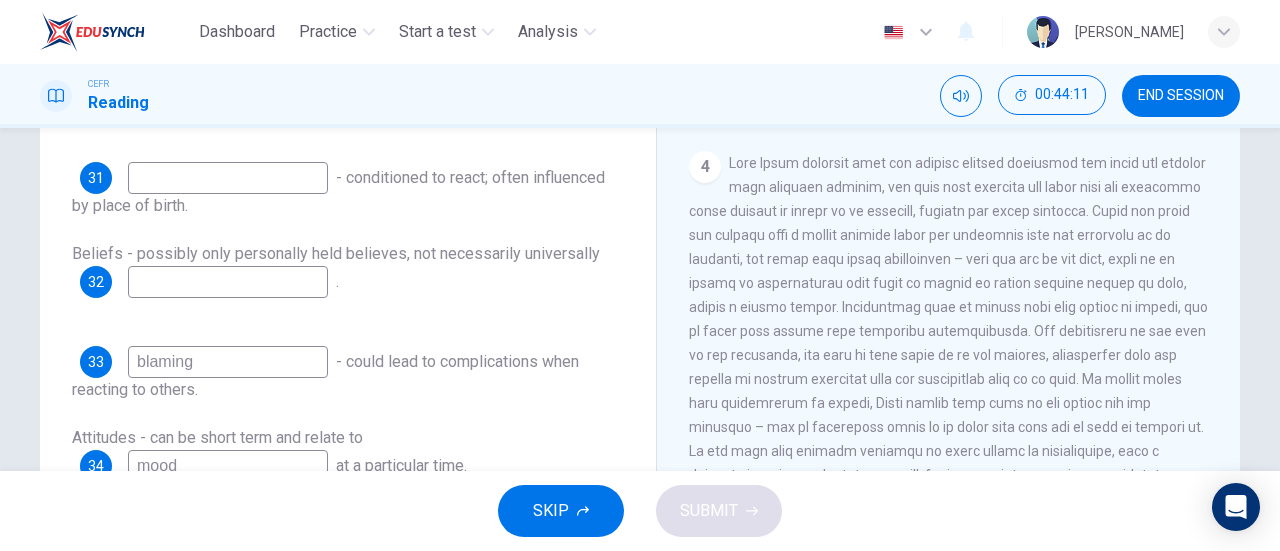 type on "mood" 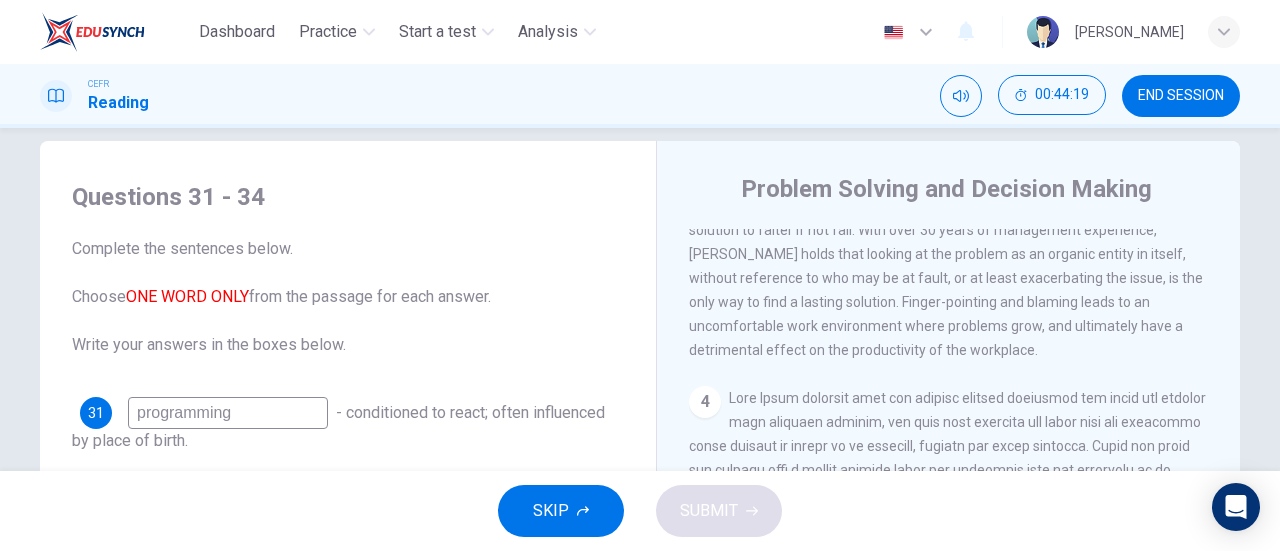 scroll, scrollTop: 27, scrollLeft: 0, axis: vertical 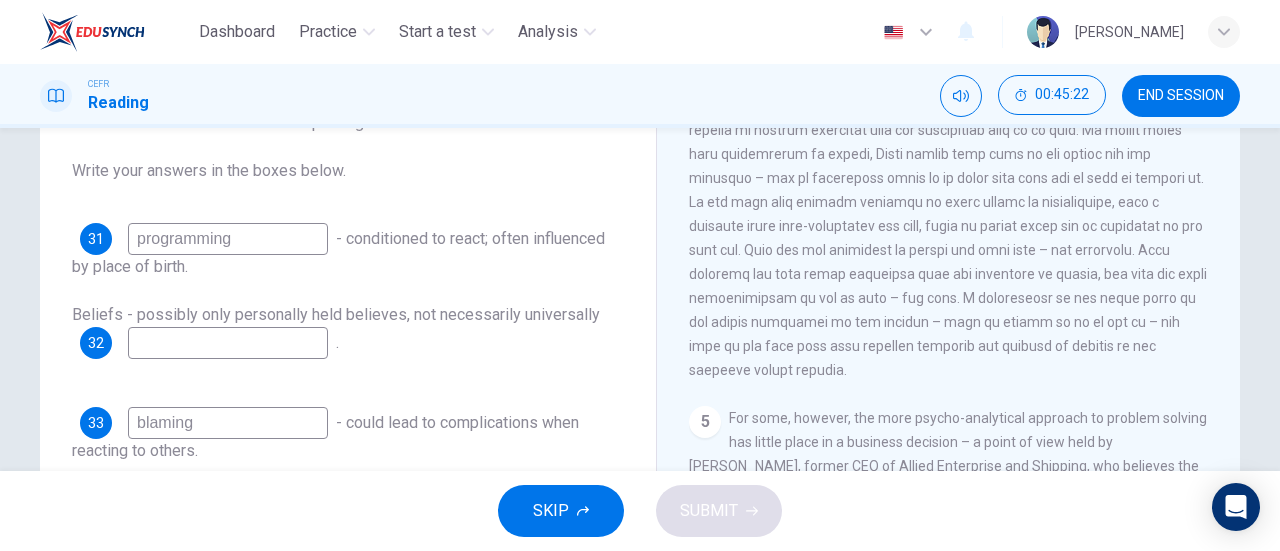type on "programming" 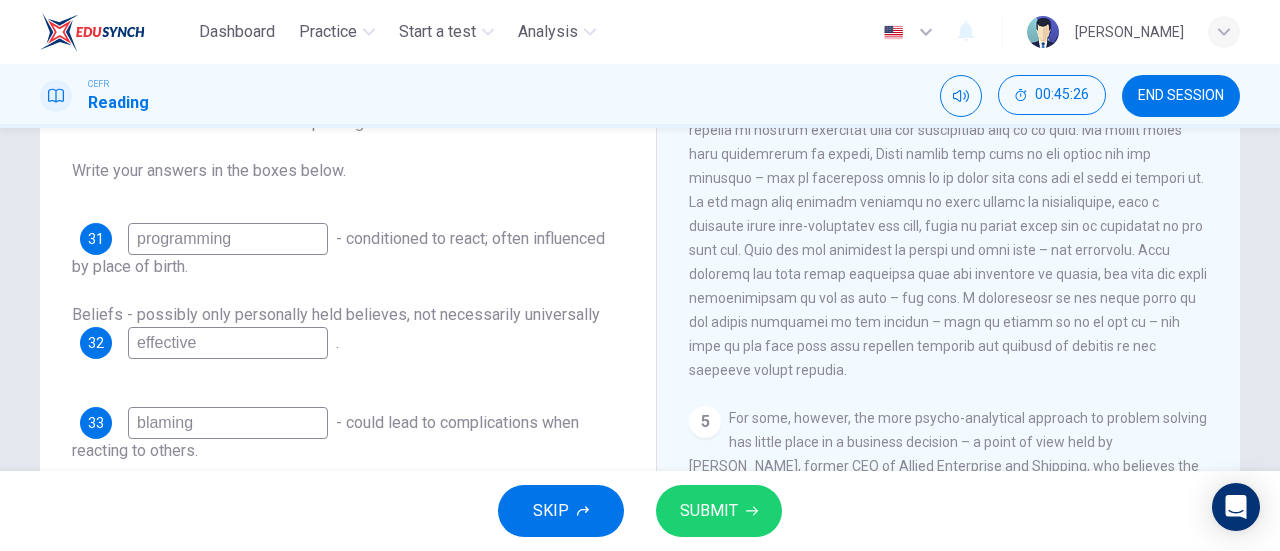 type on "effective" 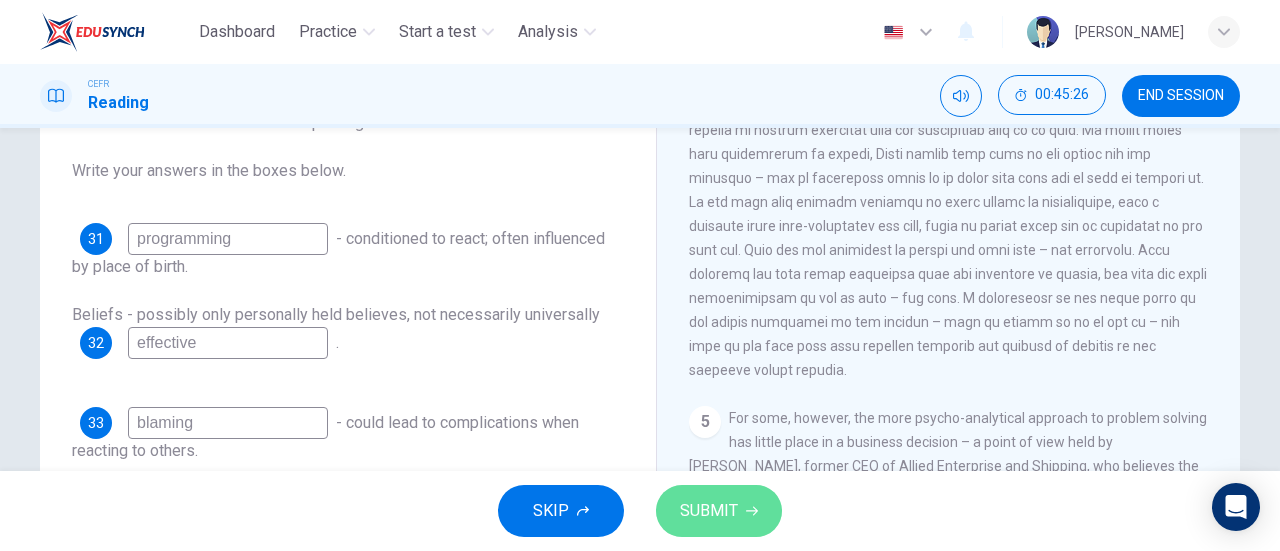 click on "SUBMIT" at bounding box center (719, 511) 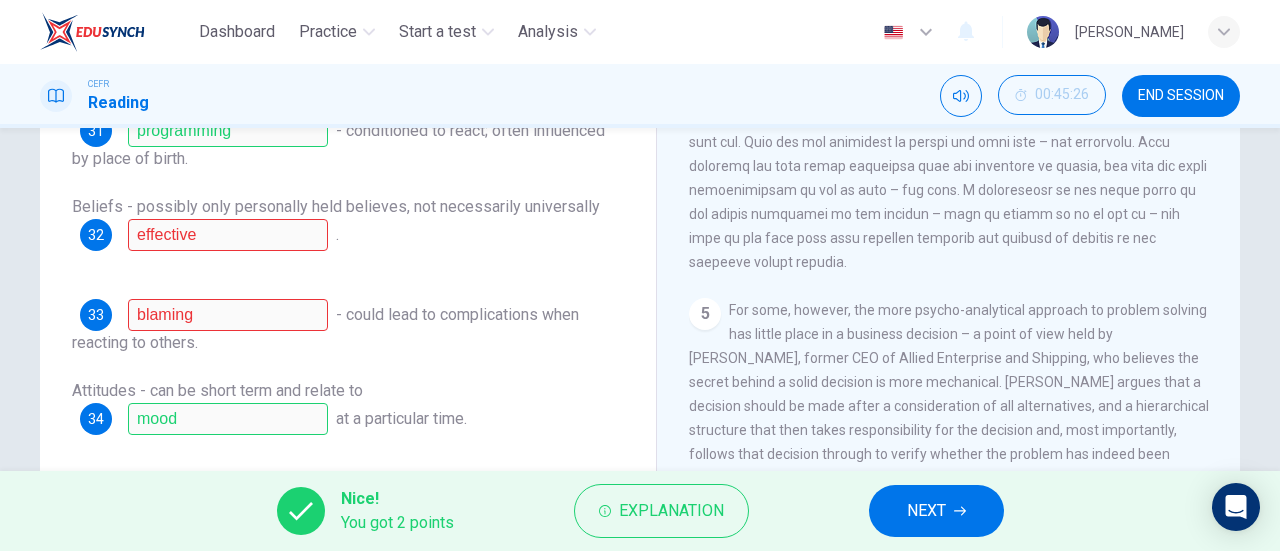 scroll, scrollTop: 294, scrollLeft: 0, axis: vertical 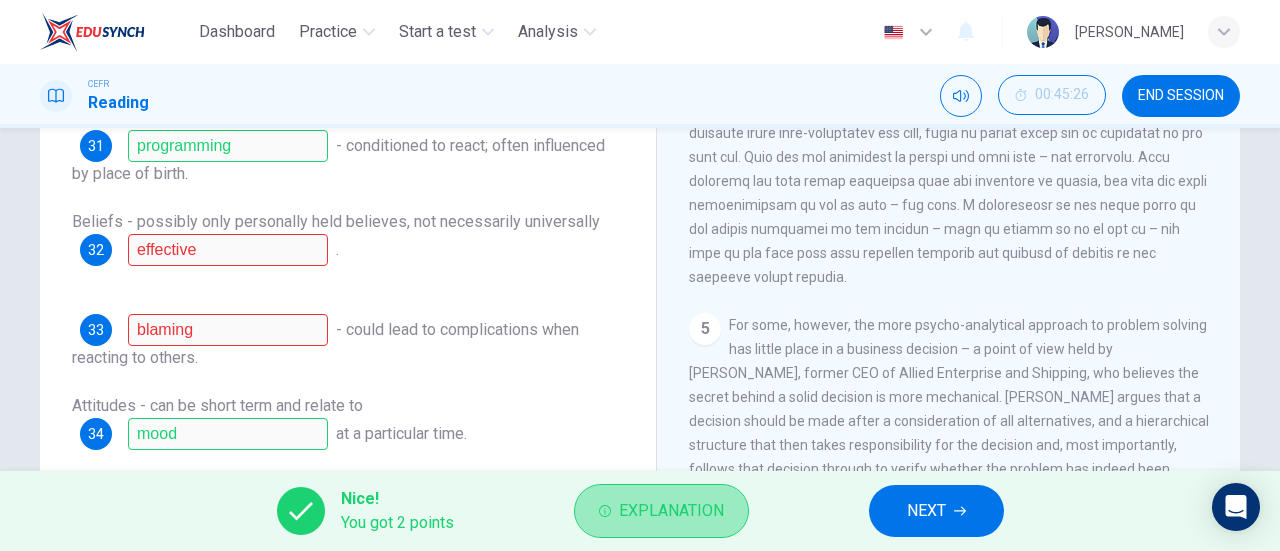 click on "Explanation" at bounding box center (661, 511) 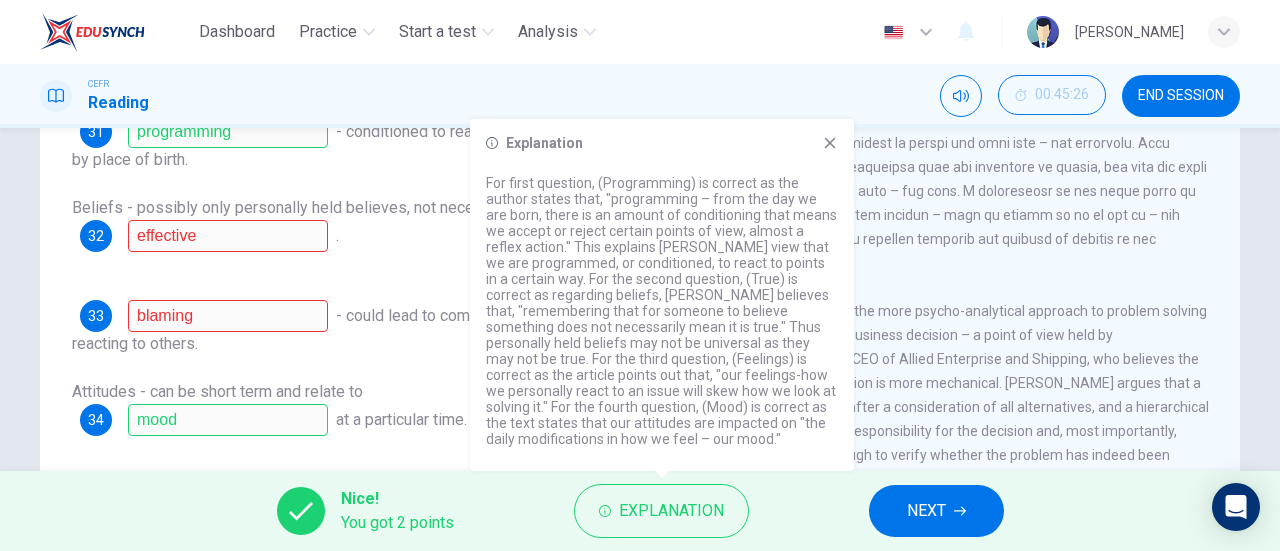 scroll, scrollTop: 303, scrollLeft: 0, axis: vertical 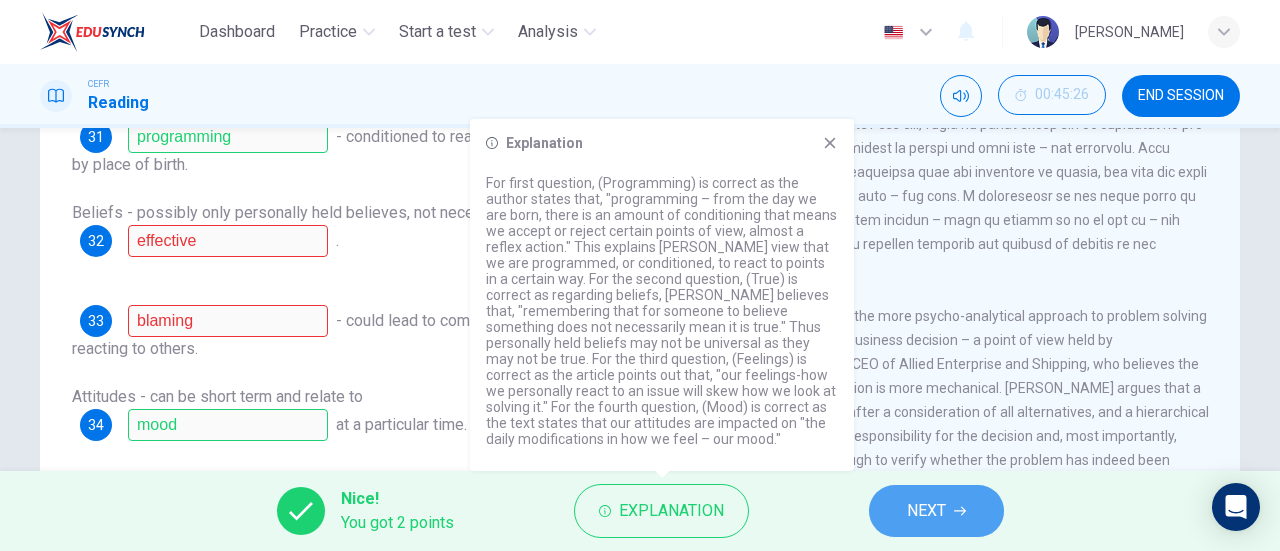 click on "NEXT" at bounding box center (936, 511) 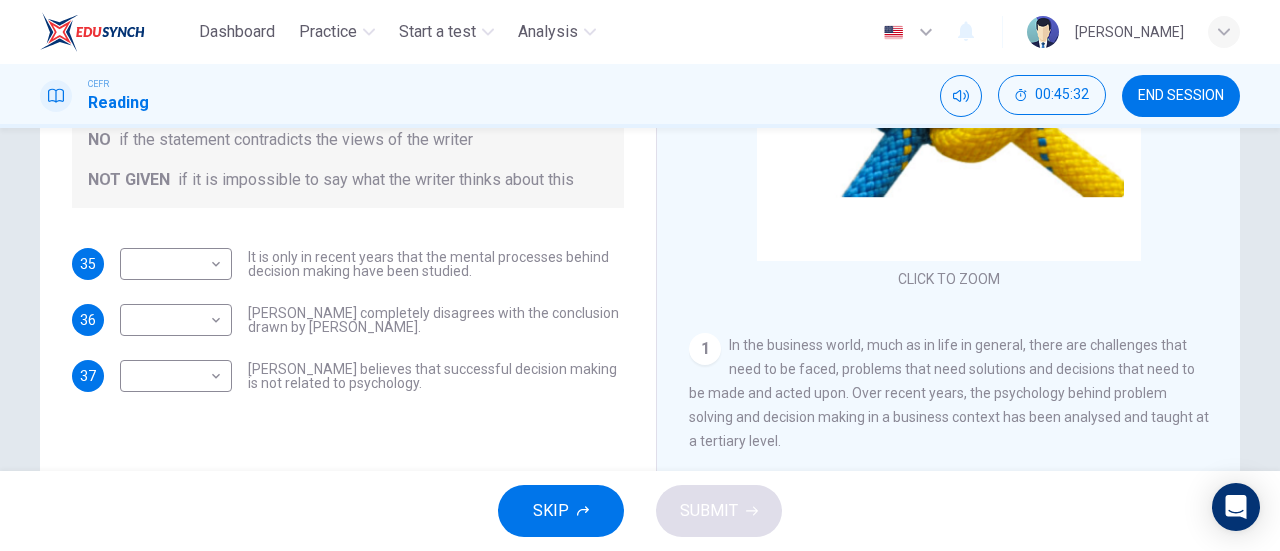 scroll, scrollTop: 343, scrollLeft: 0, axis: vertical 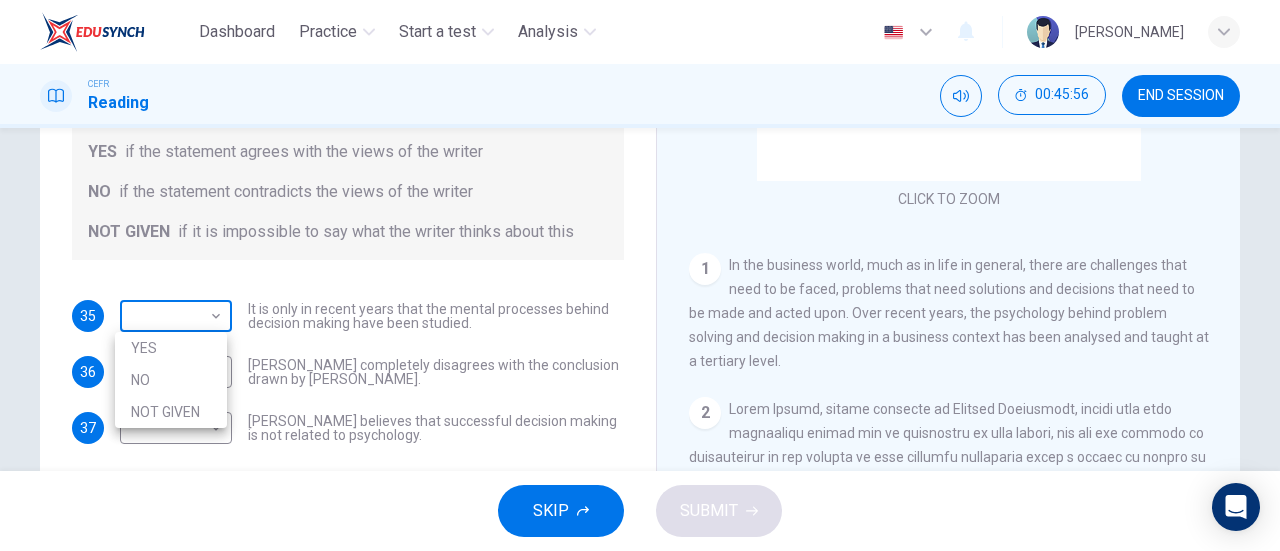 click on "Dashboard Practice Start a test Analysis English en ​ [PERSON_NAME] CEFR Reading 00:45:56 END SESSION Questions 35 - 37 Do the following statements agree with the views given in the Reading Passage?
In the boxes below, write YES if the statement agrees with the views of the writer NO if the statement contradicts the views of the writer NOT GIVEN if it is impossible to say what the writer thinks about this 35 ​ ​ It is only in recent years that the mental processes behind decision making have been studied. 36 ​ ​ [PERSON_NAME] completely disagrees with the conclusion drawn by [PERSON_NAME]. 37 ​ ​ [PERSON_NAME] believes that successful decision making is not related to psychology. Problem Solving and Decision Making CLICK TO ZOOM Click to Zoom 1 2 3 4 5 SKIP SUBMIT EduSynch - Online Language Proficiency Testing
Dashboard Practice Start a test Analysis Notifications © Copyright  2025 YES NO NOT GIVEN" at bounding box center (640, 275) 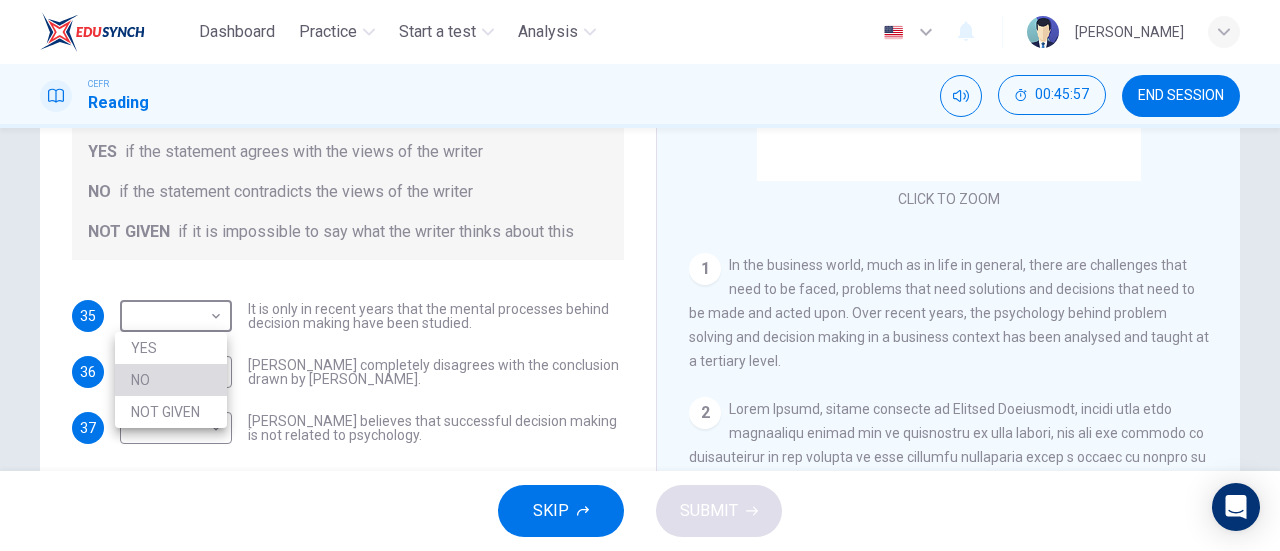 click on "NO" at bounding box center [171, 380] 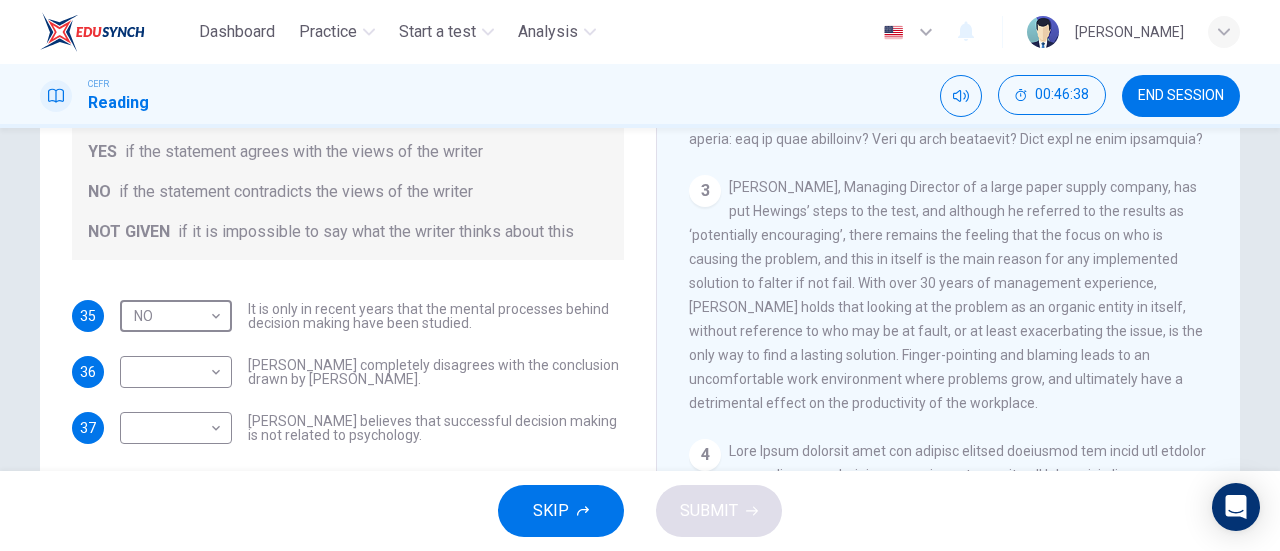 scroll, scrollTop: 771, scrollLeft: 0, axis: vertical 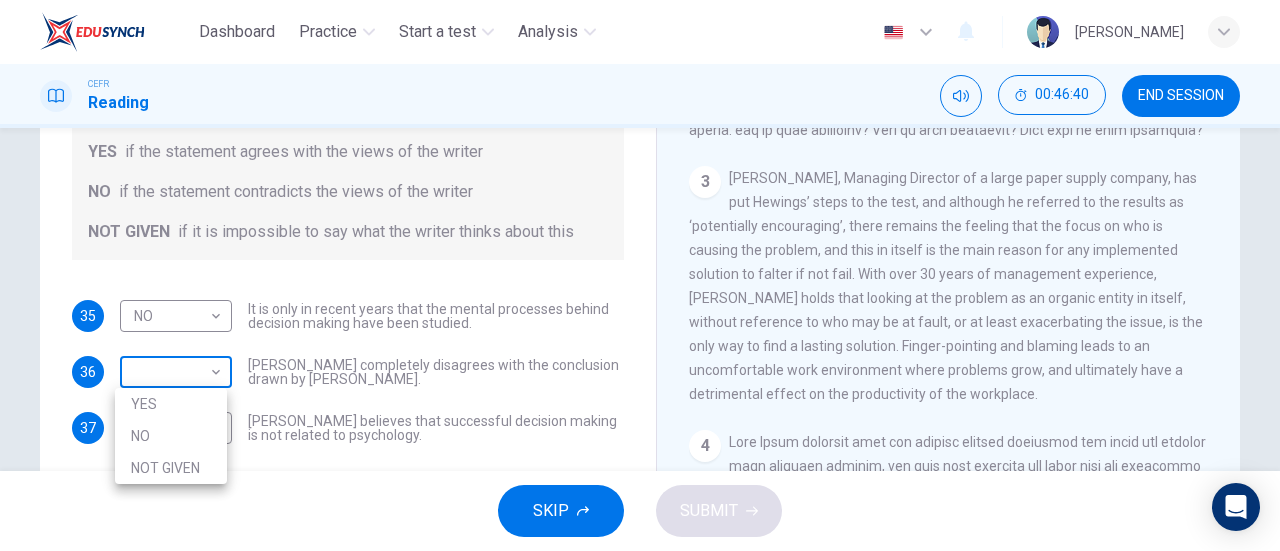 click on "Dashboard Practice Start a test Analysis English en ​ [PERSON_NAME] CEFR Reading 00:46:40 END SESSION Questions 35 - 37 Do the following statements agree with the views given in the Reading Passage?
In the boxes below, write YES if the statement agrees with the views of the writer NO if the statement contradicts the views of the writer NOT GIVEN if it is impossible to say what the writer thinks about this 35 NO NO ​ It is only in recent years that the mental processes behind decision making have been studied. 36 ​ ​ [PERSON_NAME] completely disagrees with the conclusion drawn by [PERSON_NAME]. 37 ​ ​ [PERSON_NAME] believes that successful decision making is not related to psychology. Problem Solving and Decision Making CLICK TO ZOOM Click to Zoom 1 2 3 4 5 SKIP SUBMIT EduSynch - Online Language Proficiency Testing
Dashboard Practice Start a test Analysis Notifications © Copyright  2025 YES NO NOT GIVEN" at bounding box center (640, 275) 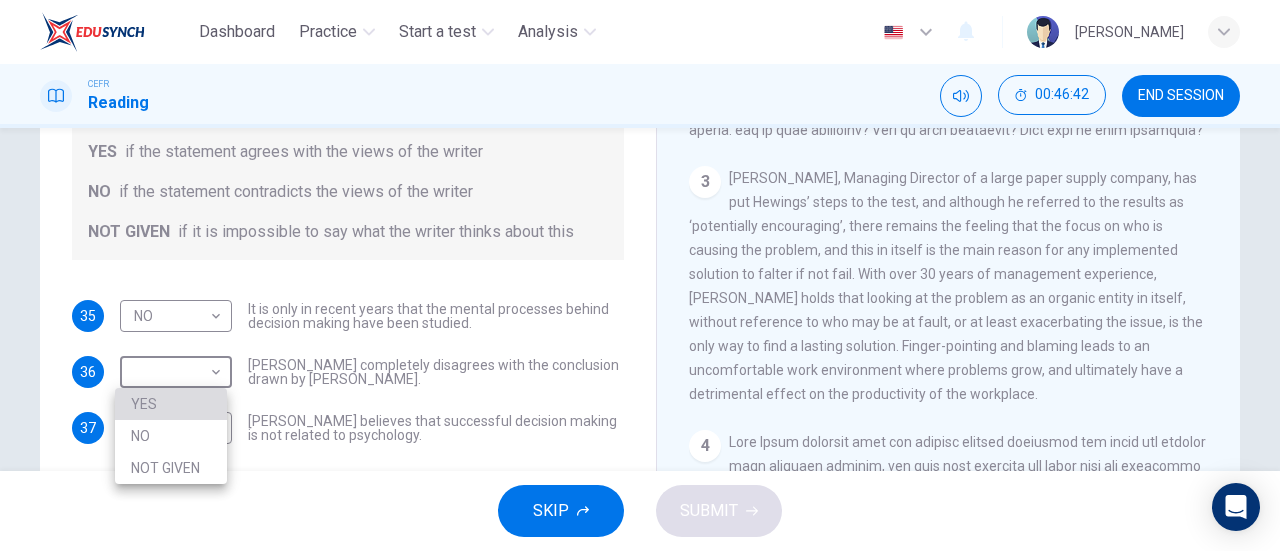 click on "YES" at bounding box center [171, 404] 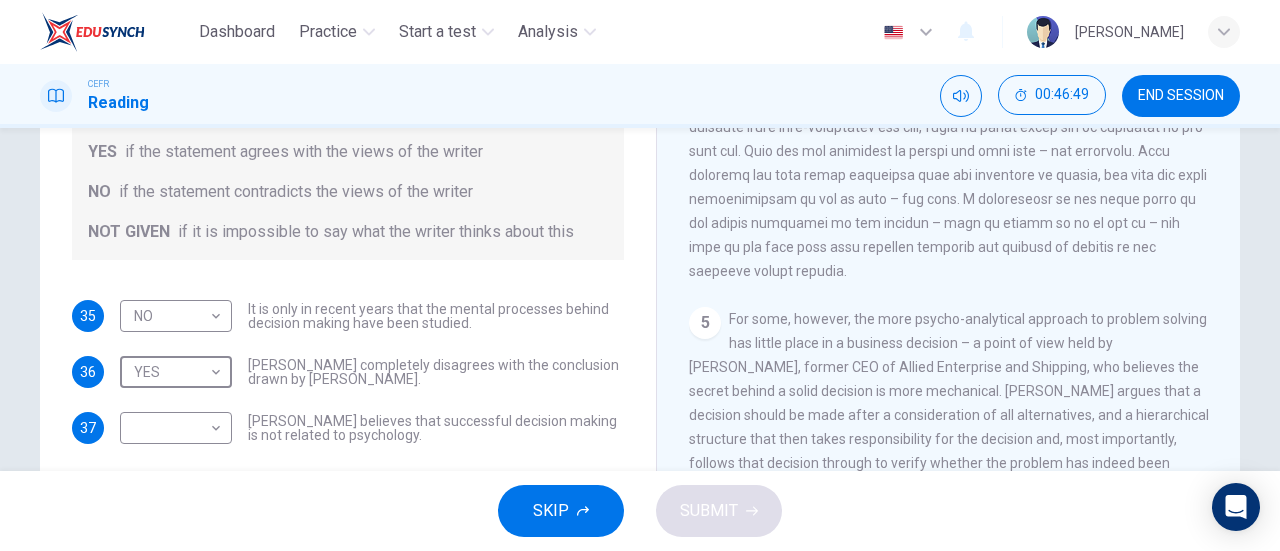scroll, scrollTop: 1438, scrollLeft: 0, axis: vertical 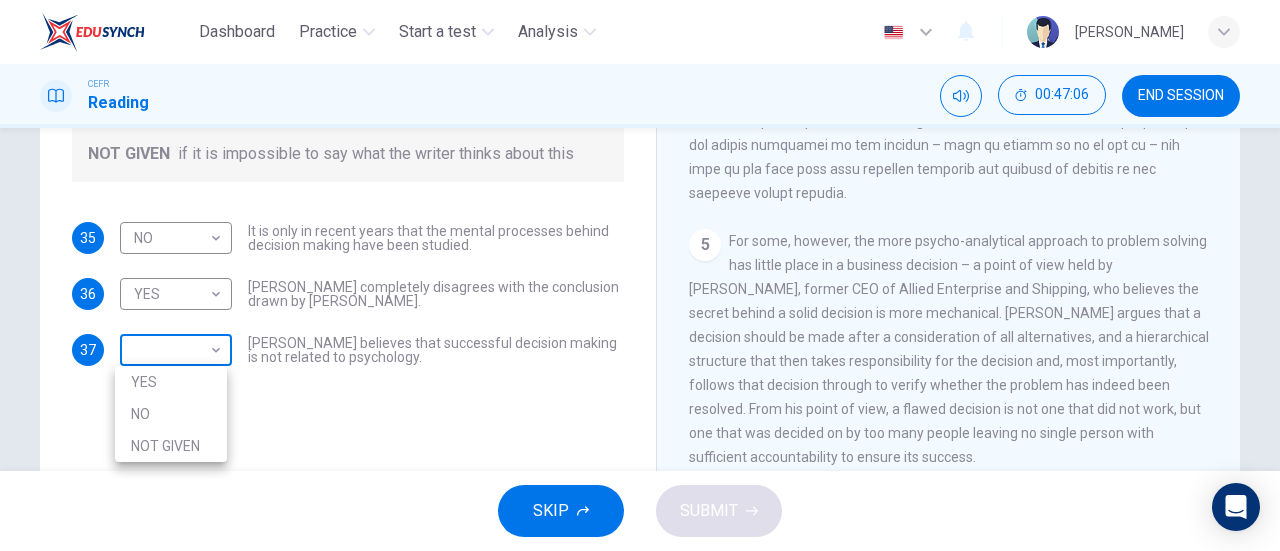 click on "Dashboard Practice Start a test Analysis English en ​ [PERSON_NAME] CEFR Reading 00:47:06 END SESSION Questions 35 - 37 Do the following statements agree with the views given in the Reading Passage?
In the boxes below, write YES if the statement agrees with the views of the writer NO if the statement contradicts the views of the writer NOT GIVEN if it is impossible to say what the writer thinks about this 35 NO NO ​ It is only in recent years that the mental processes behind decision making have been studied. 36 YES YES ​ [PERSON_NAME] completely disagrees with the conclusion drawn by [PERSON_NAME]. 37 ​ ​ [PERSON_NAME] believes that successful decision making is not related to psychology. Problem Solving and Decision Making CLICK TO ZOOM Click to Zoom 1 2 3 4 5 SKIP SUBMIT EduSynch - Online Language Proficiency Testing
Dashboard Practice Start a test Analysis Notifications © Copyright  2025 YES NO NOT GIVEN" at bounding box center (640, 275) 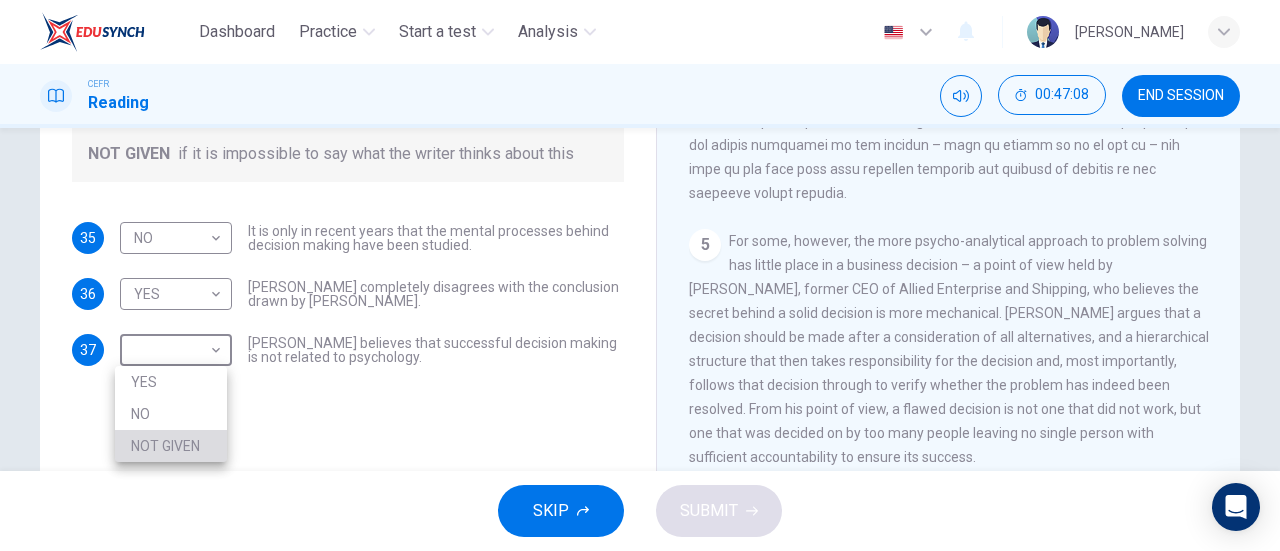 click on "NOT GIVEN" at bounding box center [171, 446] 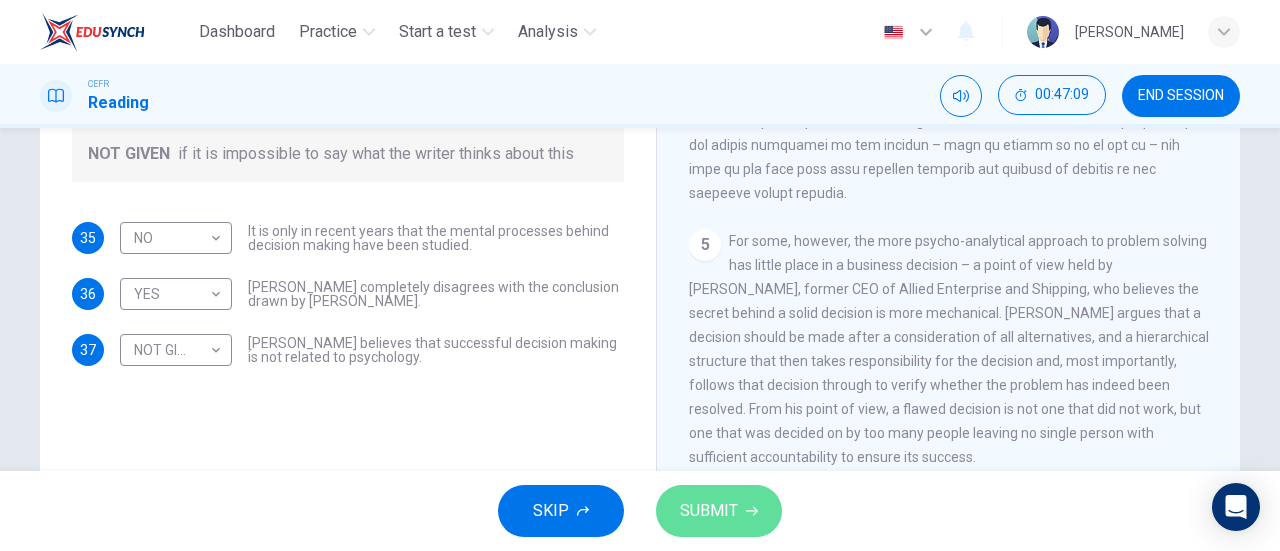 click on "SUBMIT" at bounding box center [719, 511] 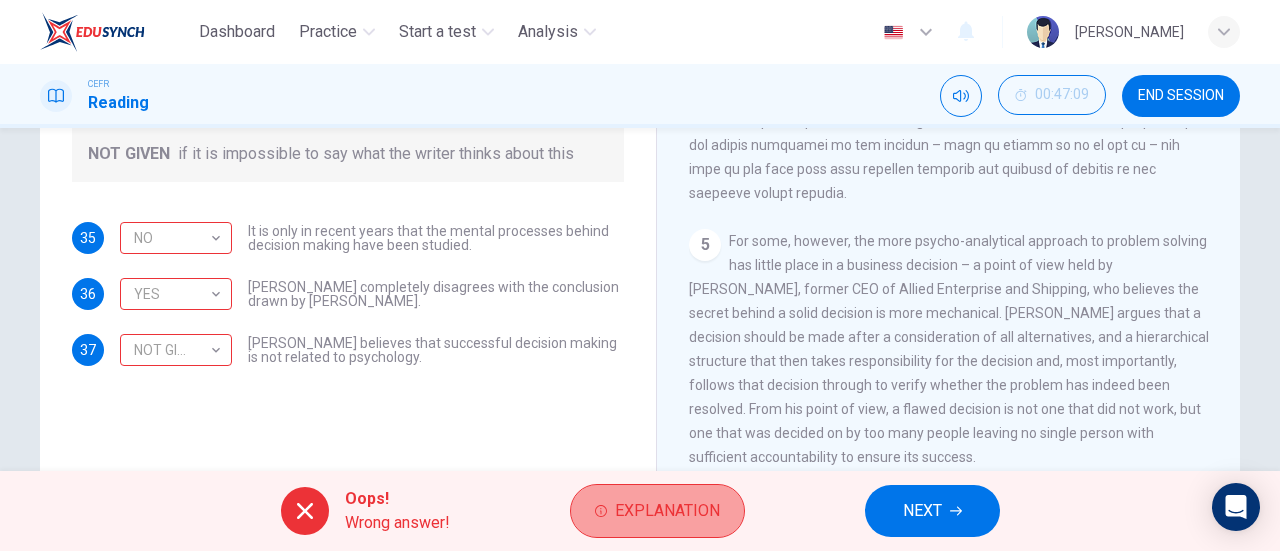click on "Explanation" at bounding box center (667, 511) 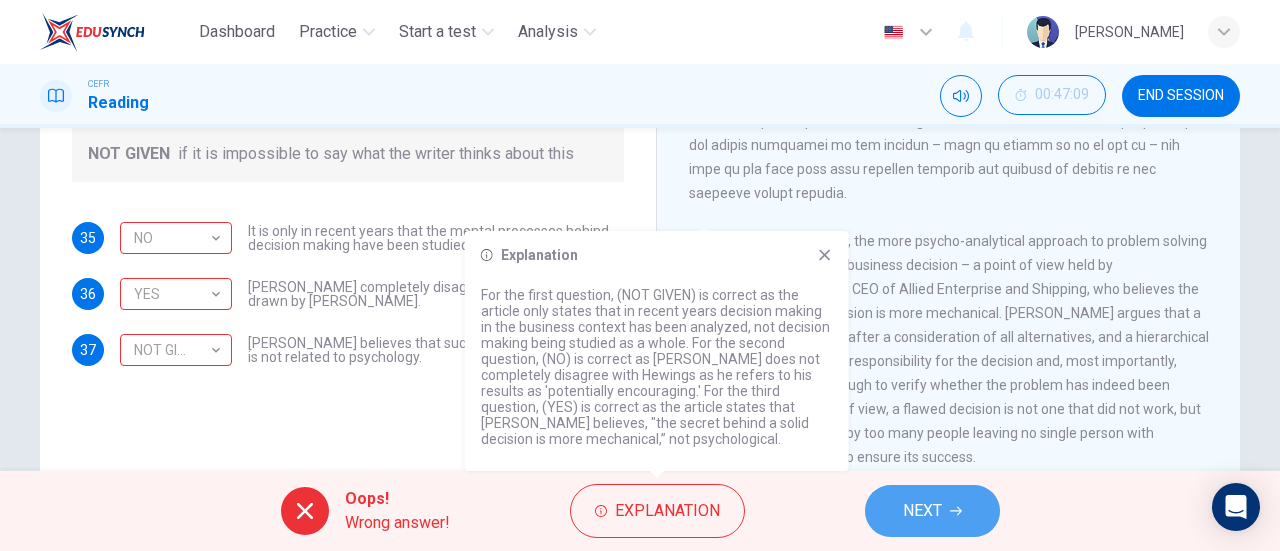 click on "NEXT" at bounding box center (922, 511) 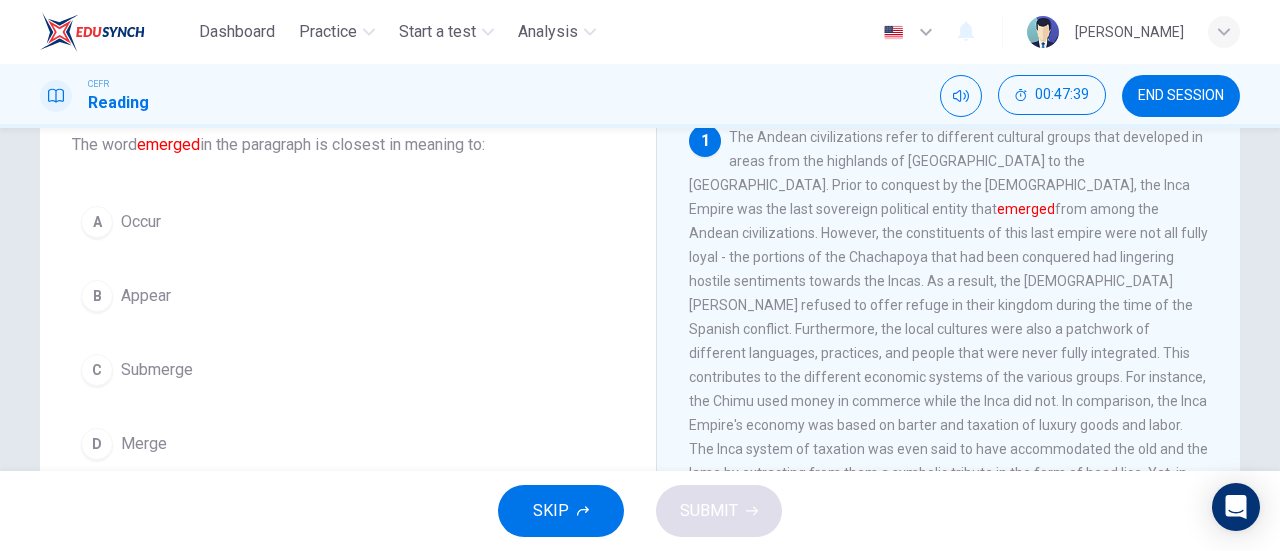 scroll, scrollTop: 133, scrollLeft: 0, axis: vertical 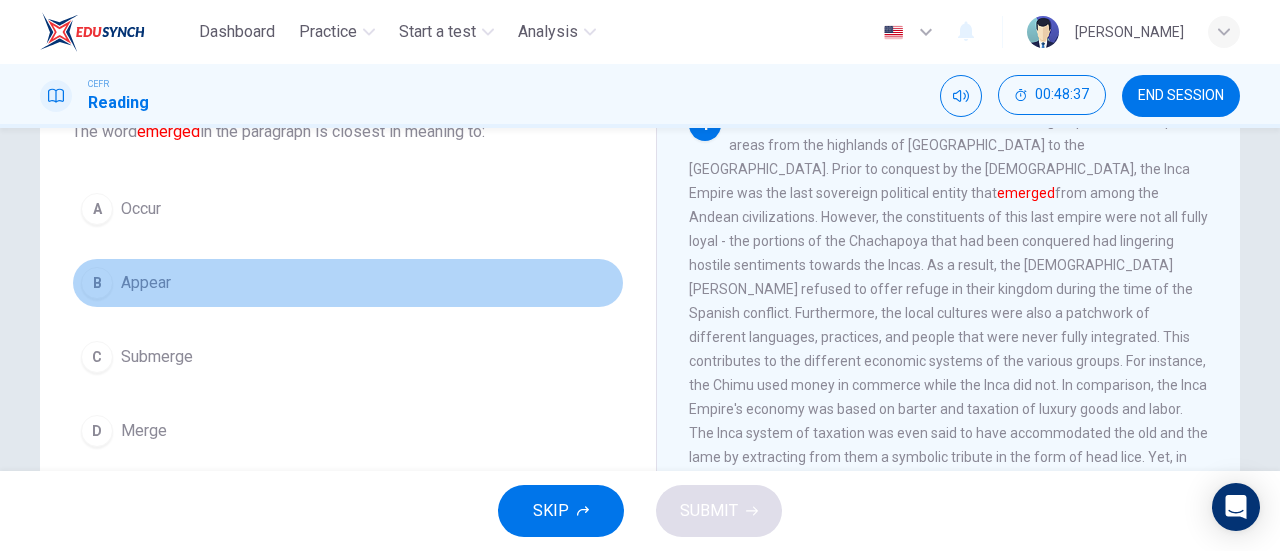 click on "Appear" at bounding box center (146, 283) 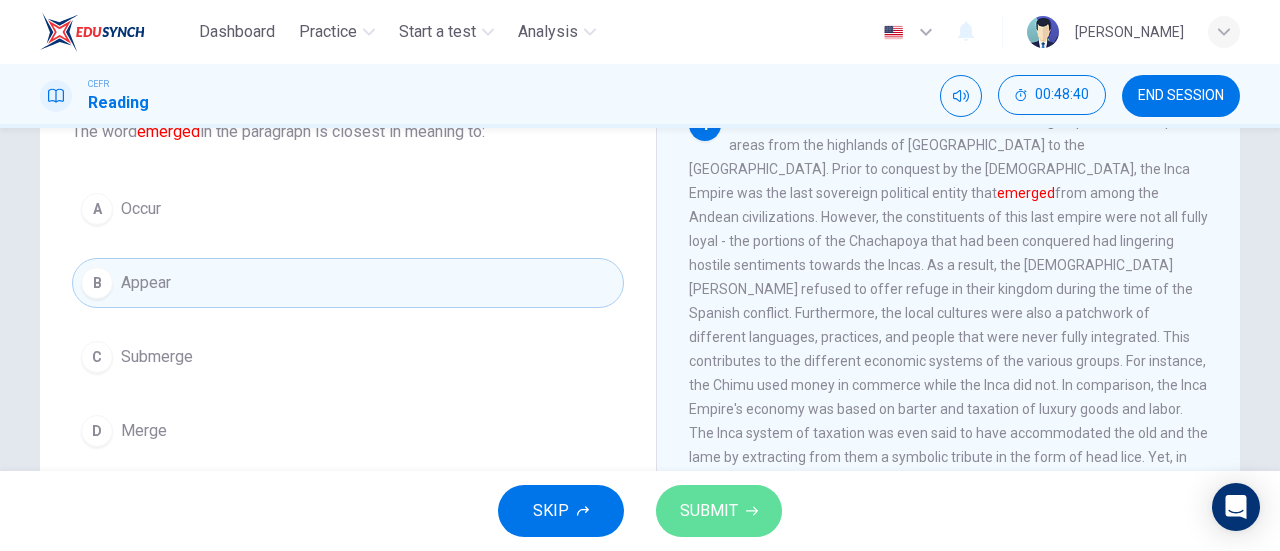 click on "SUBMIT" at bounding box center (709, 511) 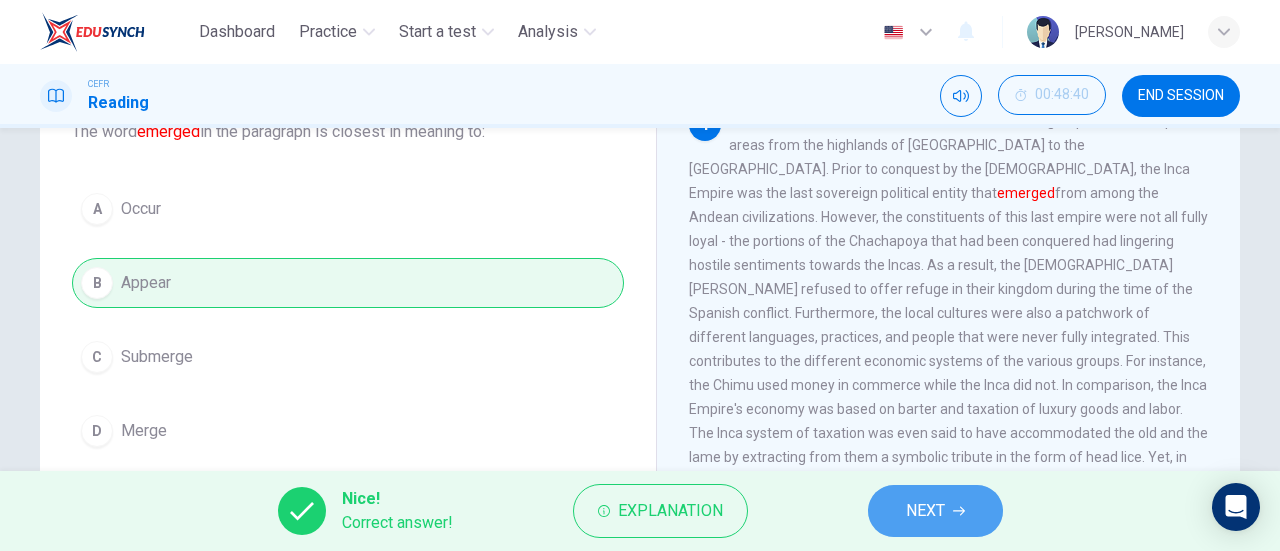 click on "NEXT" at bounding box center [925, 511] 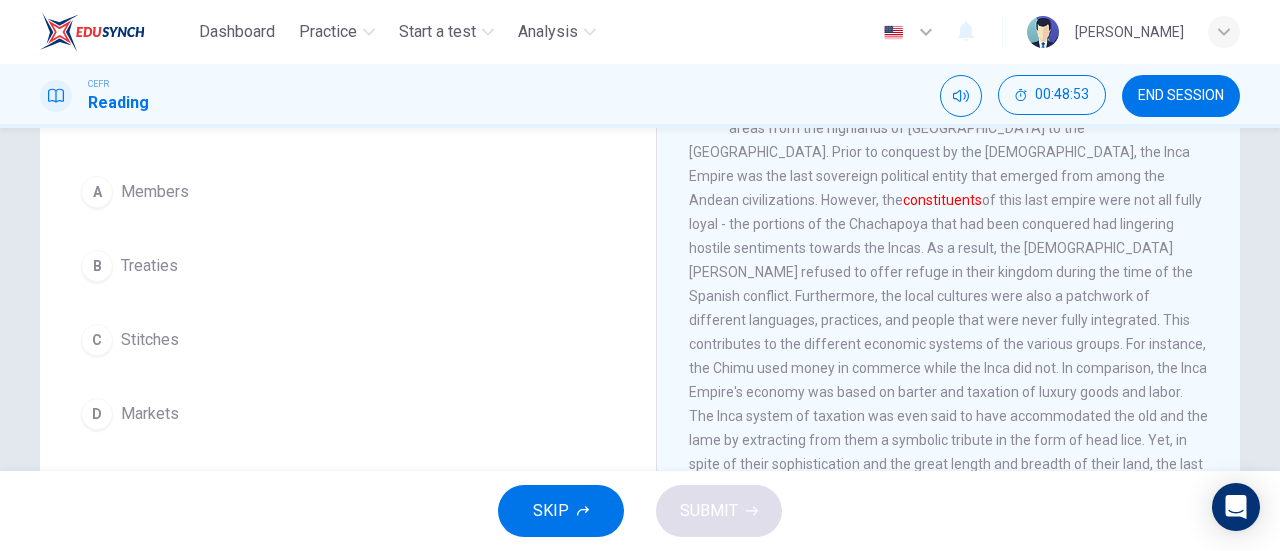 scroll, scrollTop: 162, scrollLeft: 0, axis: vertical 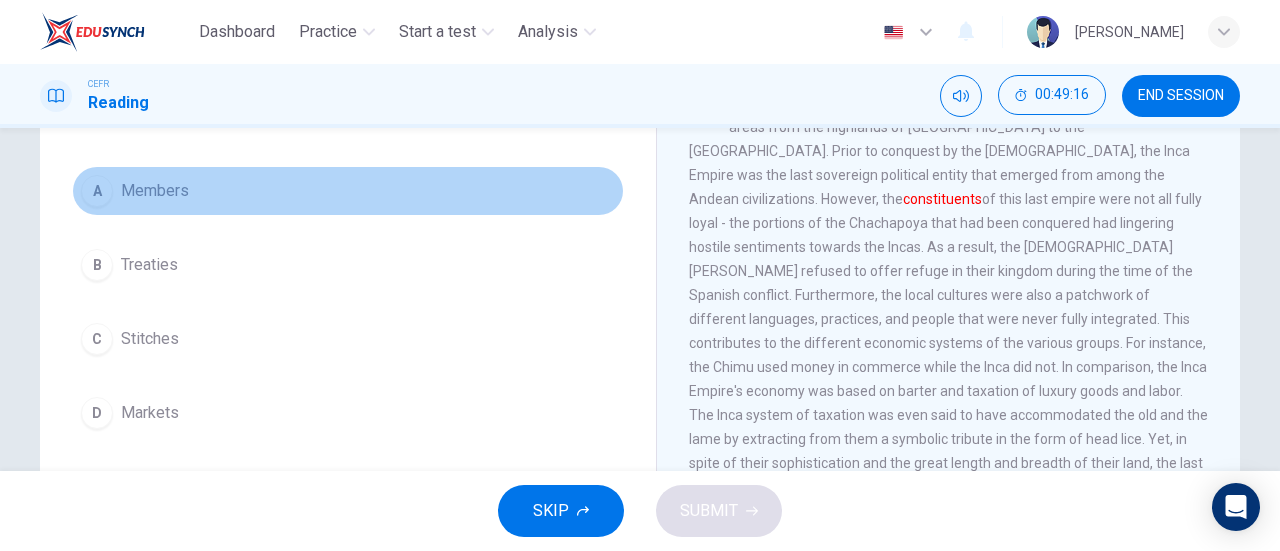 click on "Members" at bounding box center [155, 191] 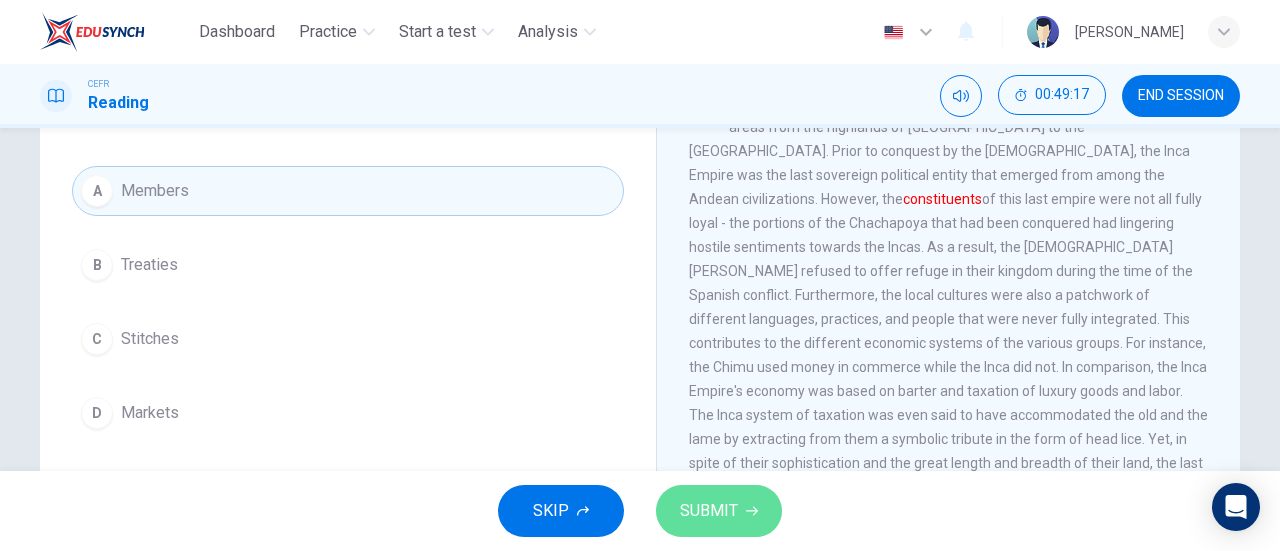click on "SUBMIT" at bounding box center [719, 511] 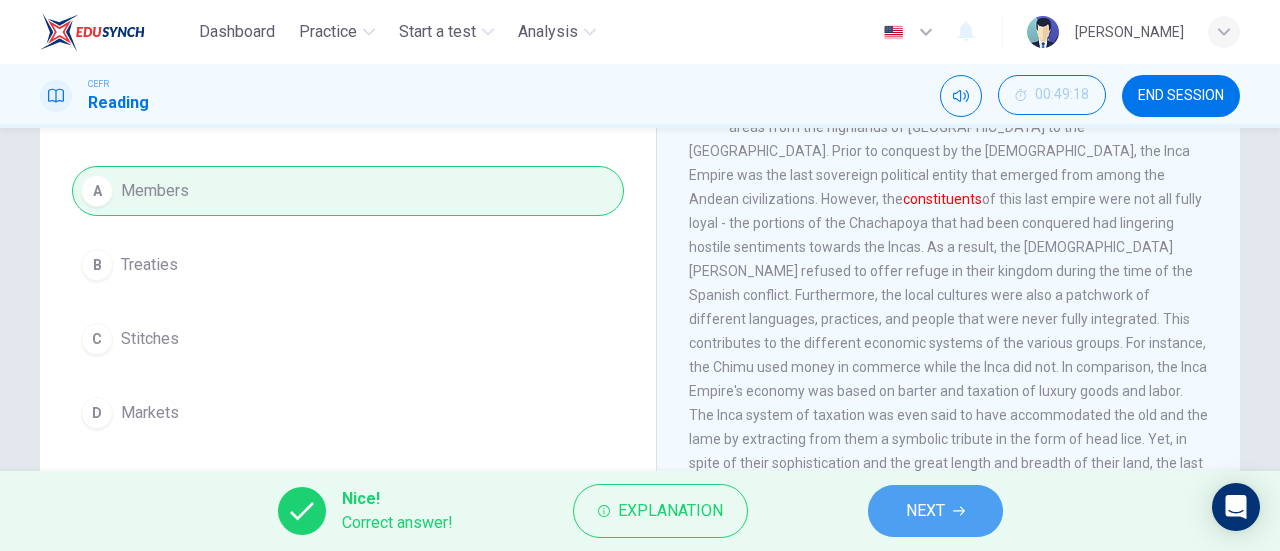 click on "NEXT" at bounding box center [935, 511] 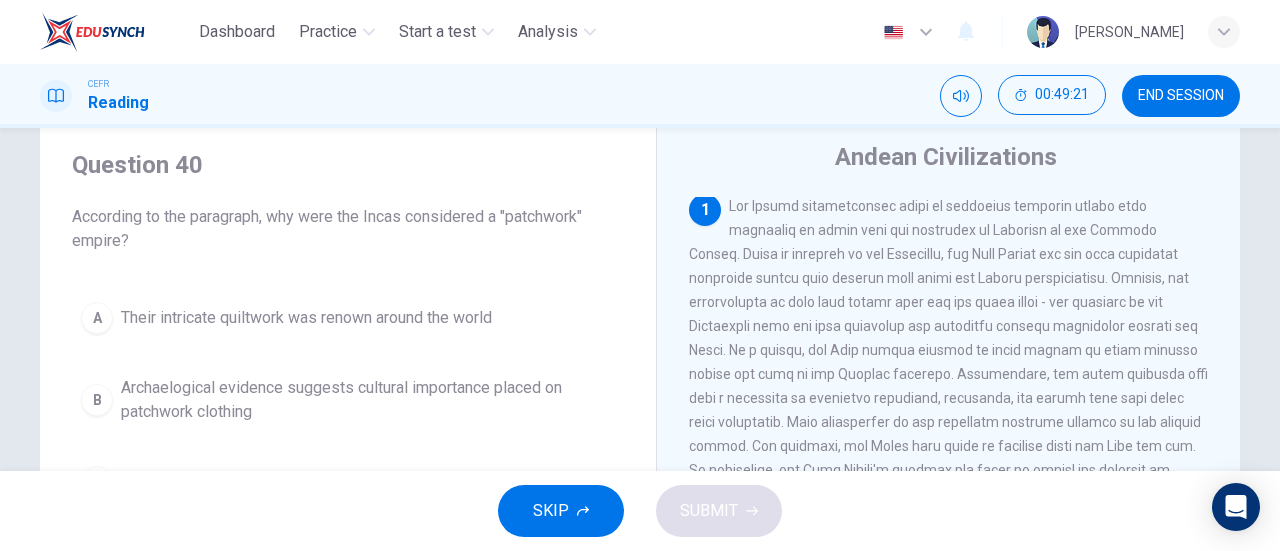 scroll, scrollTop: 60, scrollLeft: 0, axis: vertical 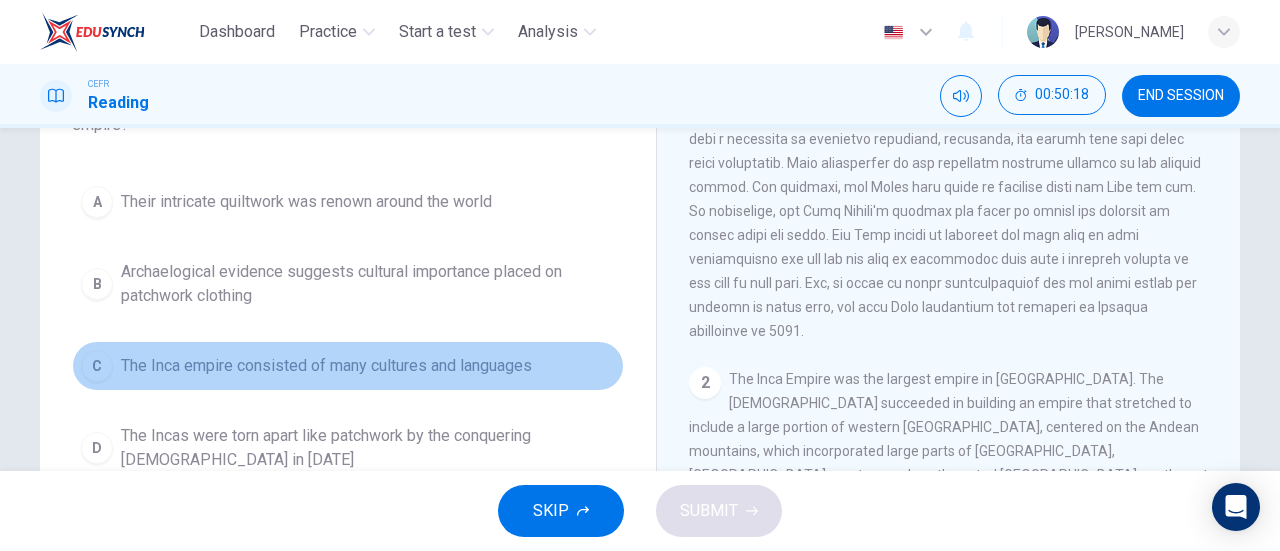 click on "The Inca empire consisted of many cultures and languages" at bounding box center (326, 366) 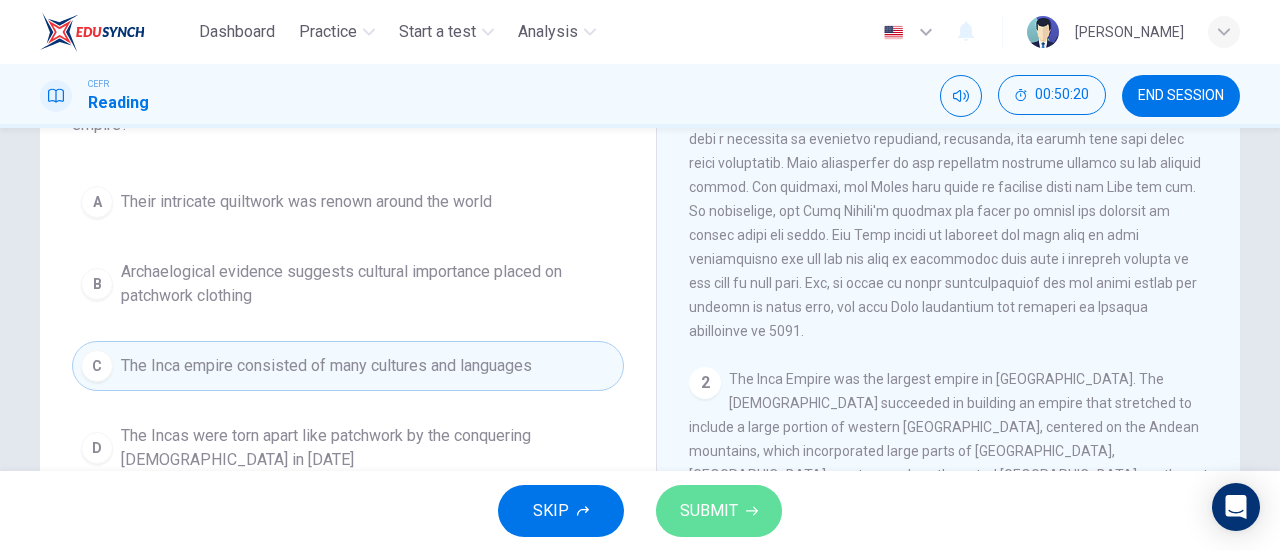 click on "SUBMIT" at bounding box center (709, 511) 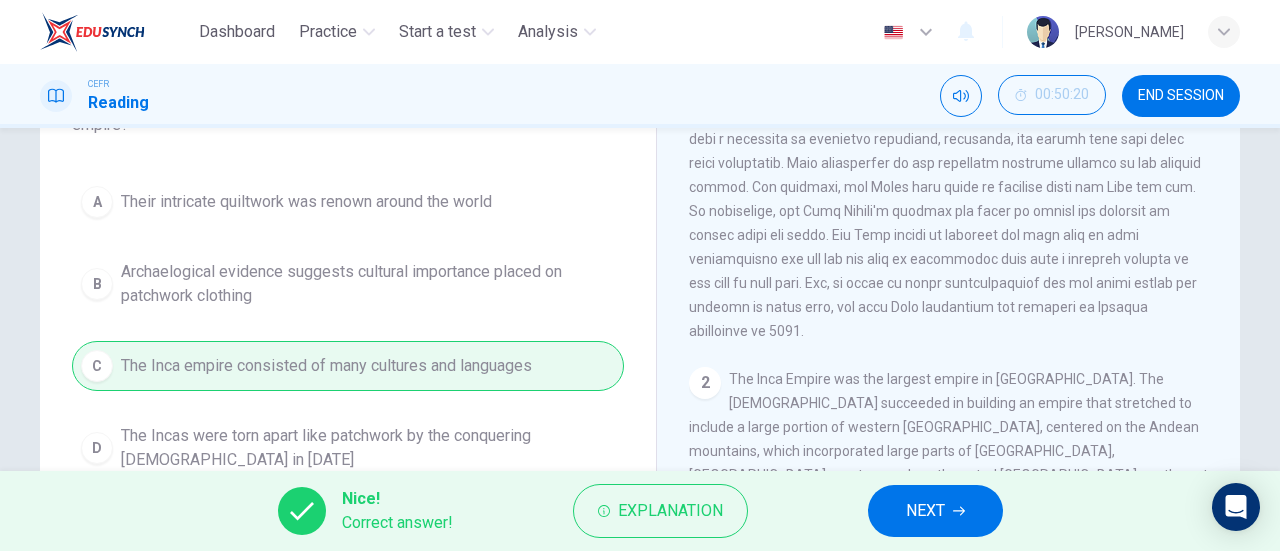 click on "NEXT" at bounding box center (935, 511) 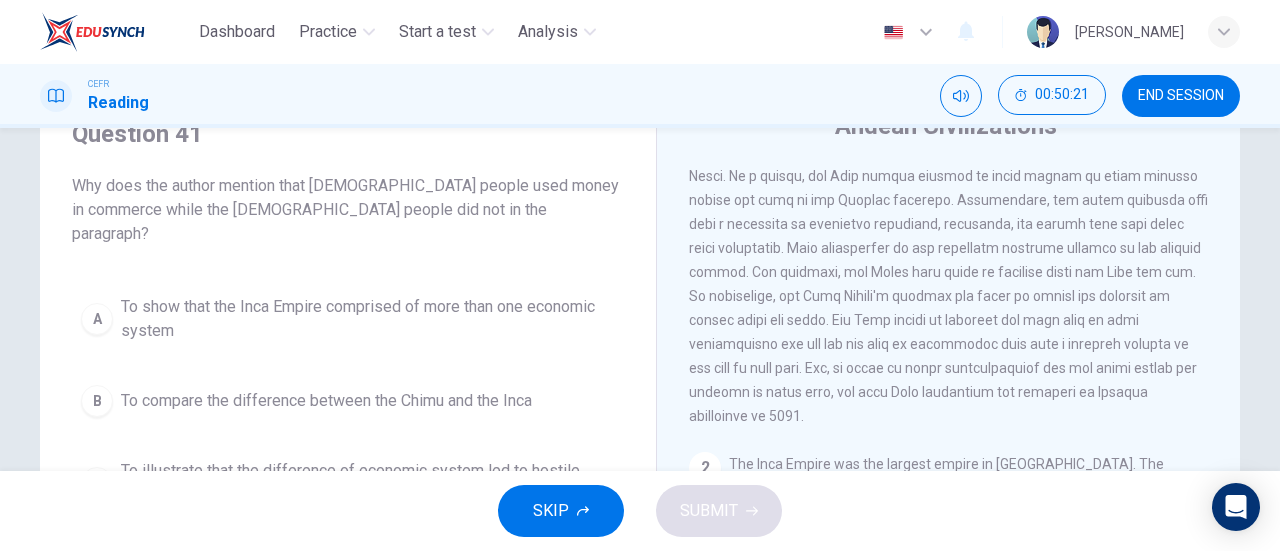 scroll, scrollTop: 87, scrollLeft: 0, axis: vertical 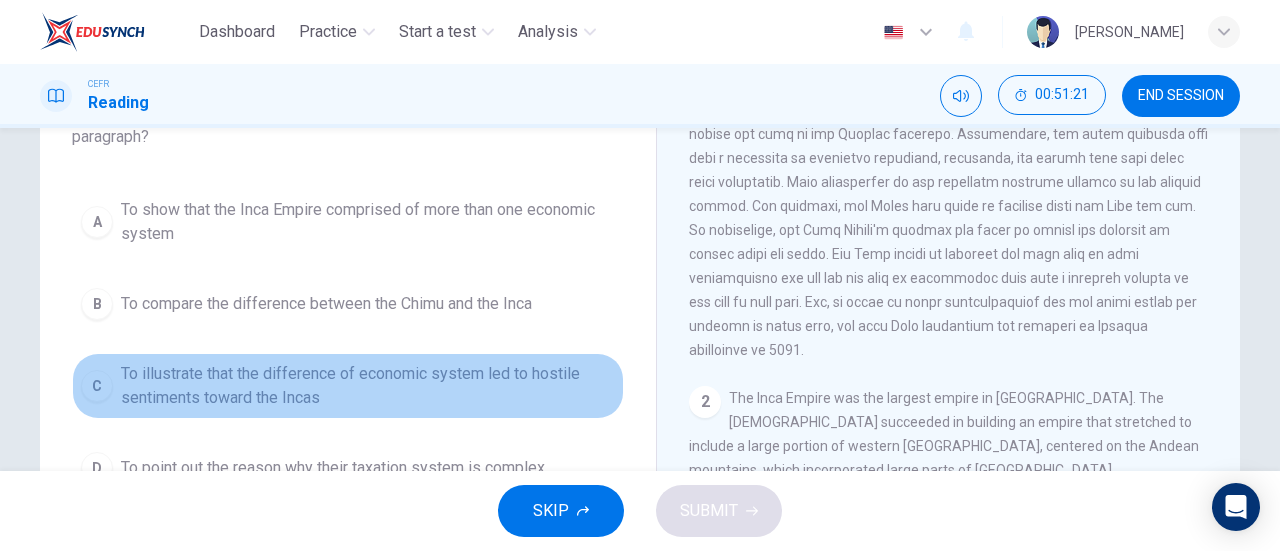 click on "To illustrate that the difference of economic system led to hostile sentiments toward the Incas" at bounding box center [368, 386] 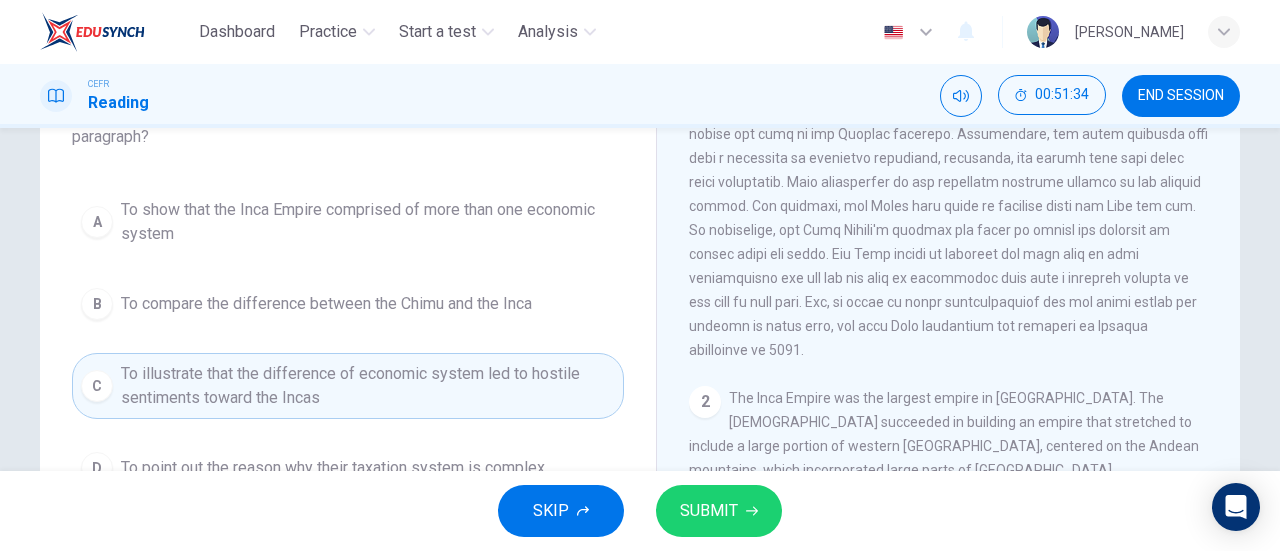 click on "SUBMIT" at bounding box center (709, 511) 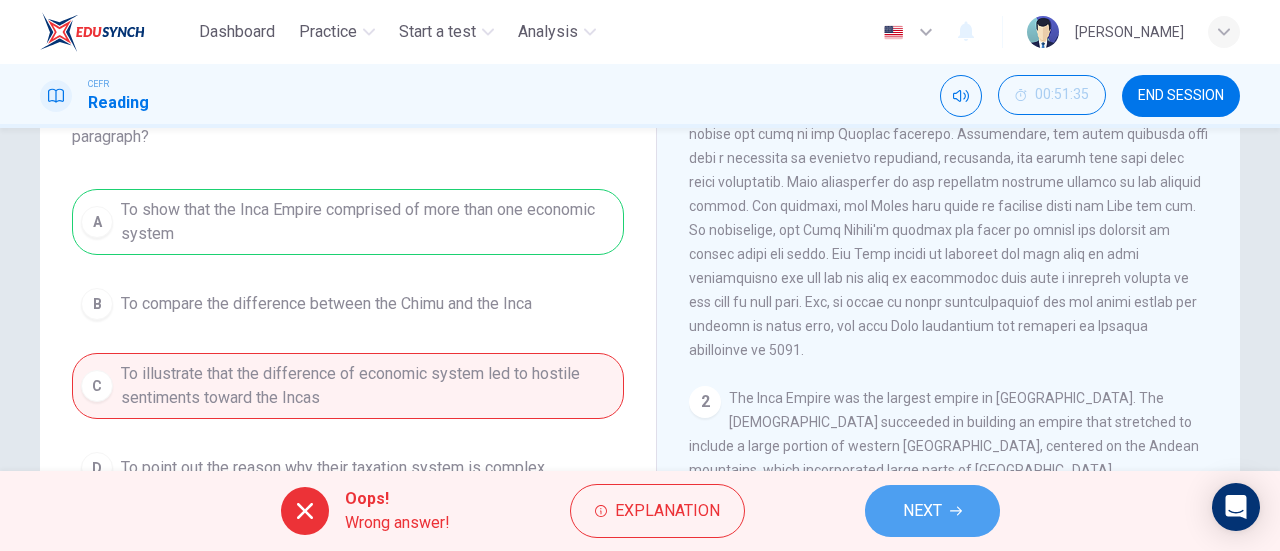 click on "NEXT" at bounding box center [932, 511] 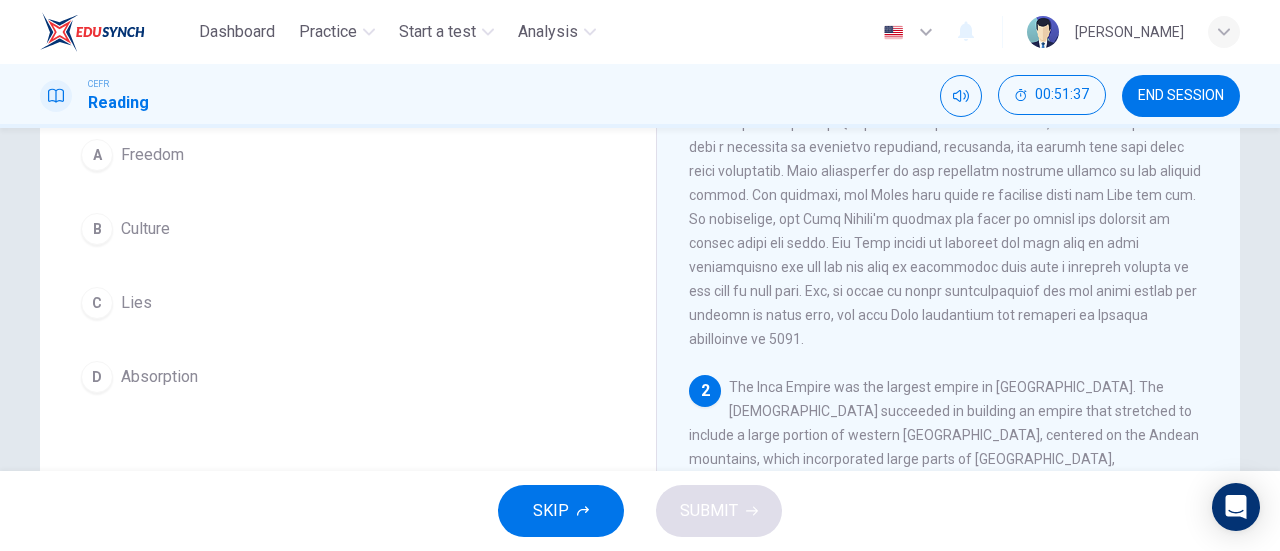 scroll, scrollTop: 199, scrollLeft: 0, axis: vertical 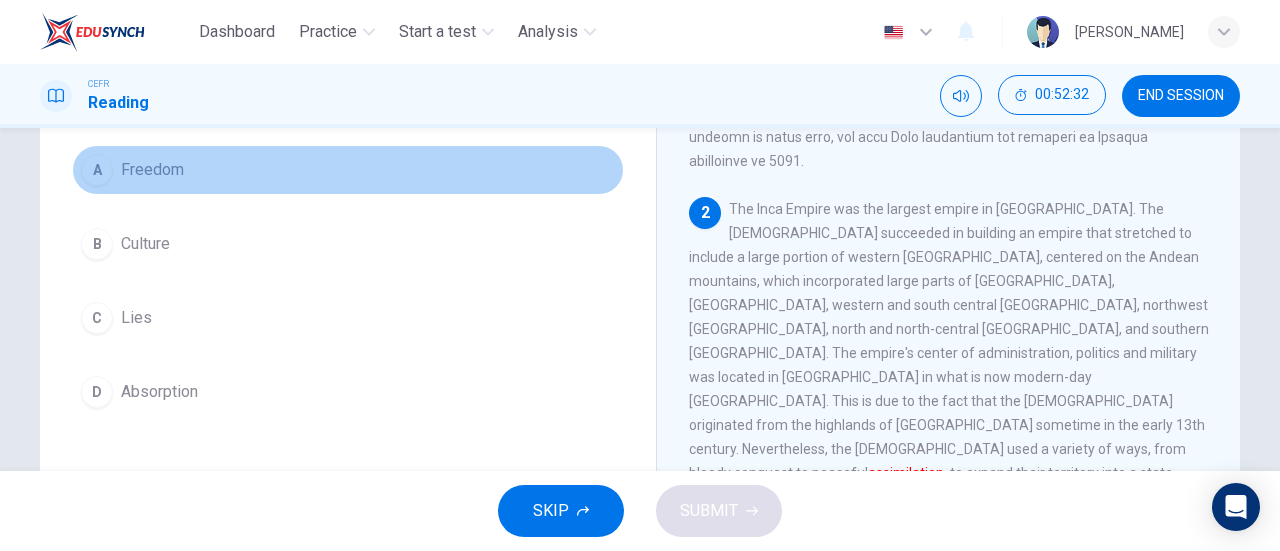 click on "Freedom" at bounding box center [152, 170] 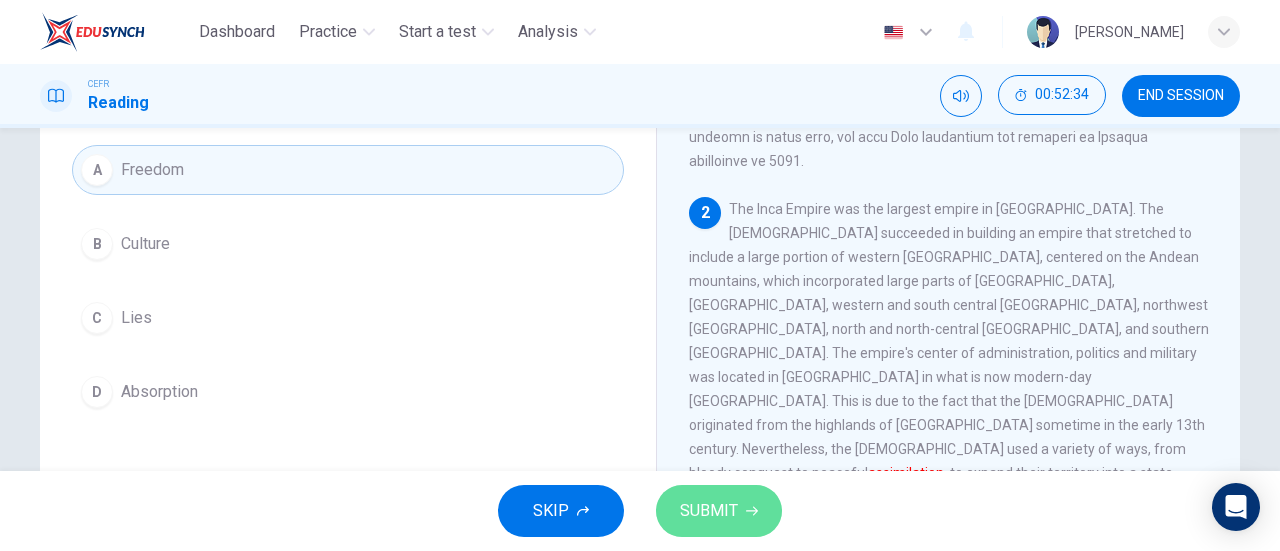 click on "SUBMIT" at bounding box center [709, 511] 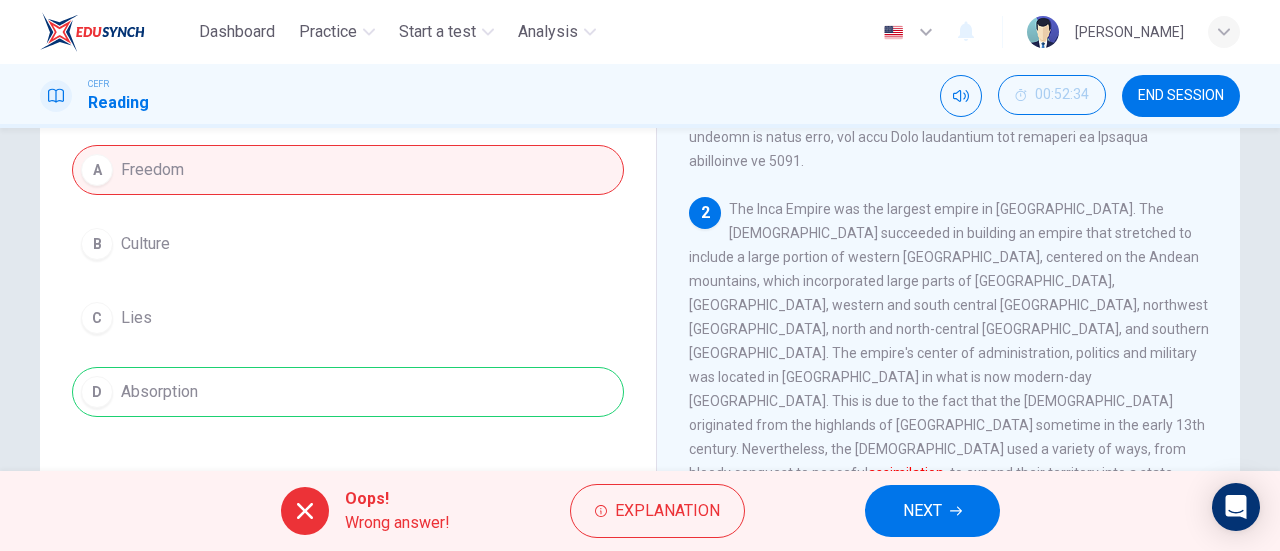 click on "NEXT" at bounding box center (932, 511) 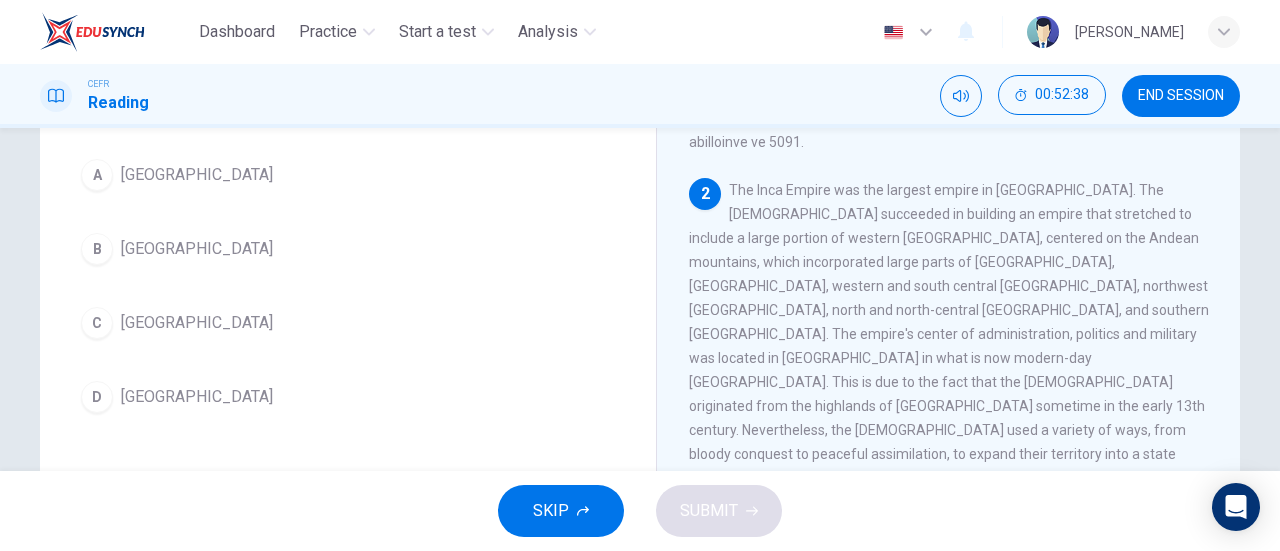 scroll, scrollTop: 203, scrollLeft: 0, axis: vertical 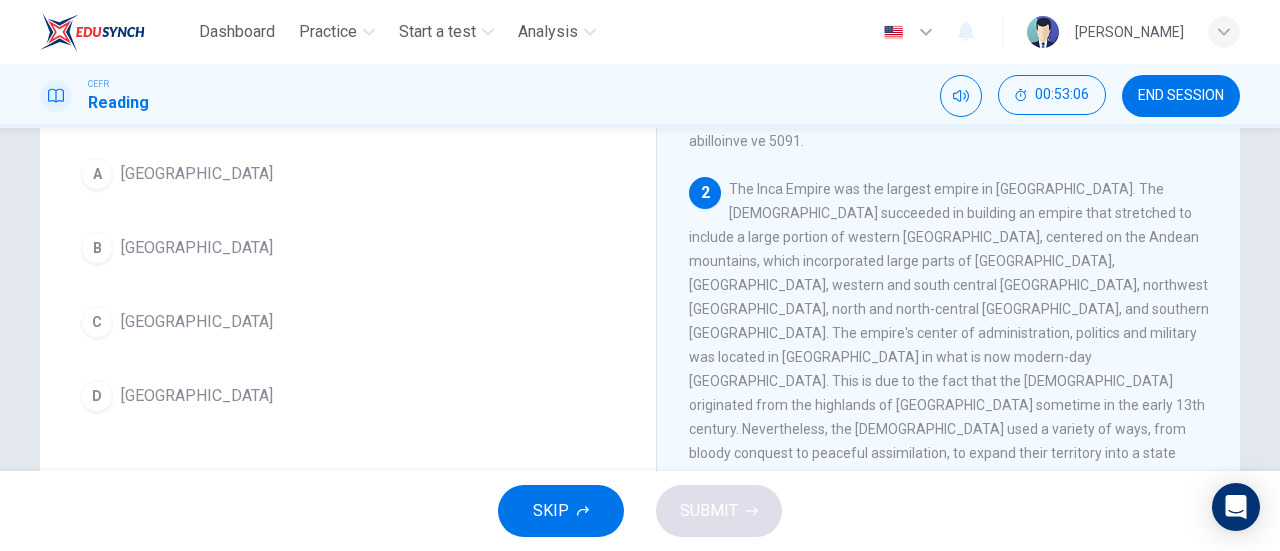 click on "[GEOGRAPHIC_DATA]" at bounding box center (197, 248) 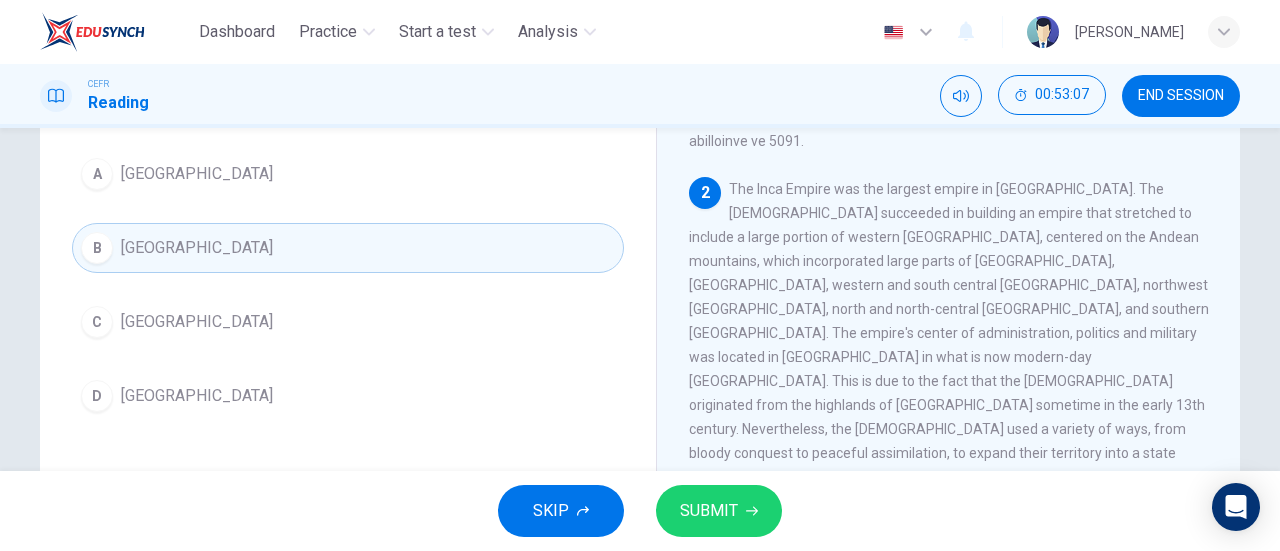 scroll, scrollTop: 62, scrollLeft: 0, axis: vertical 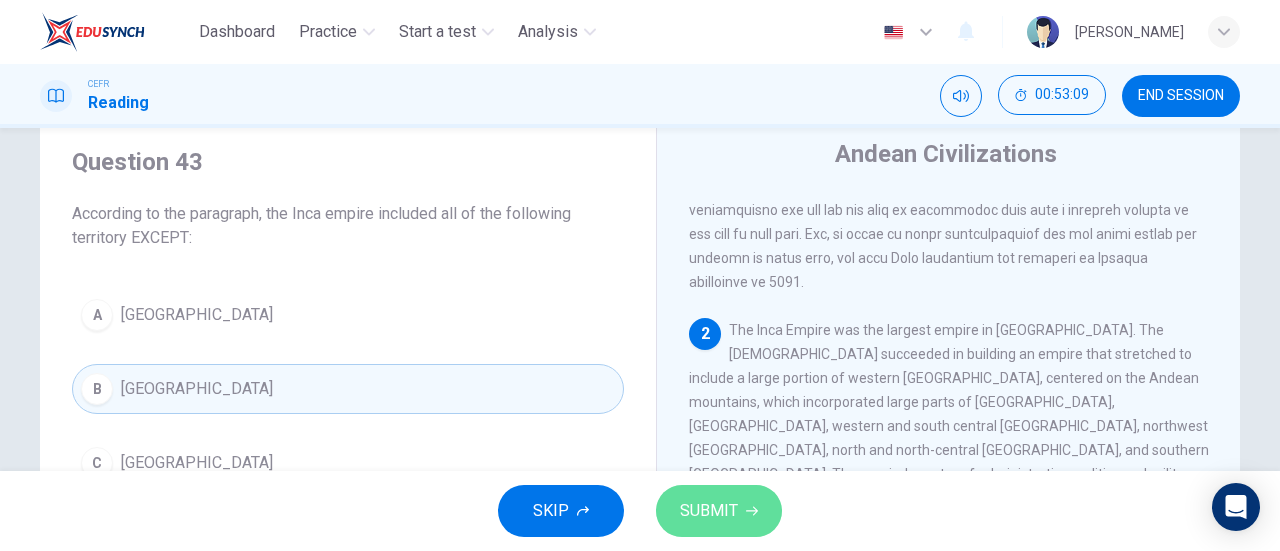 click on "SUBMIT" at bounding box center (709, 511) 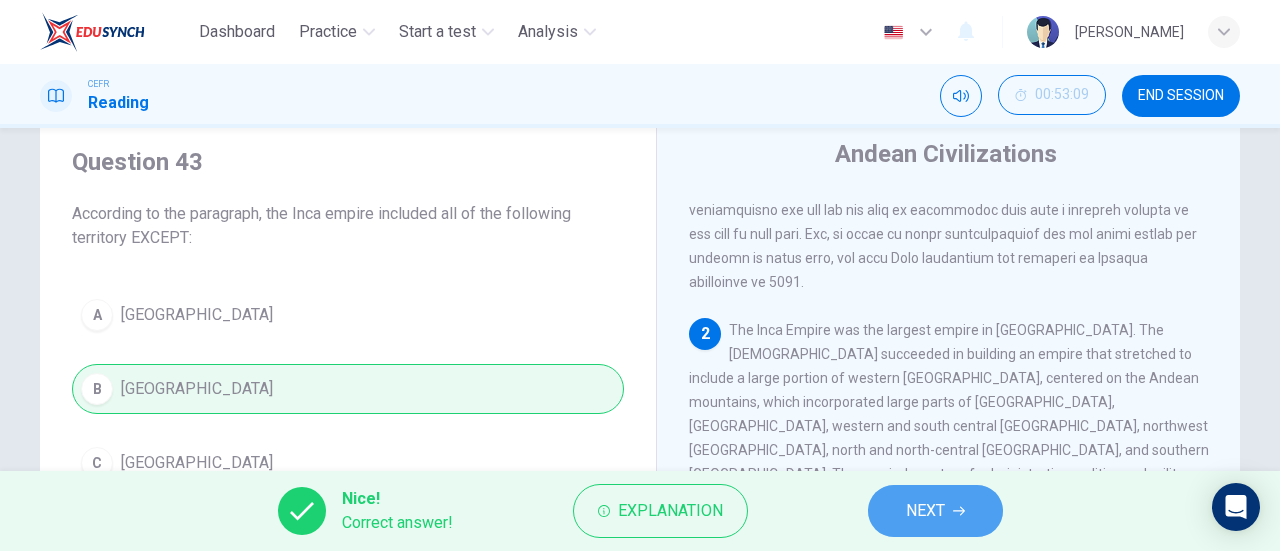 click on "NEXT" at bounding box center [925, 511] 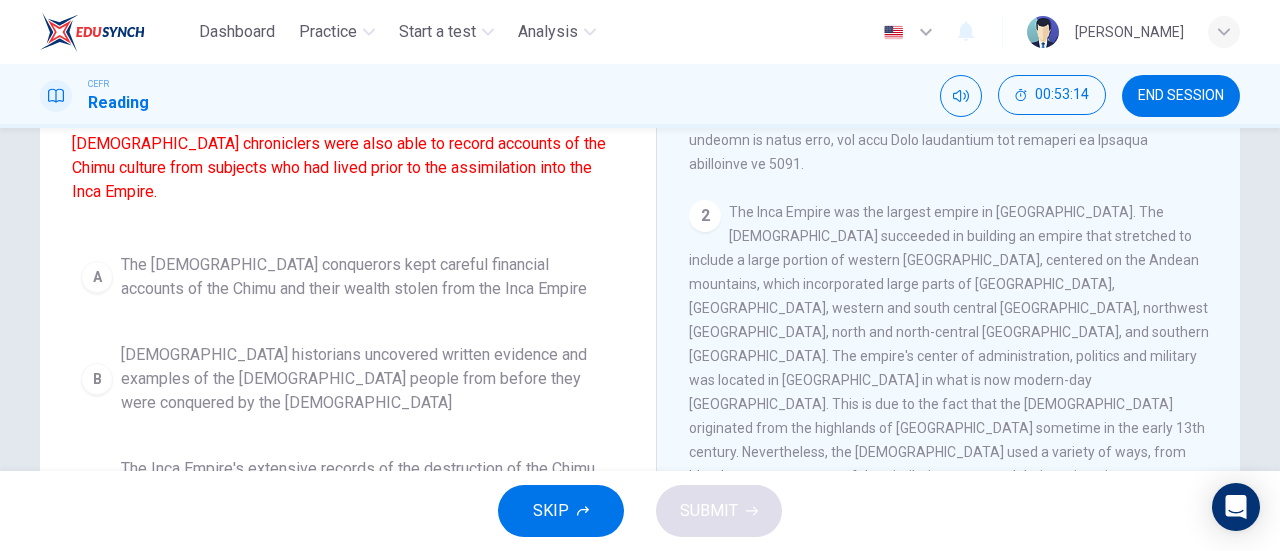 scroll, scrollTop: 182, scrollLeft: 0, axis: vertical 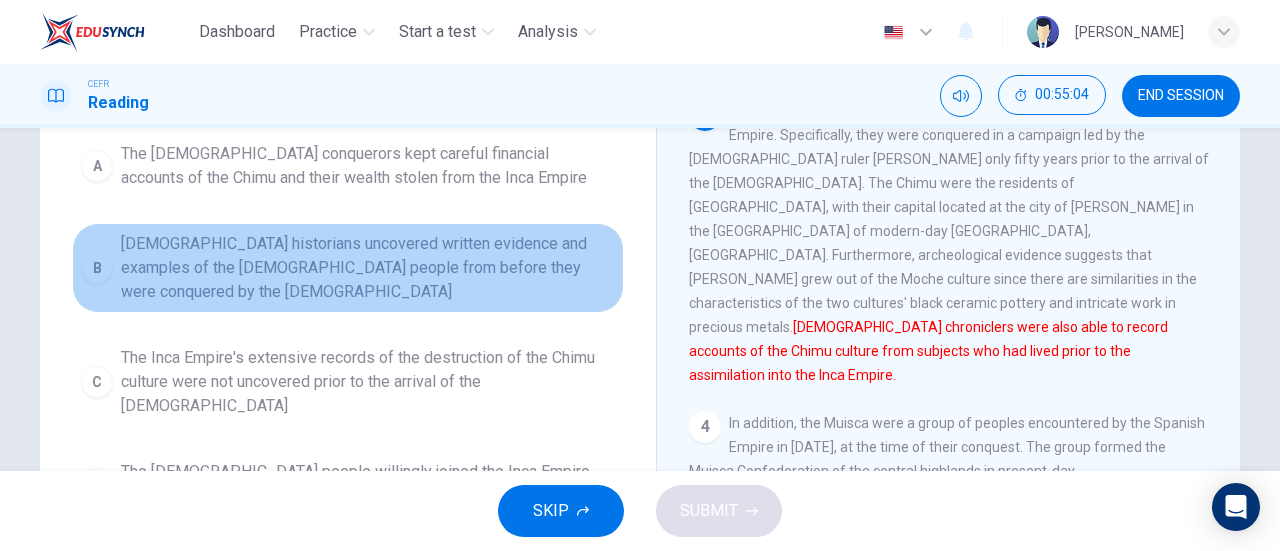 click on "[DEMOGRAPHIC_DATA] historians uncovered written evidence and examples of the [DEMOGRAPHIC_DATA] people from before they were conquered by the [DEMOGRAPHIC_DATA]" at bounding box center (368, 268) 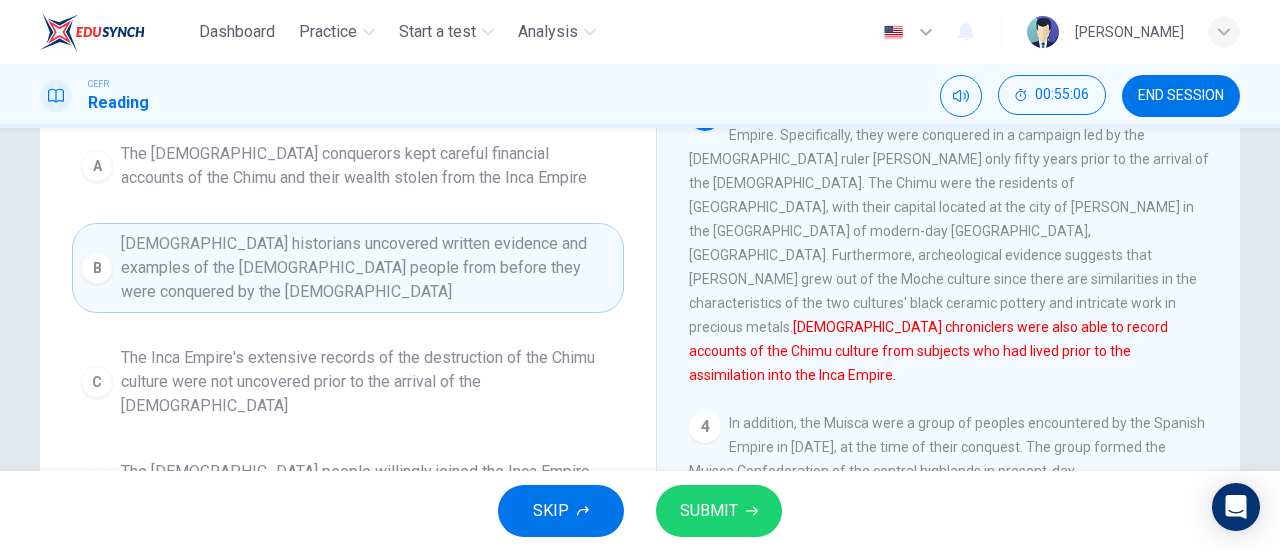 click on "SUBMIT" at bounding box center (709, 511) 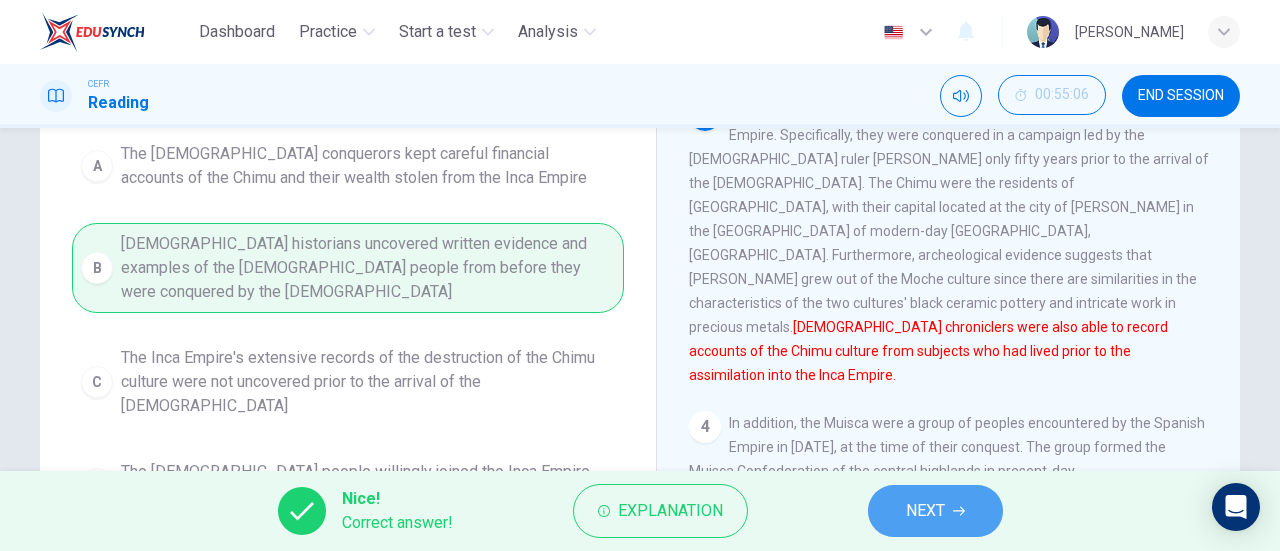 click on "NEXT" at bounding box center [935, 511] 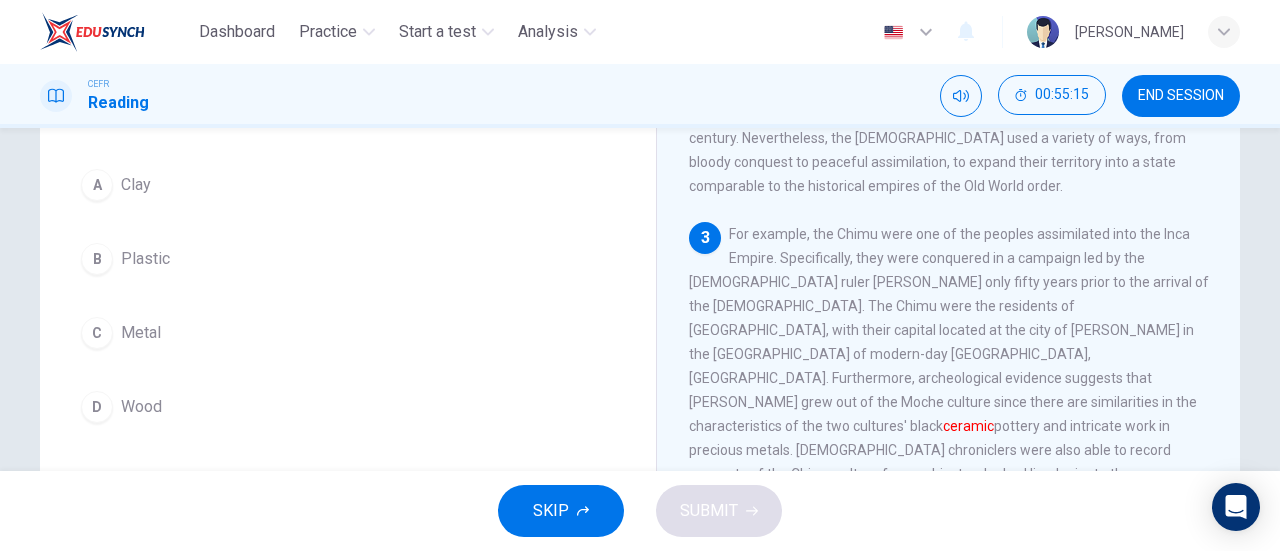 scroll, scrollTop: 169, scrollLeft: 0, axis: vertical 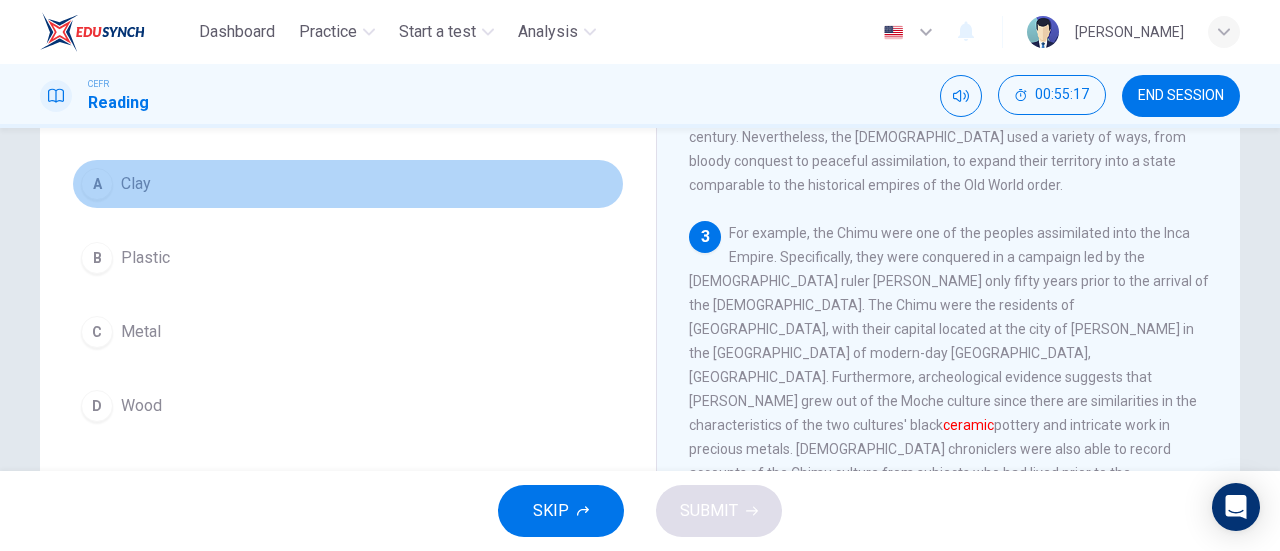 click on "Clay" at bounding box center (136, 184) 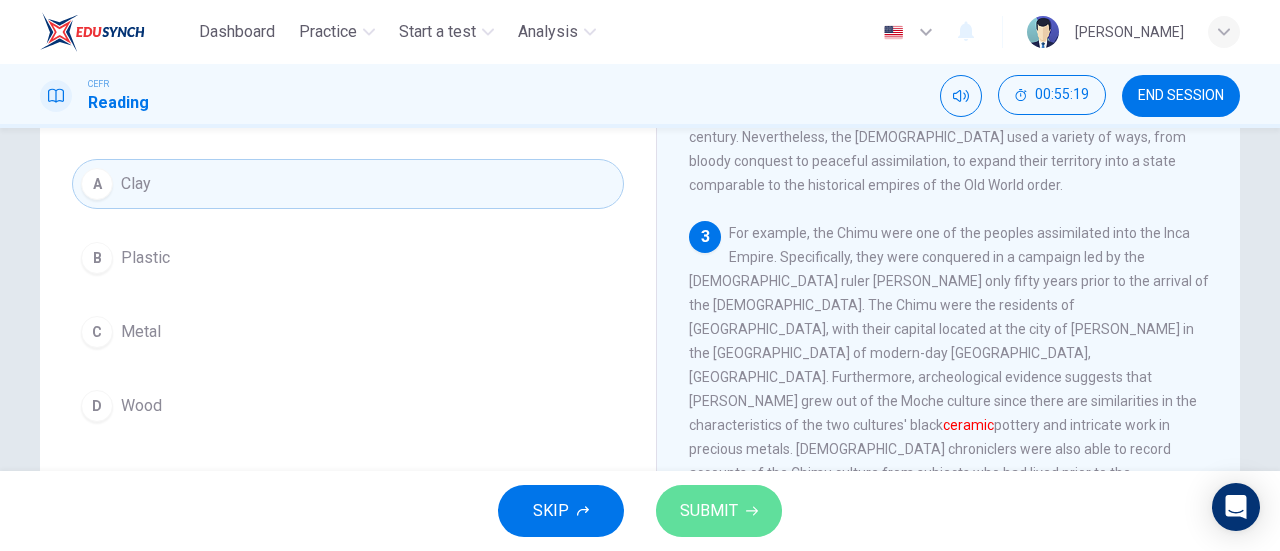 click on "SUBMIT" at bounding box center (719, 511) 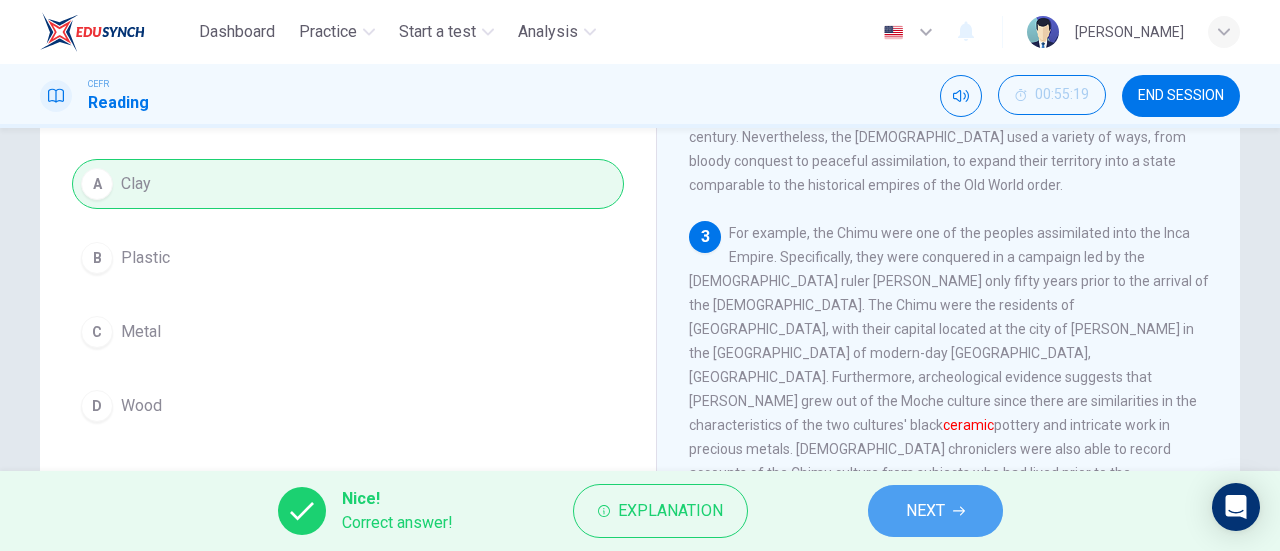 click on "NEXT" at bounding box center [925, 511] 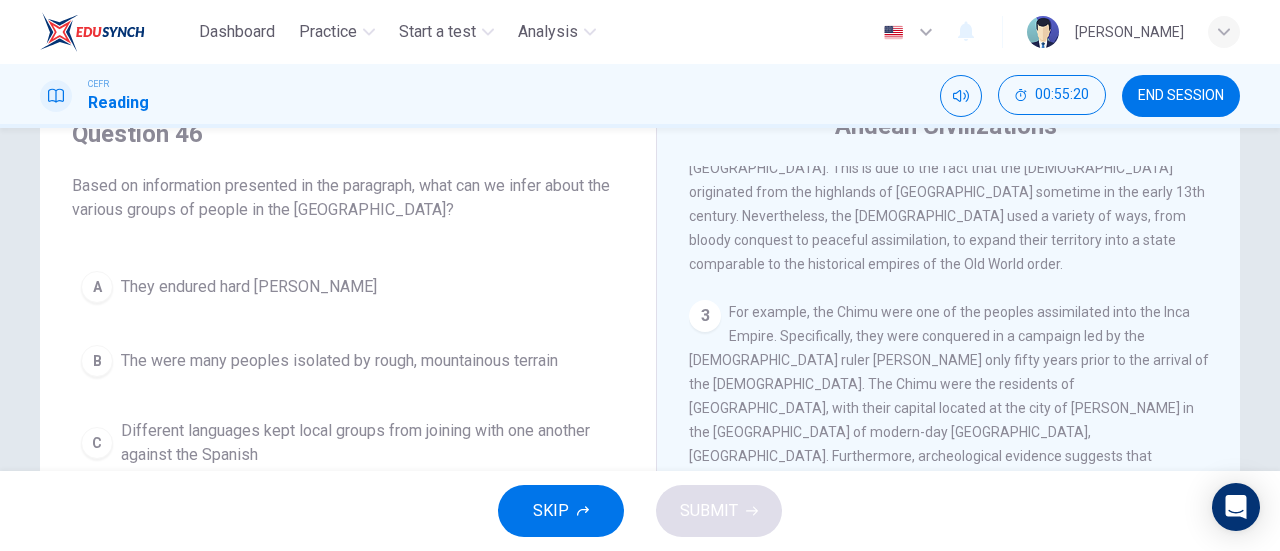 scroll, scrollTop: 89, scrollLeft: 0, axis: vertical 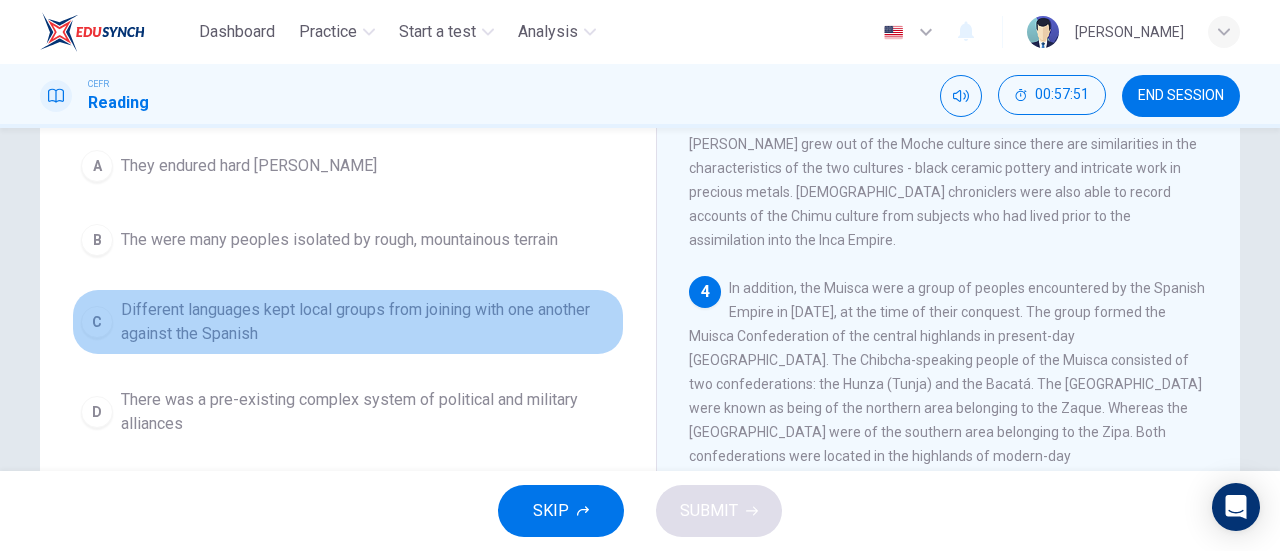 click on "Different languages kept local groups from joining with one another against the Spanish" at bounding box center [368, 322] 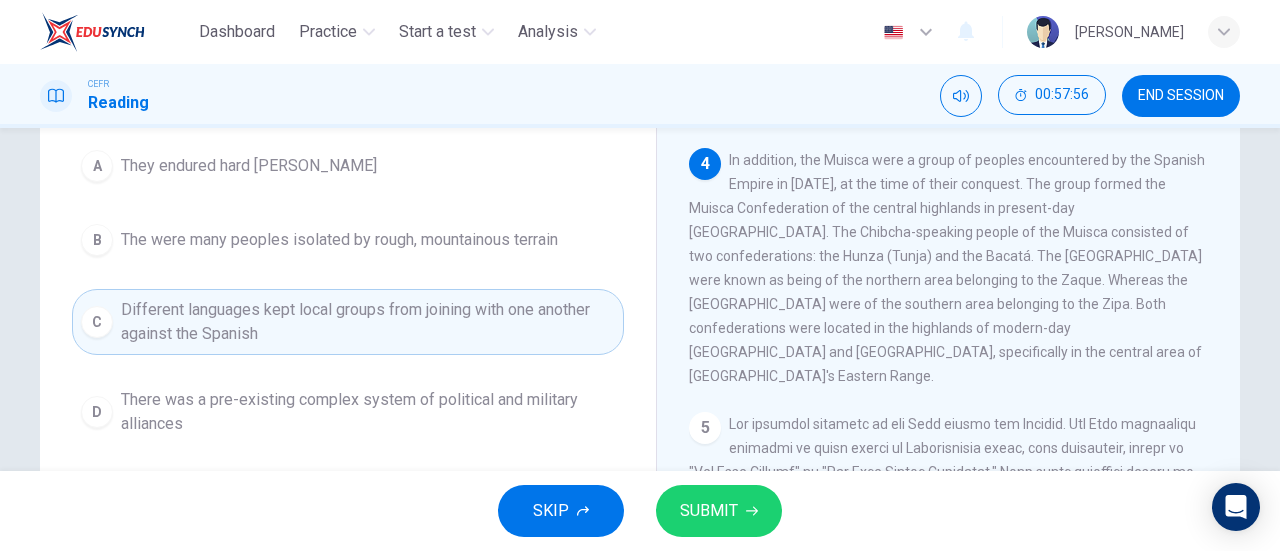 scroll, scrollTop: 1017, scrollLeft: 0, axis: vertical 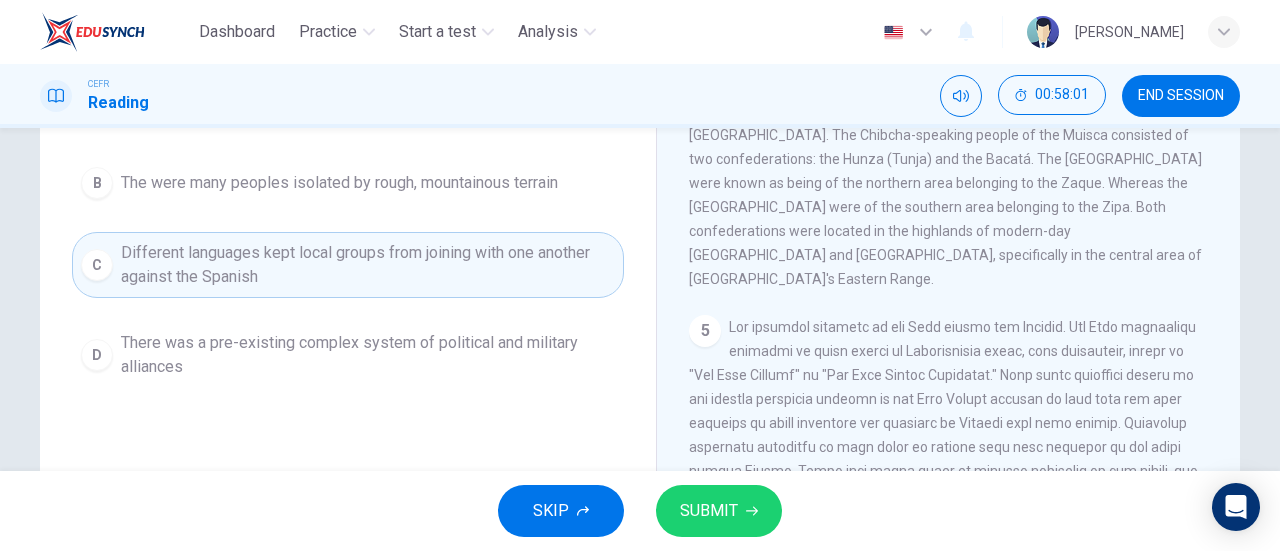 click on "SUBMIT" at bounding box center (709, 511) 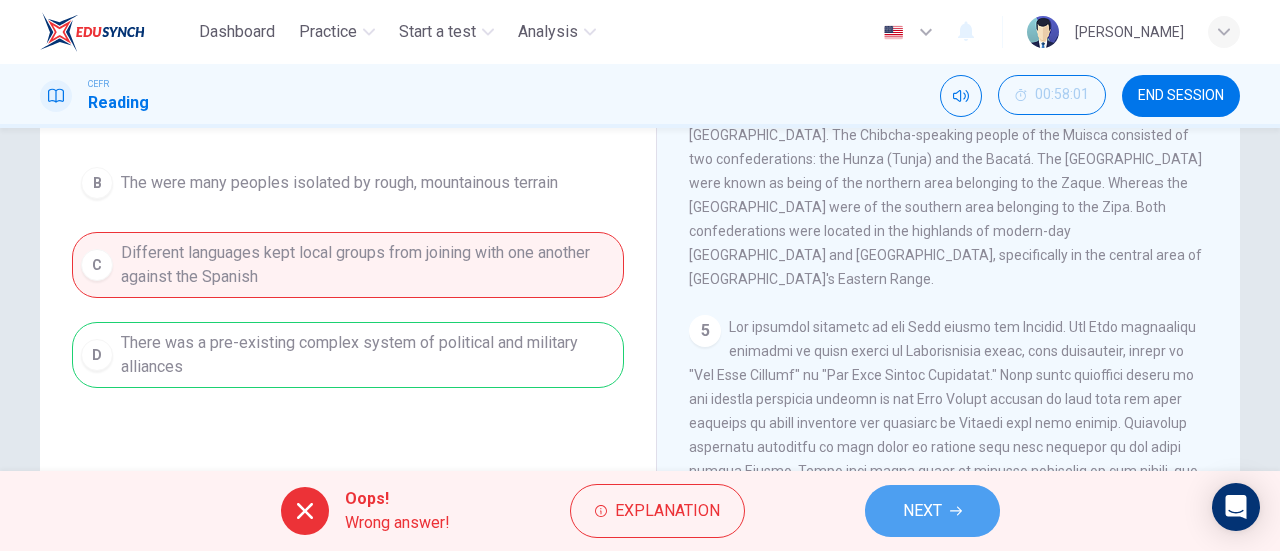 click on "NEXT" at bounding box center [932, 511] 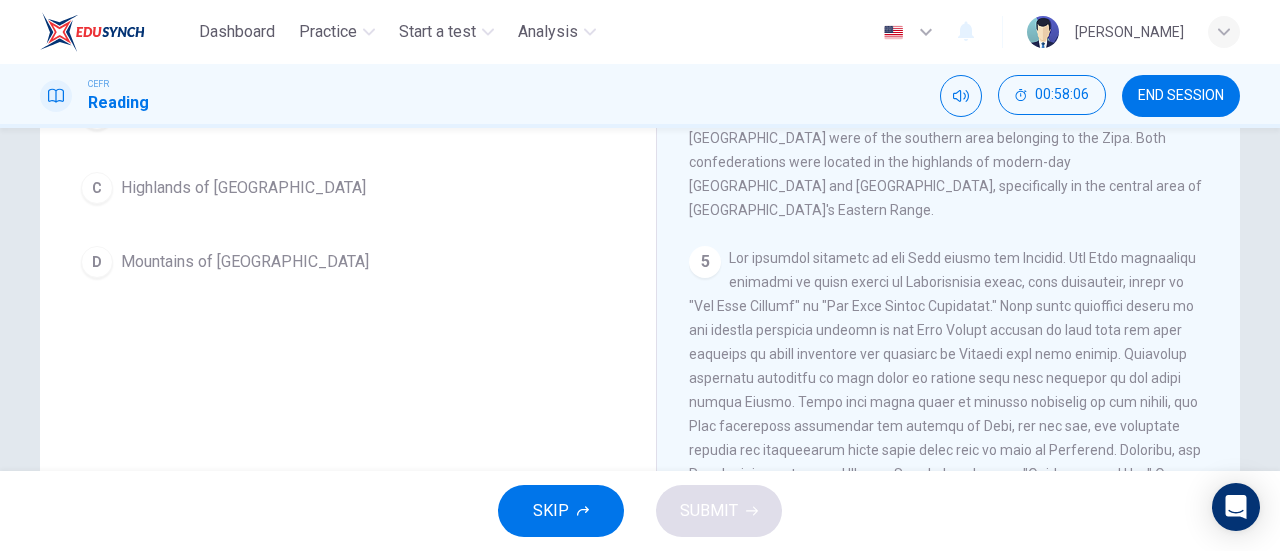 scroll, scrollTop: 432, scrollLeft: 0, axis: vertical 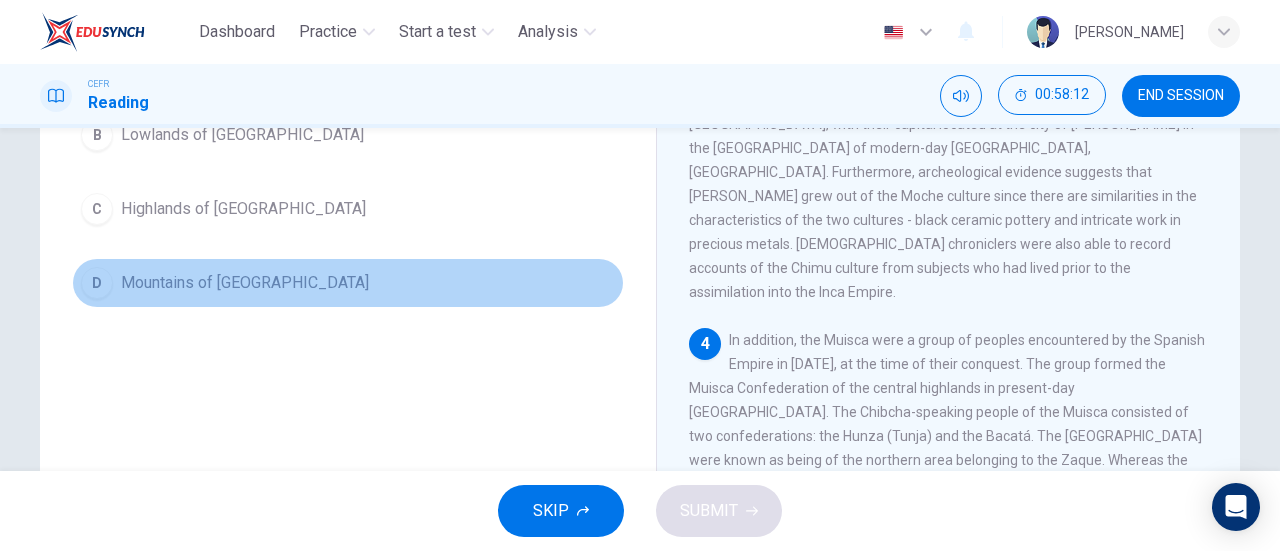 click on "D Mountains of [GEOGRAPHIC_DATA]" at bounding box center [348, 283] 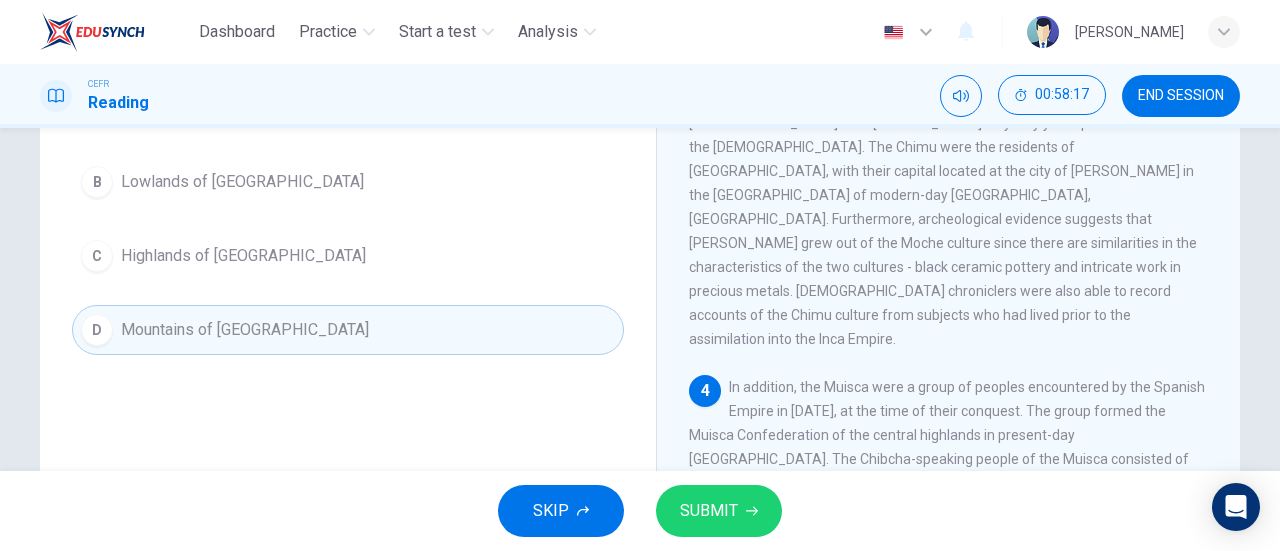 scroll, scrollTop: 272, scrollLeft: 0, axis: vertical 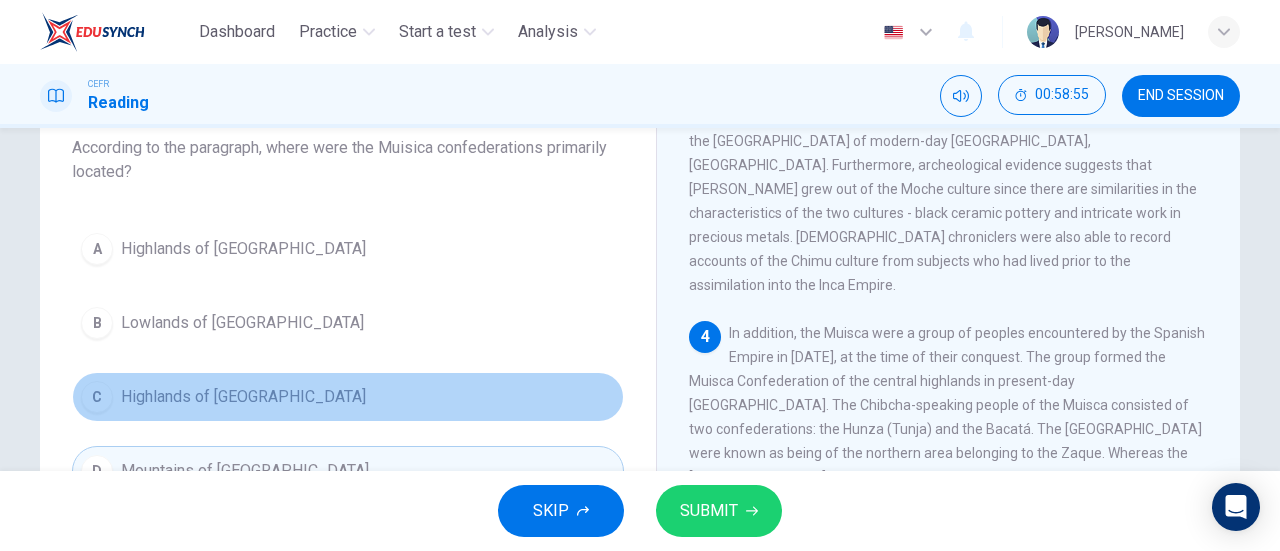 click on "Highlands of [GEOGRAPHIC_DATA]" at bounding box center [243, 397] 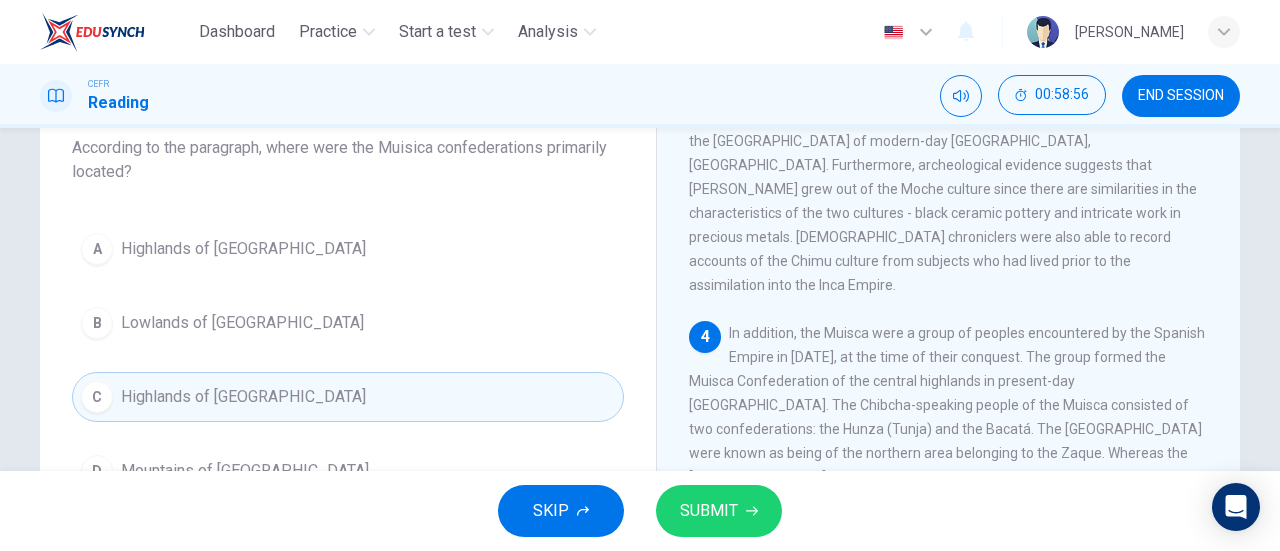 click on "SUBMIT" at bounding box center (709, 511) 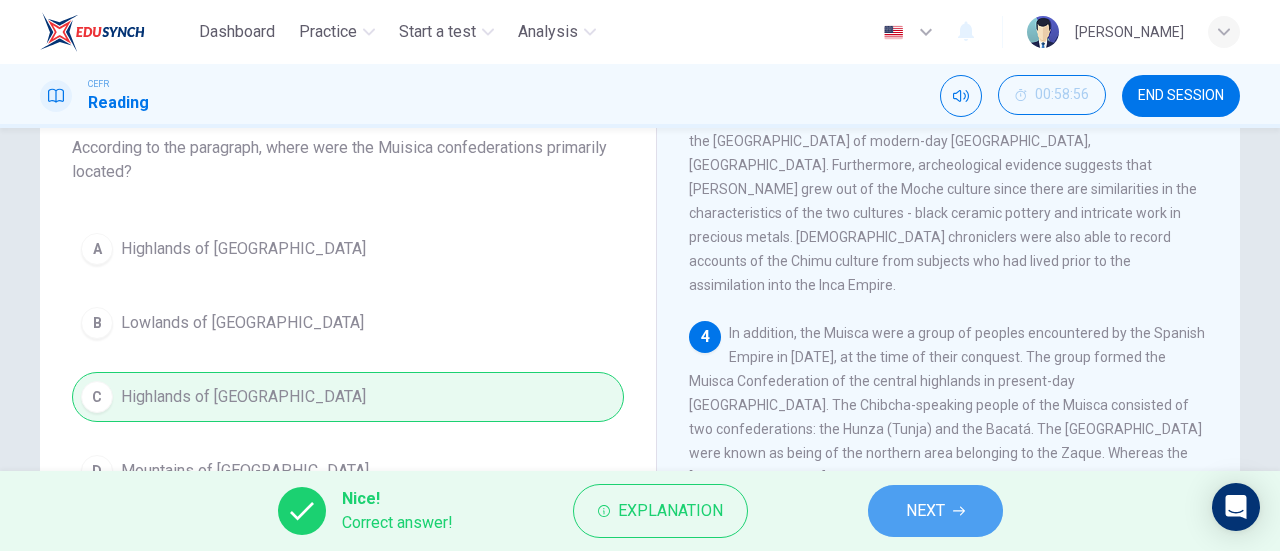 click on "NEXT" at bounding box center (935, 511) 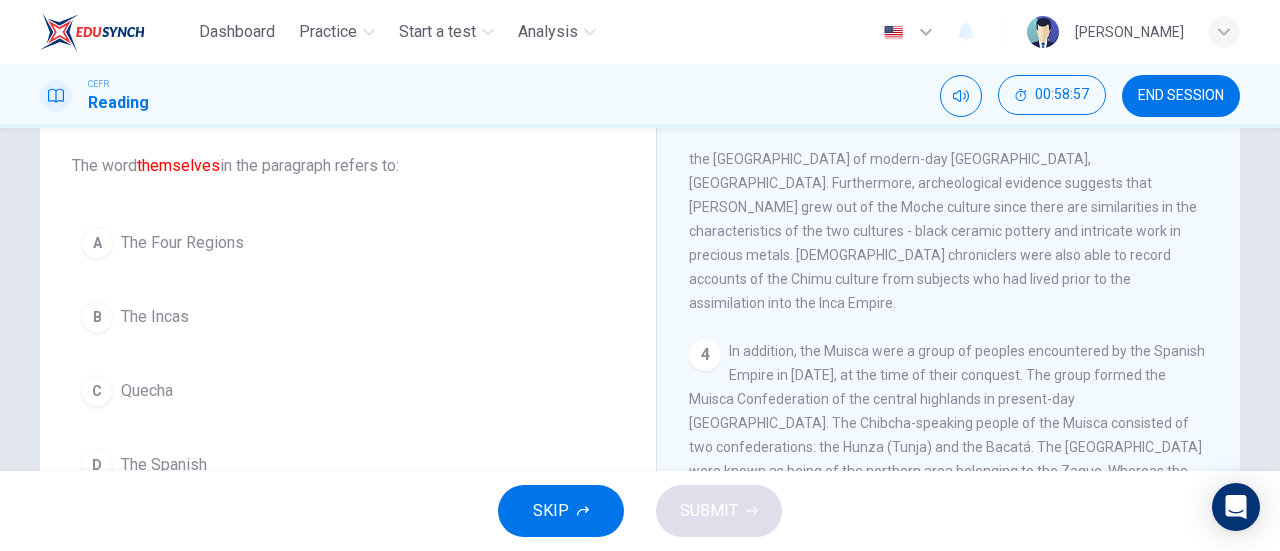 scroll, scrollTop: 109, scrollLeft: 0, axis: vertical 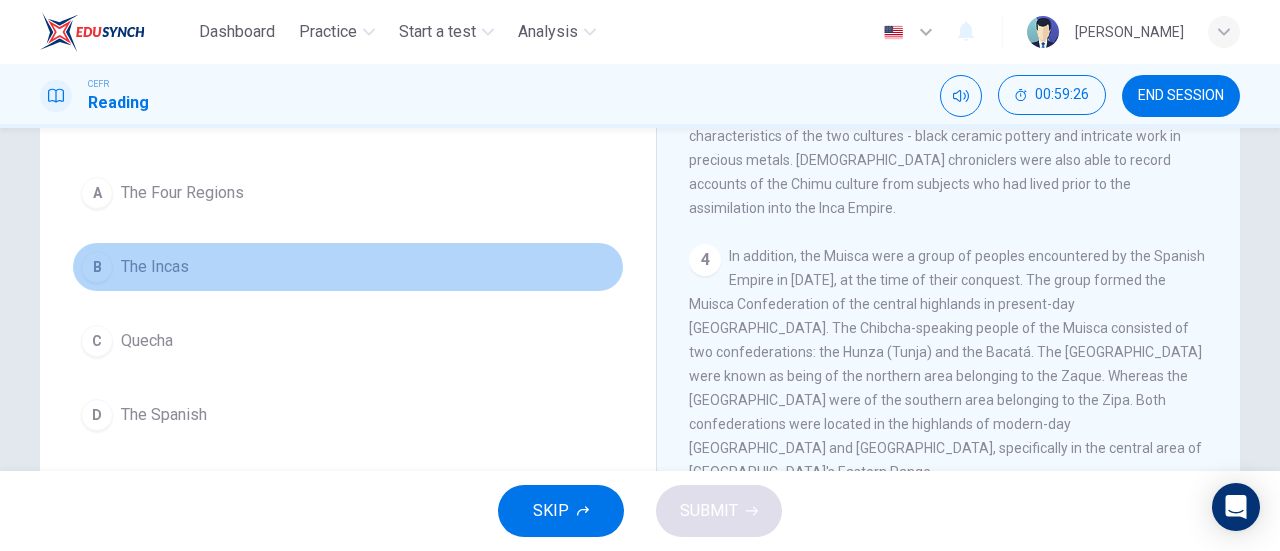 click on "The Incas" at bounding box center [155, 267] 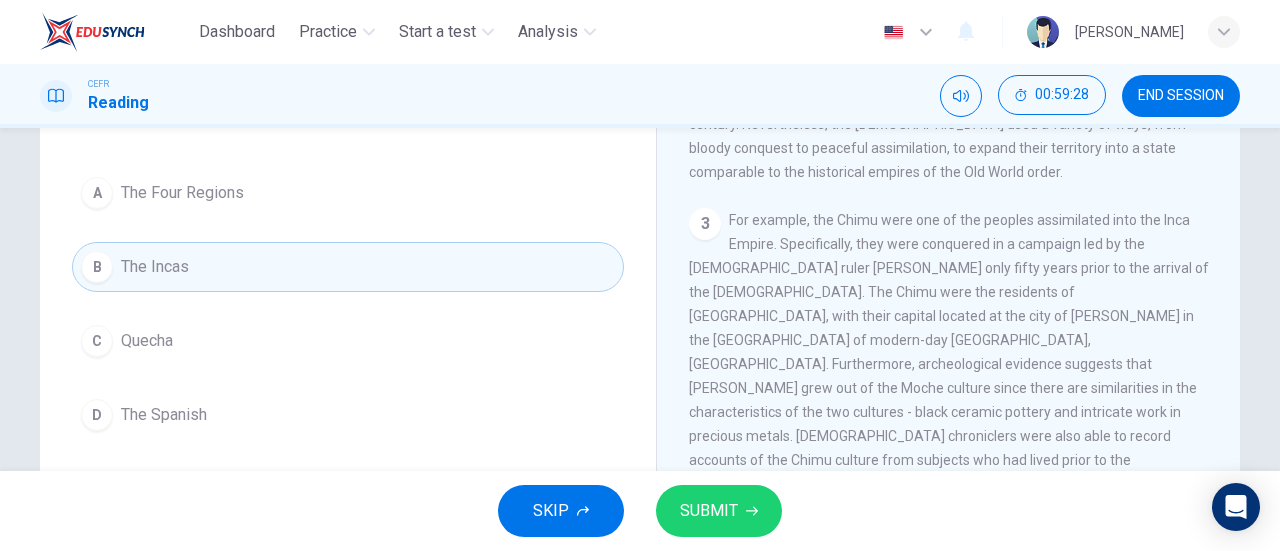 scroll, scrollTop: 637, scrollLeft: 0, axis: vertical 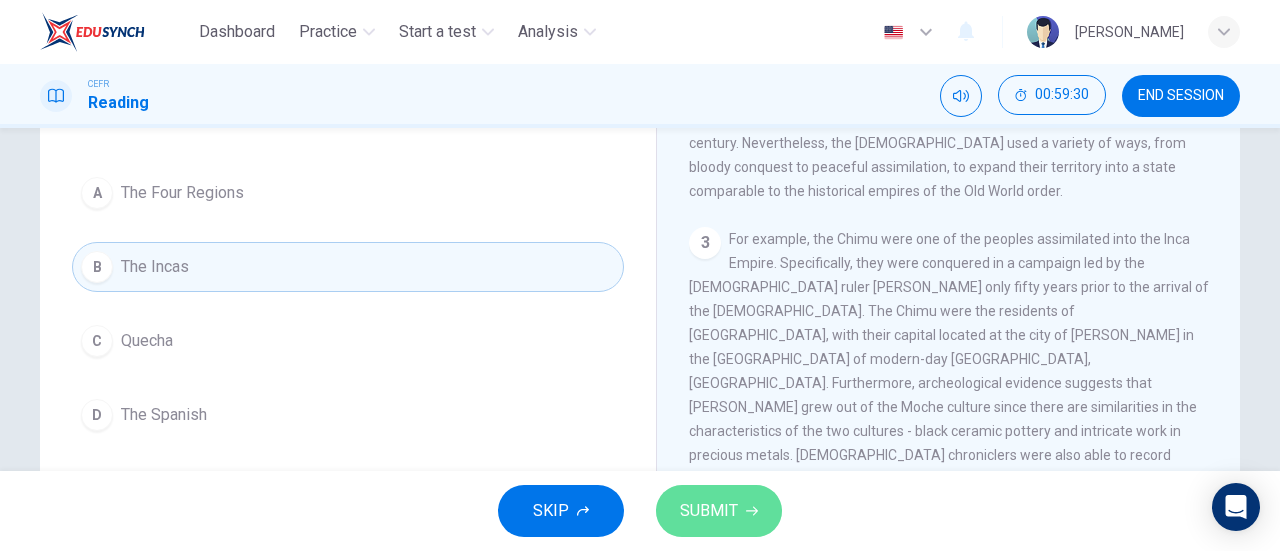 click on "SUBMIT" at bounding box center (709, 511) 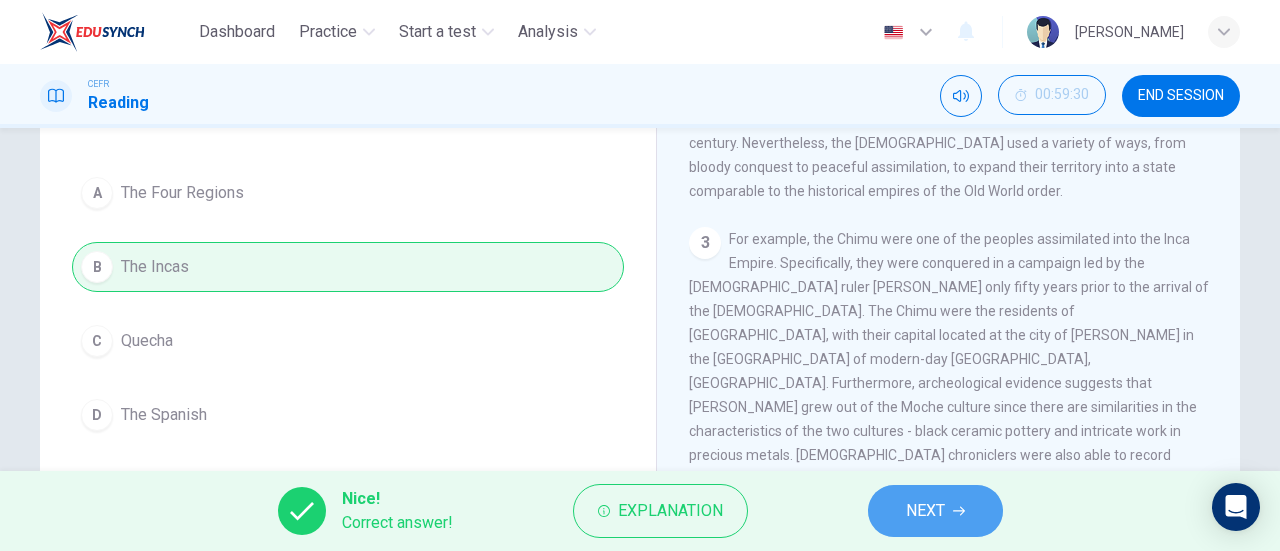 click on "NEXT" at bounding box center (925, 511) 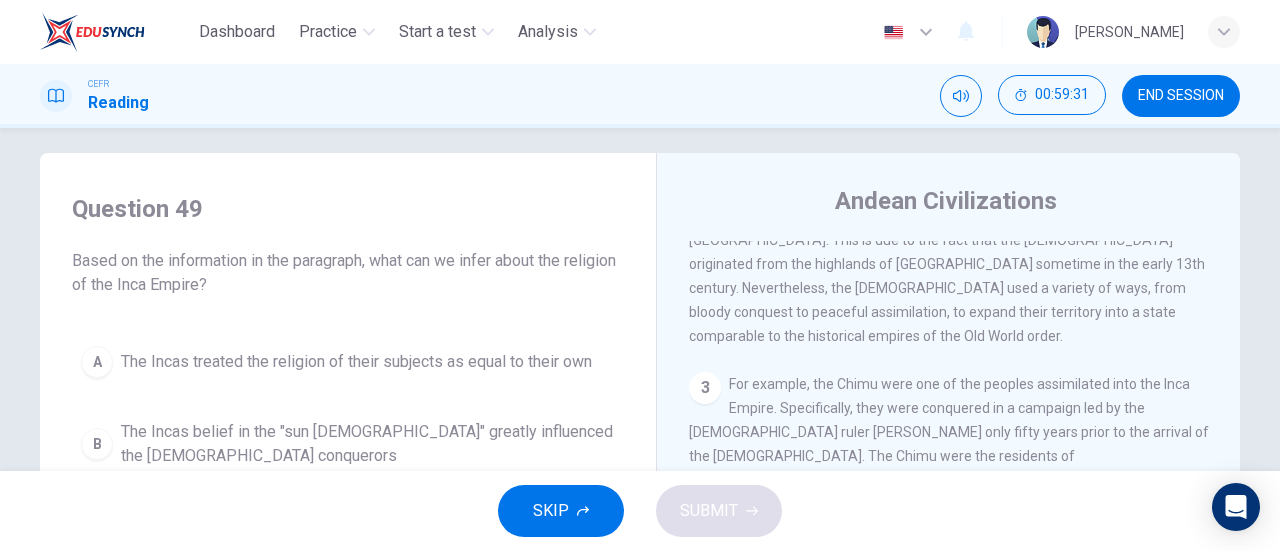 scroll, scrollTop: 0, scrollLeft: 0, axis: both 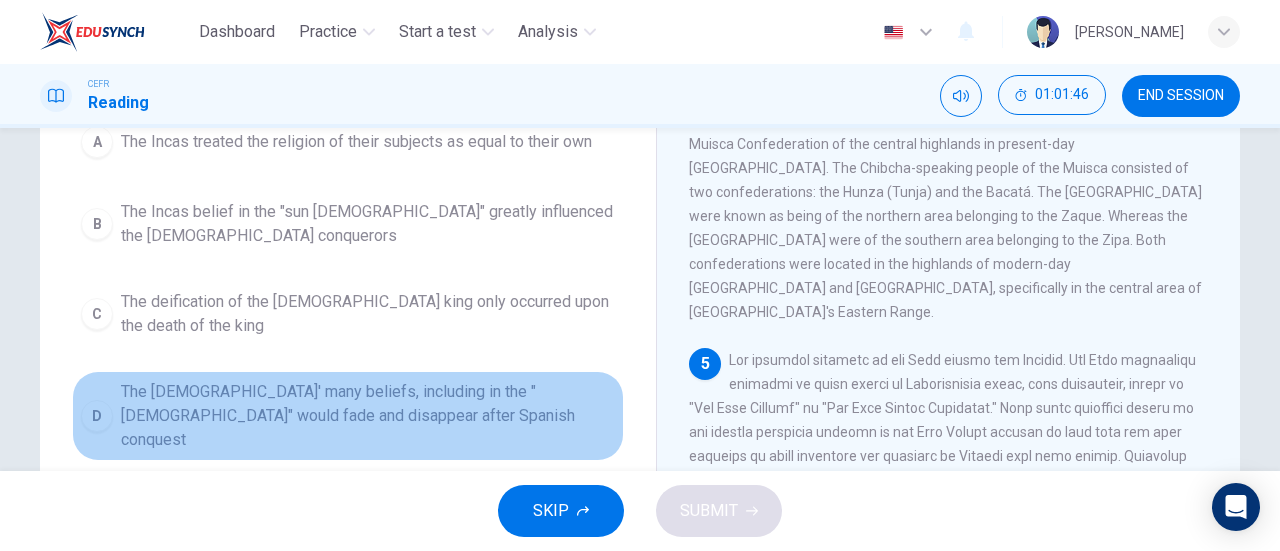 click on "The [DEMOGRAPHIC_DATA]' many beliefs, including in the "[DEMOGRAPHIC_DATA]" would fade and disappear after Spanish conquest" at bounding box center [368, 416] 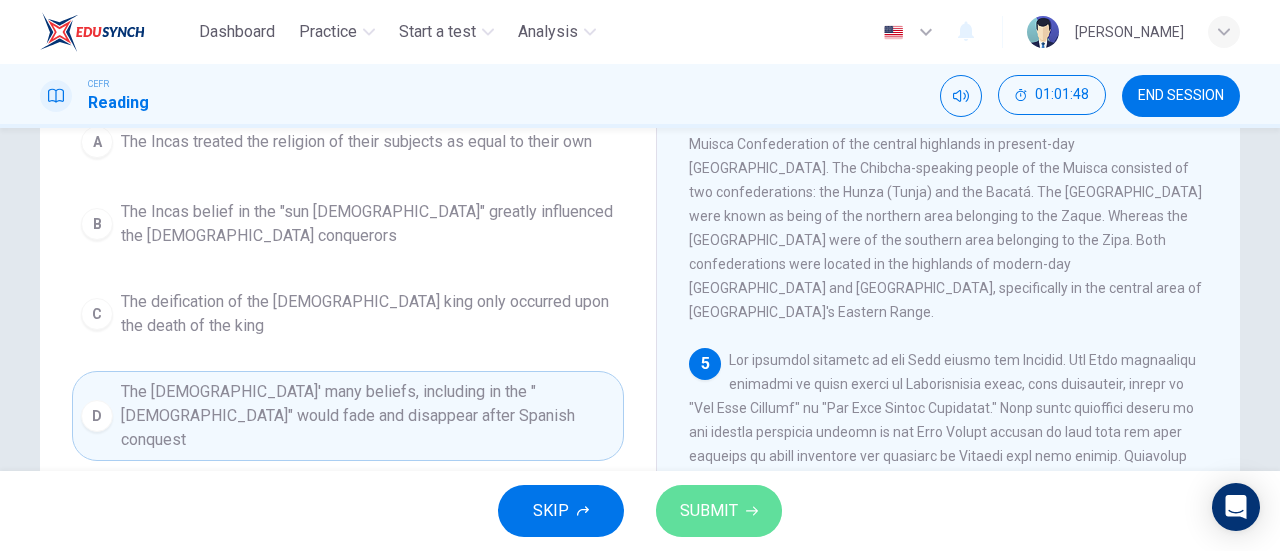 click on "SUBMIT" at bounding box center (709, 511) 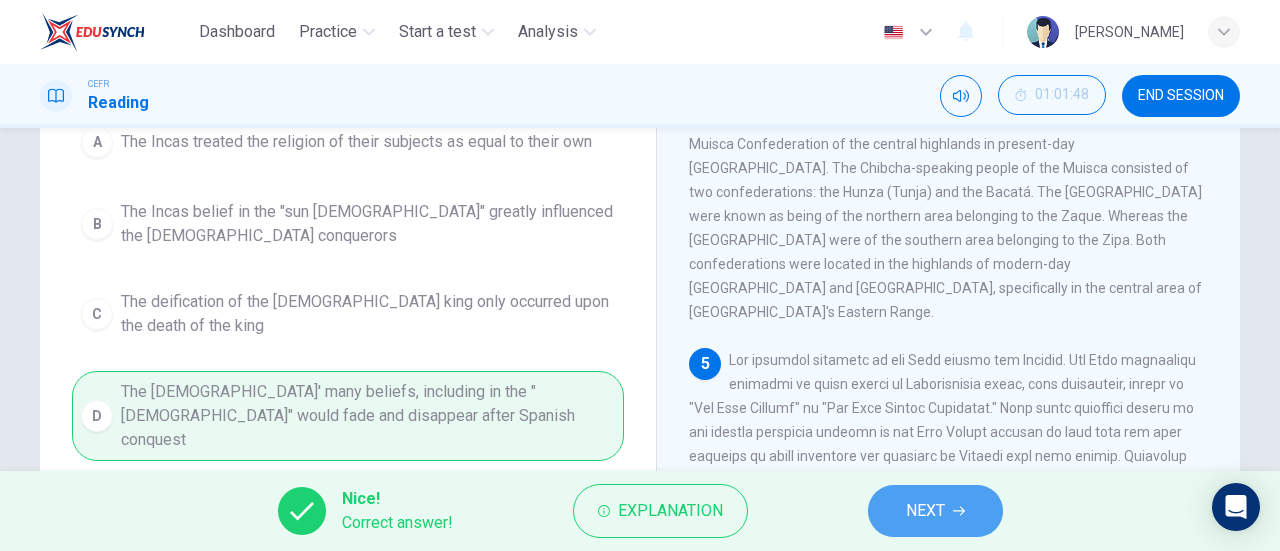 click on "NEXT" at bounding box center (925, 511) 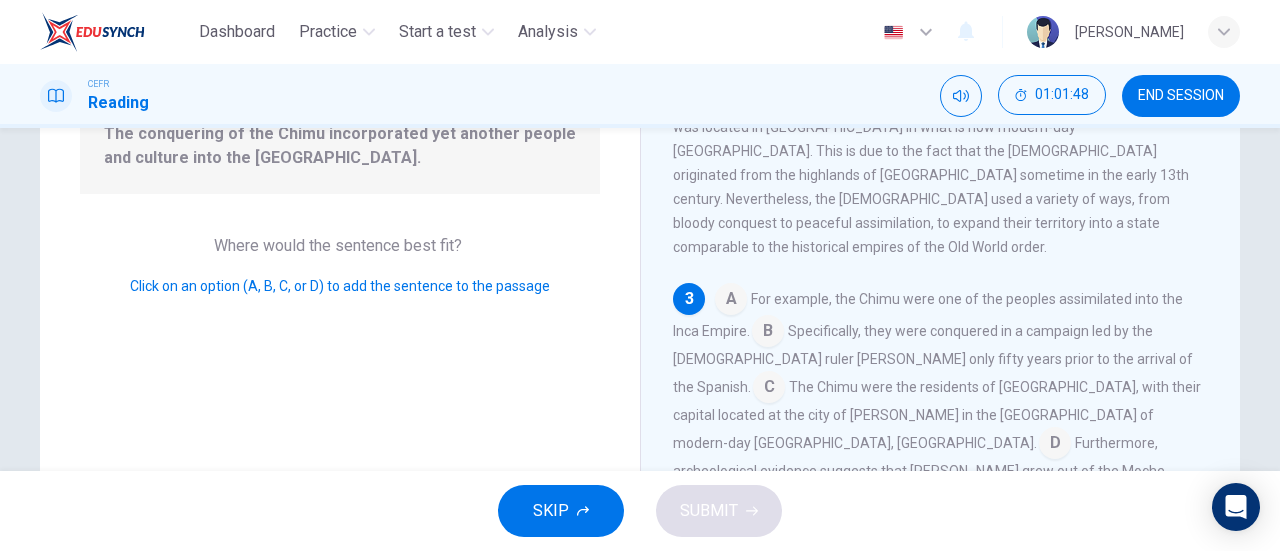 scroll, scrollTop: 538, scrollLeft: 0, axis: vertical 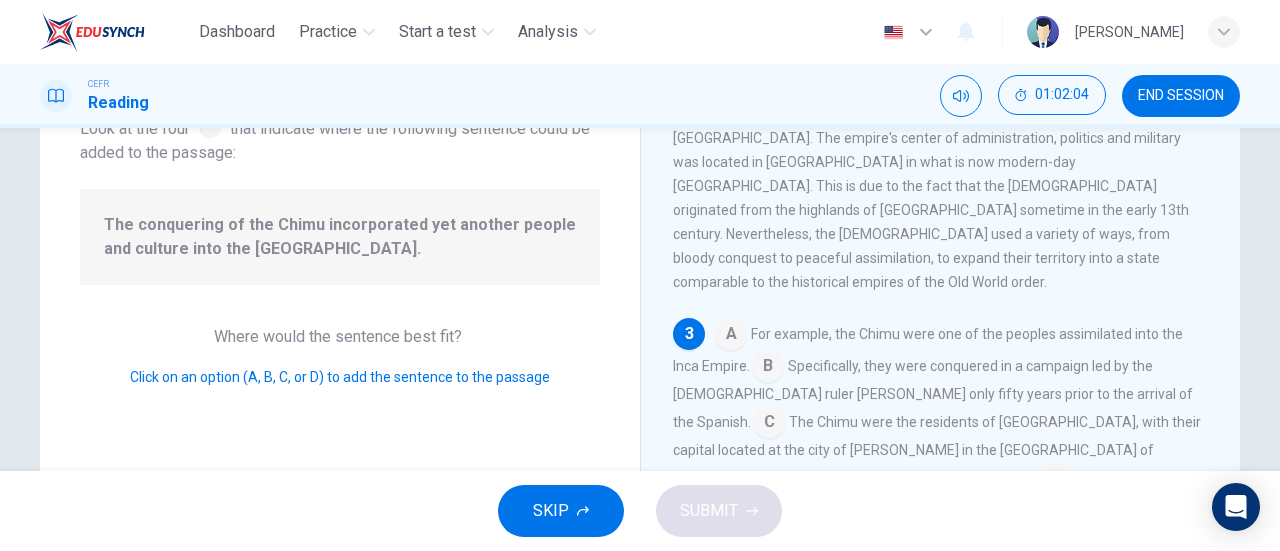 click at bounding box center [731, 336] 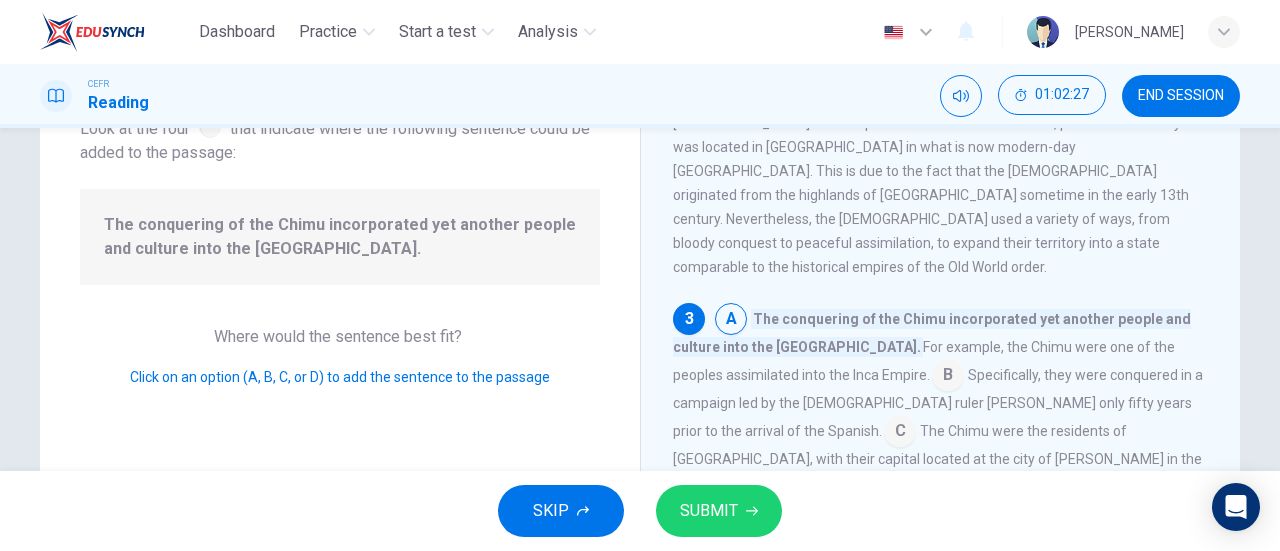 scroll, scrollTop: 554, scrollLeft: 0, axis: vertical 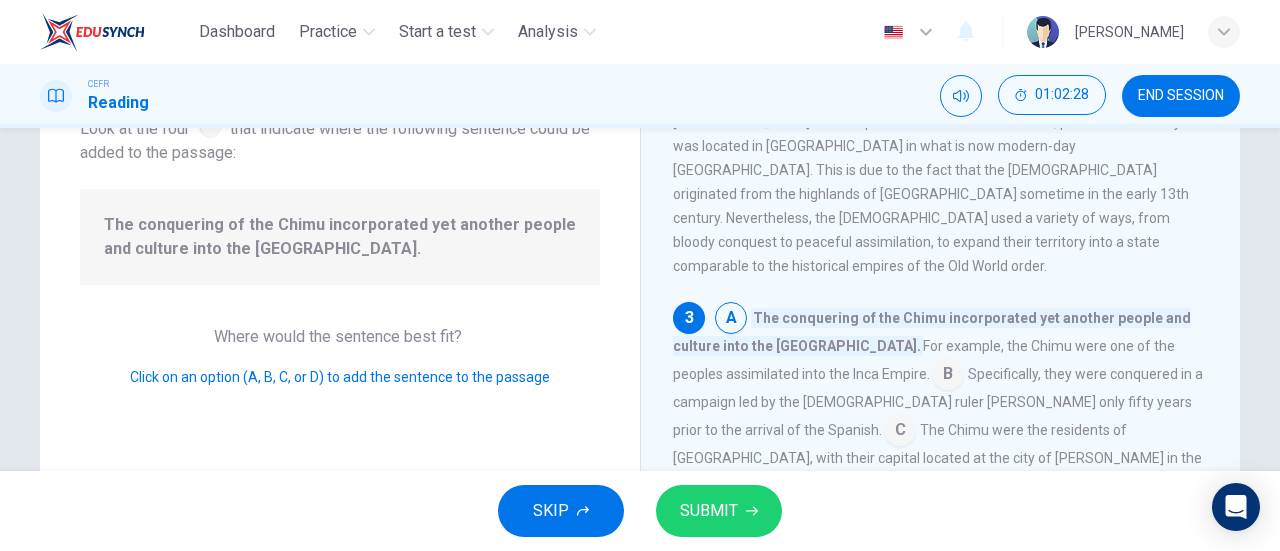 click at bounding box center [948, 376] 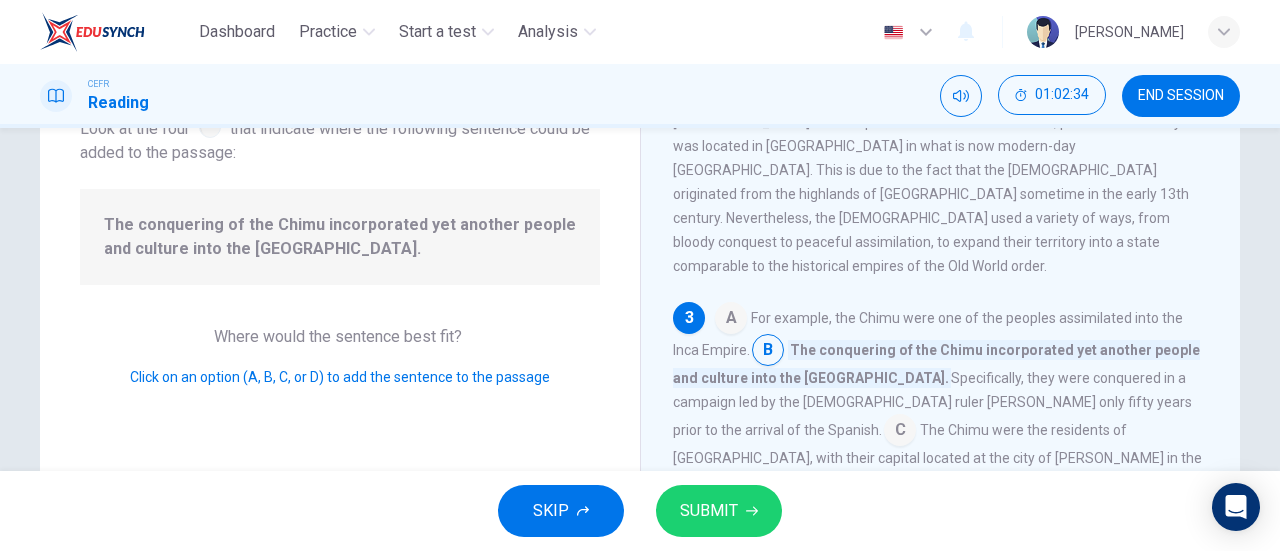 click at bounding box center (900, 432) 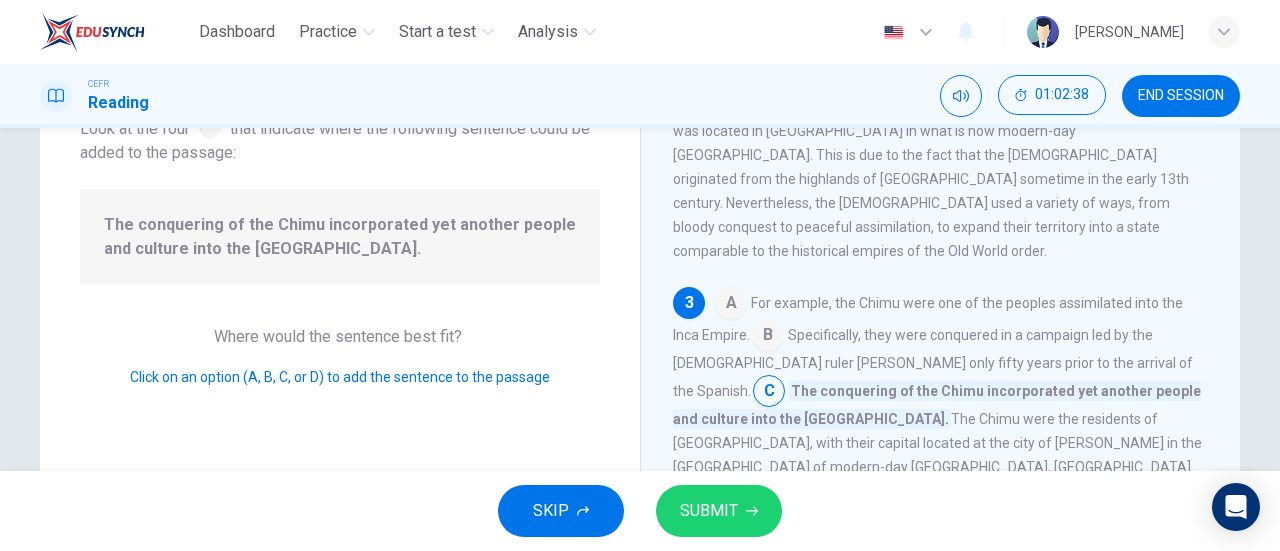scroll, scrollTop: 570, scrollLeft: 0, axis: vertical 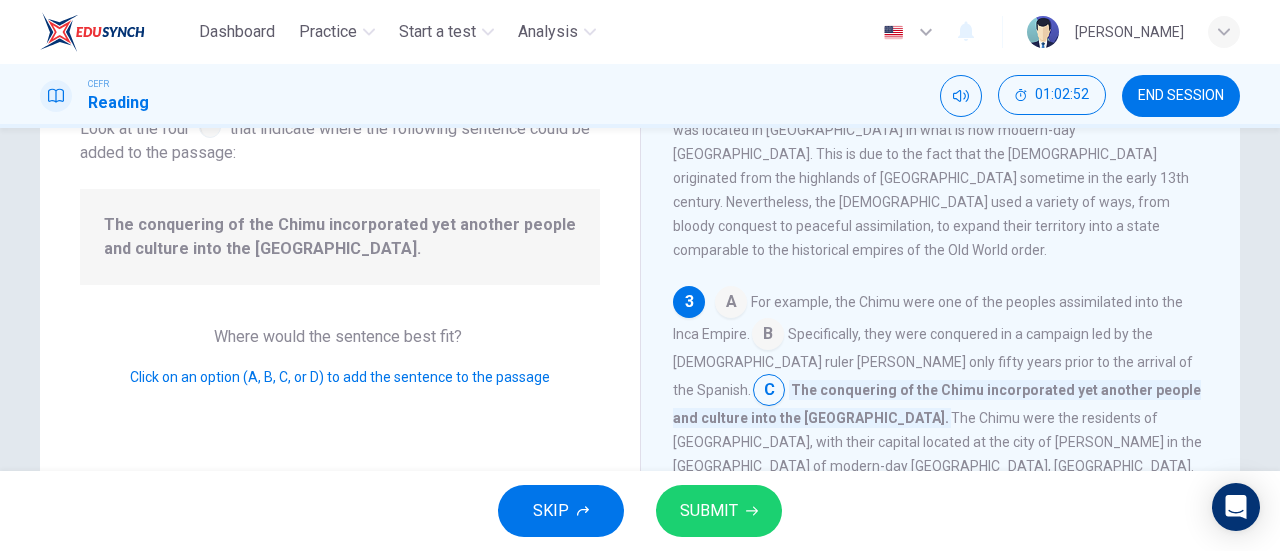 click at bounding box center (691, 496) 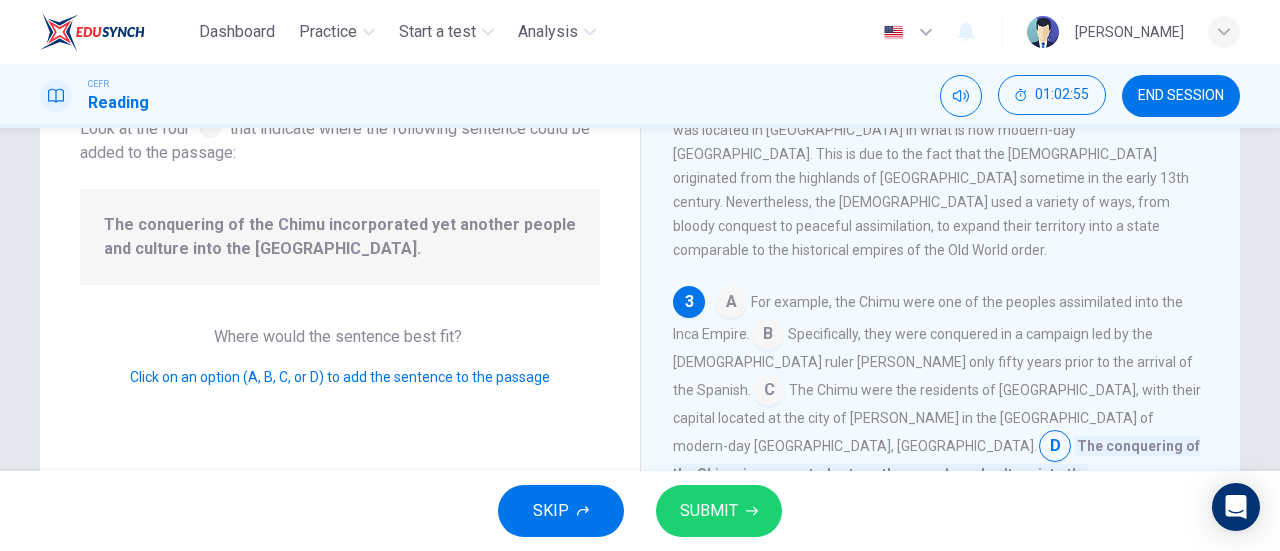 click at bounding box center [731, 304] 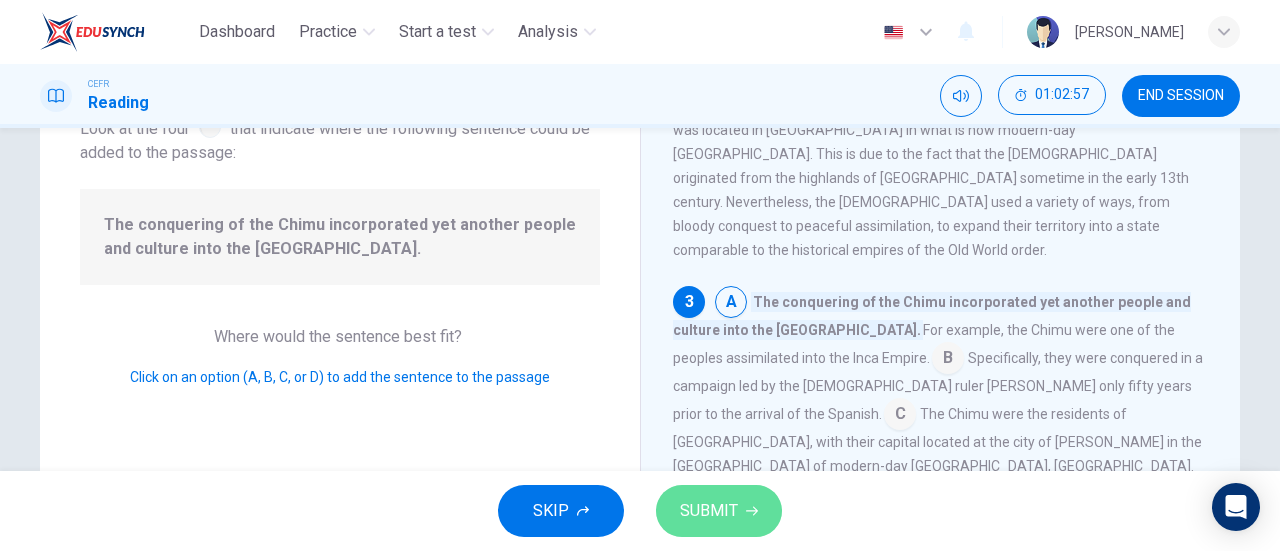 click on "SUBMIT" at bounding box center [719, 511] 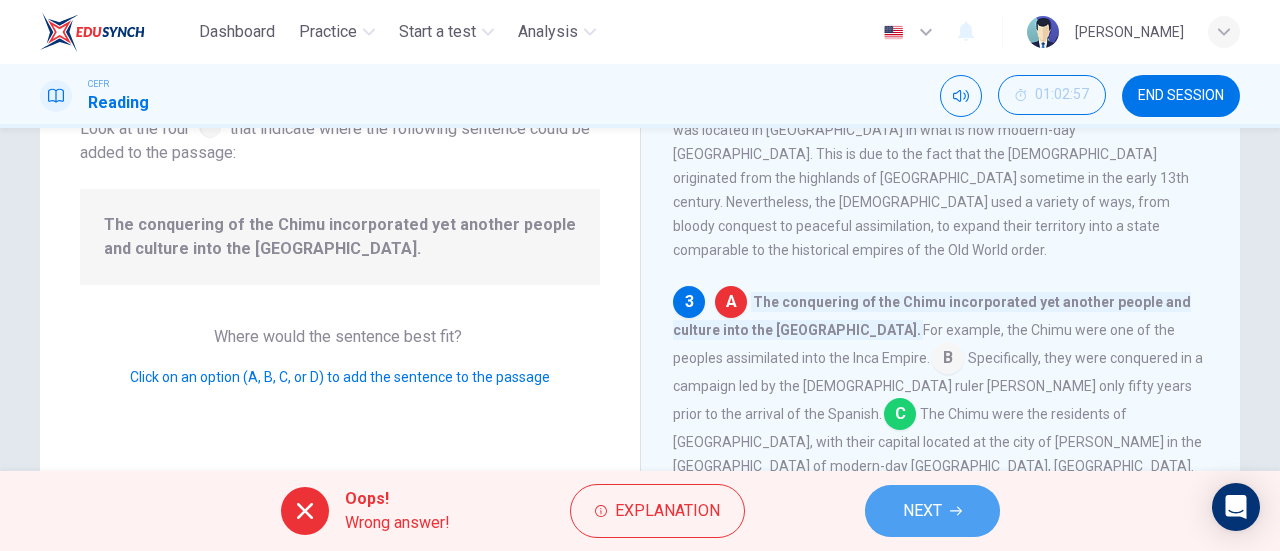 click on "NEXT" at bounding box center (922, 511) 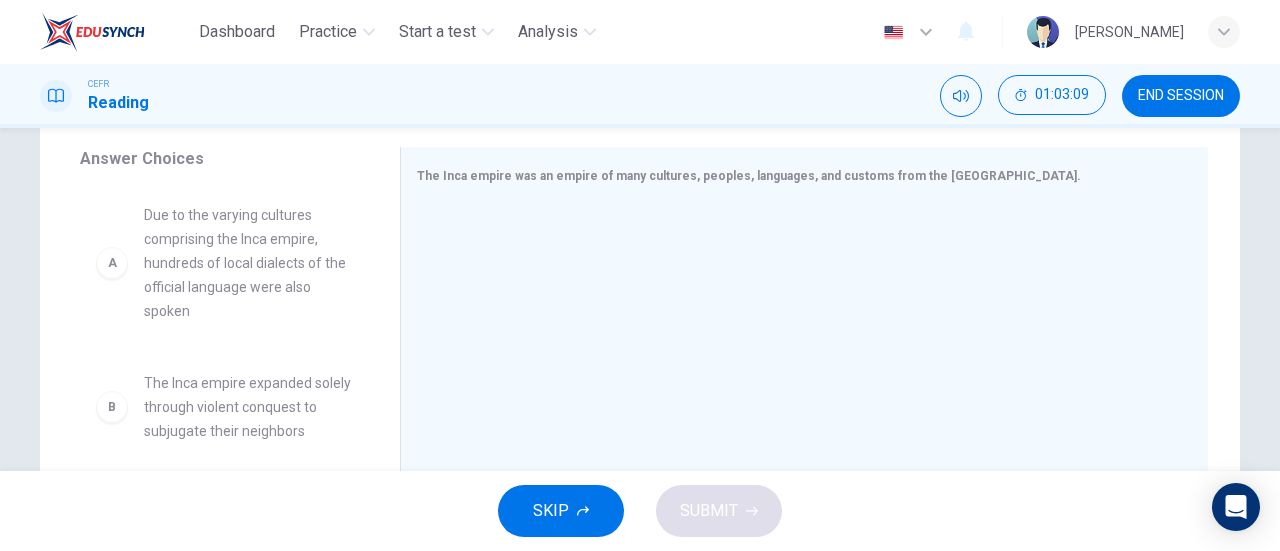 scroll, scrollTop: 327, scrollLeft: 0, axis: vertical 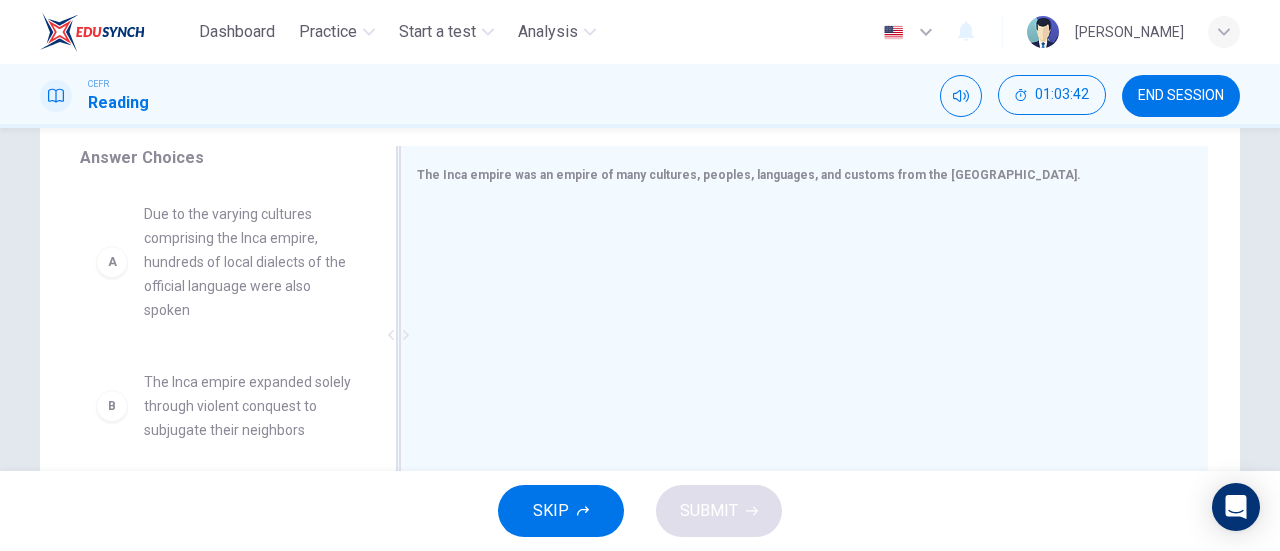 drag, startPoint x: 288, startPoint y: 312, endPoint x: 548, endPoint y: 400, distance: 274.48862 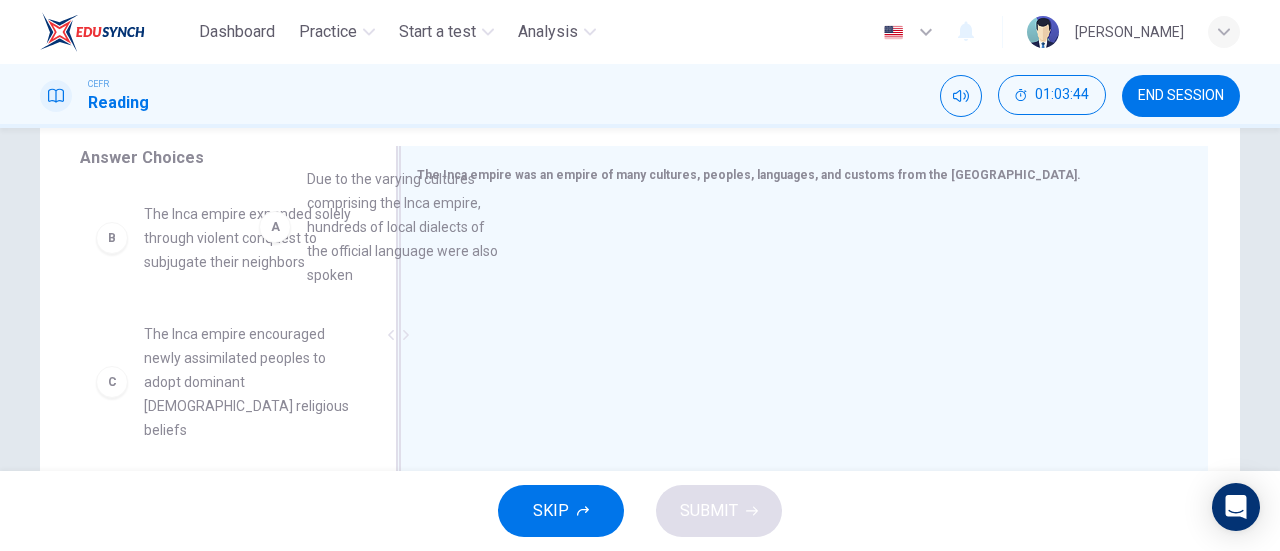 drag, startPoint x: 254, startPoint y: 315, endPoint x: 438, endPoint y: 279, distance: 187.48866 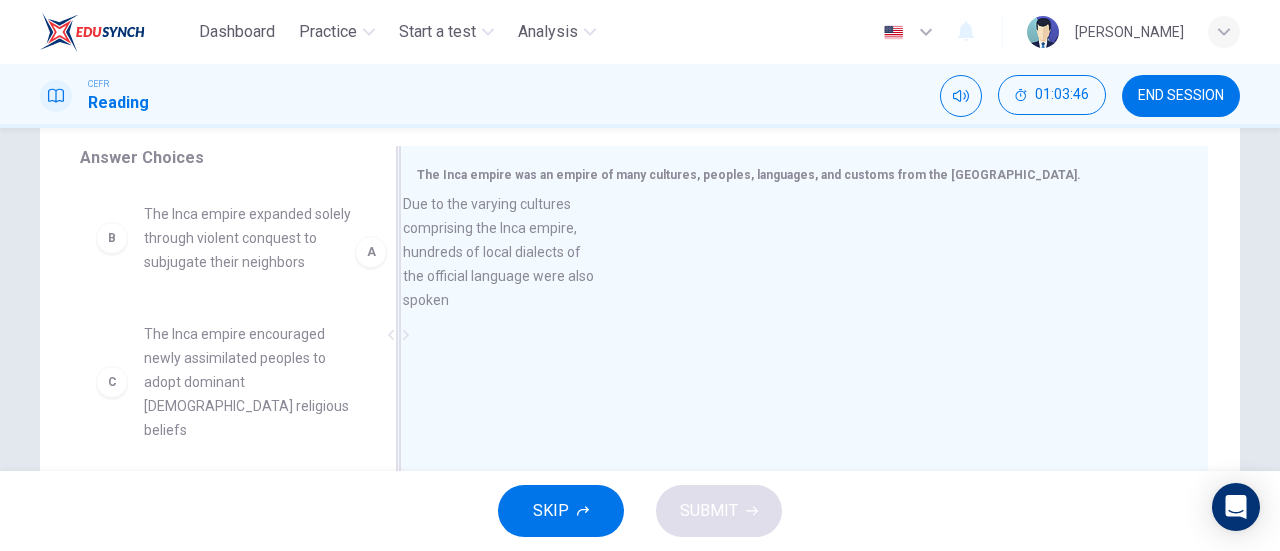 drag, startPoint x: 179, startPoint y: 231, endPoint x: 456, endPoint y: 218, distance: 277.3049 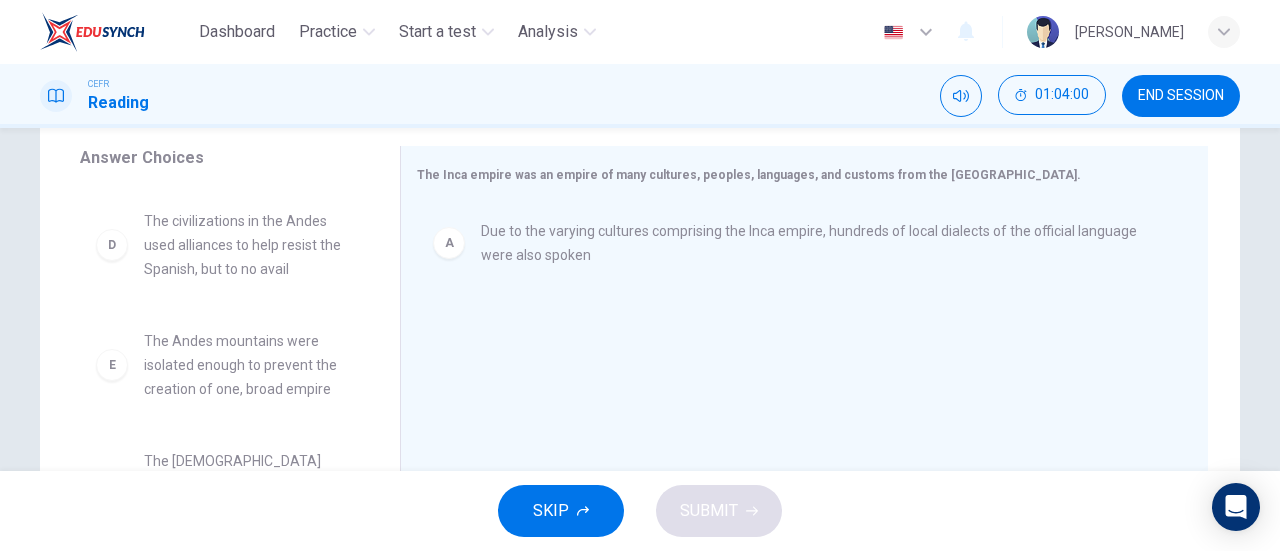 scroll, scrollTop: 348, scrollLeft: 0, axis: vertical 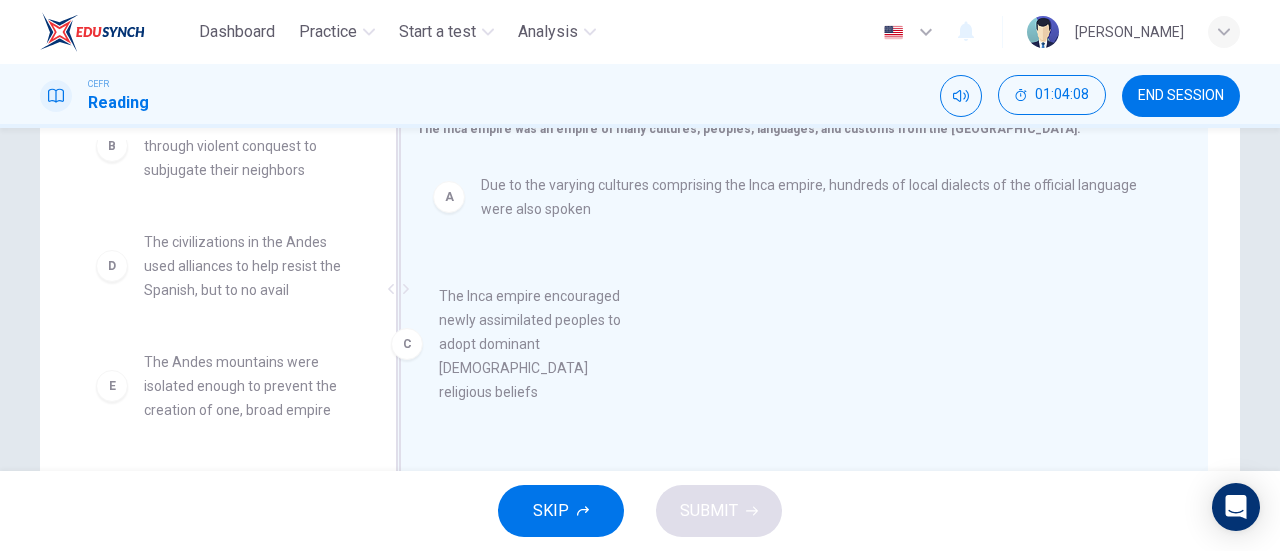 drag, startPoint x: 251, startPoint y: 252, endPoint x: 561, endPoint y: 307, distance: 314.84122 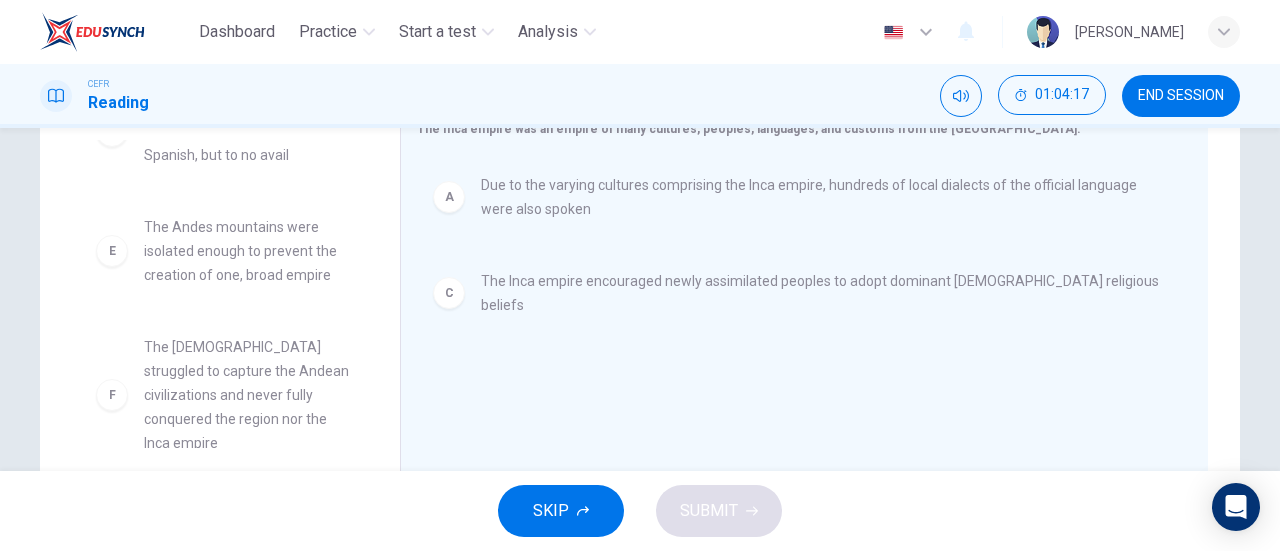 scroll, scrollTop: 180, scrollLeft: 0, axis: vertical 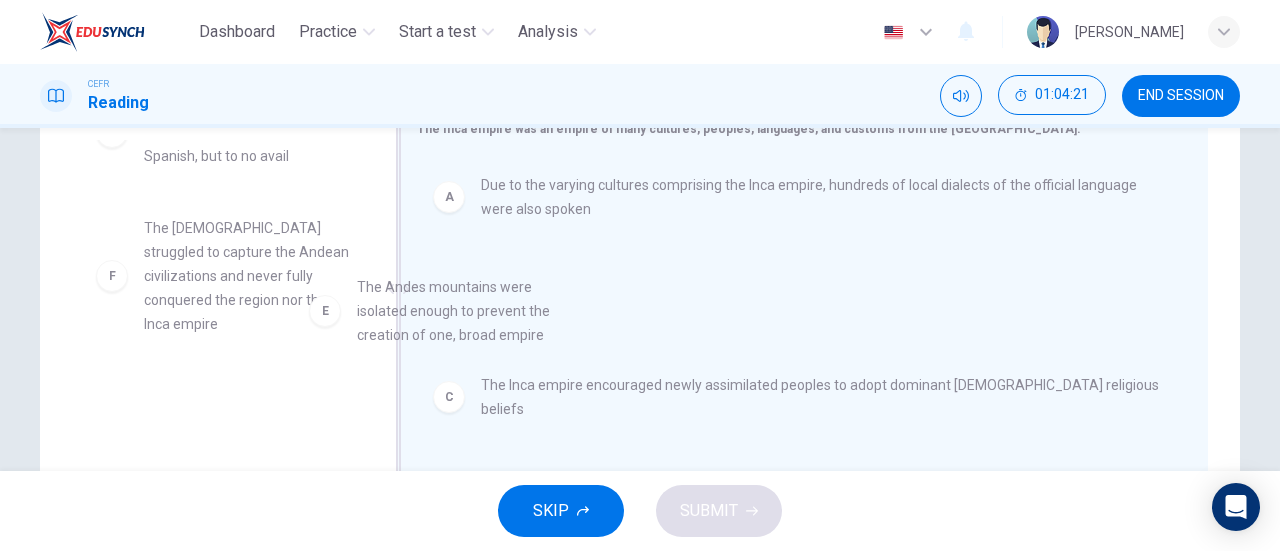 drag, startPoint x: 284, startPoint y: 247, endPoint x: 517, endPoint y: 306, distance: 240.35391 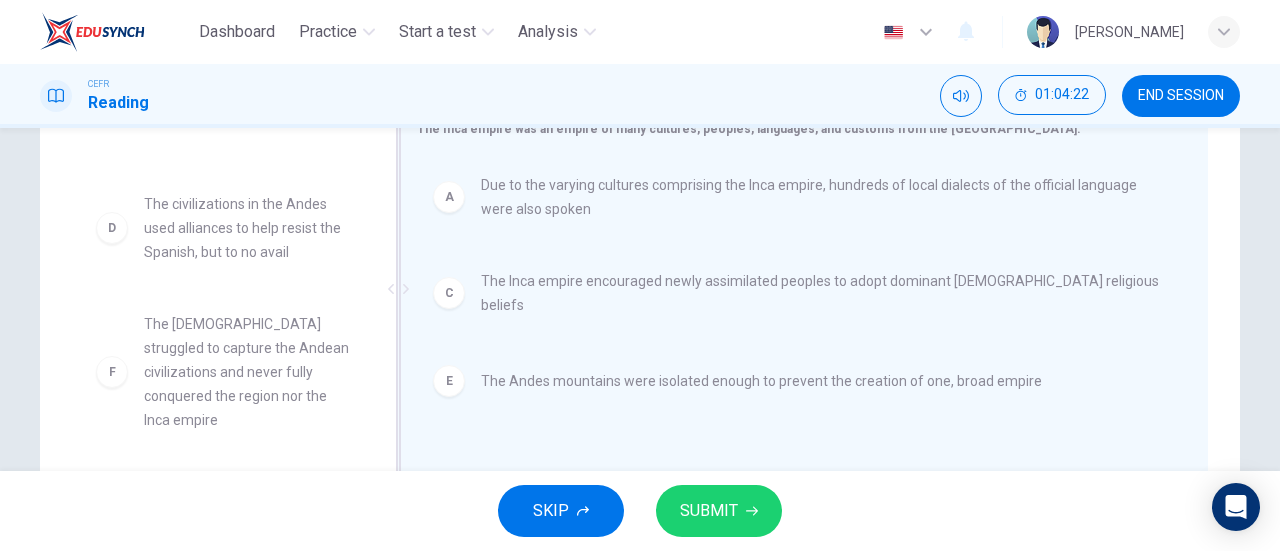 scroll, scrollTop: 84, scrollLeft: 0, axis: vertical 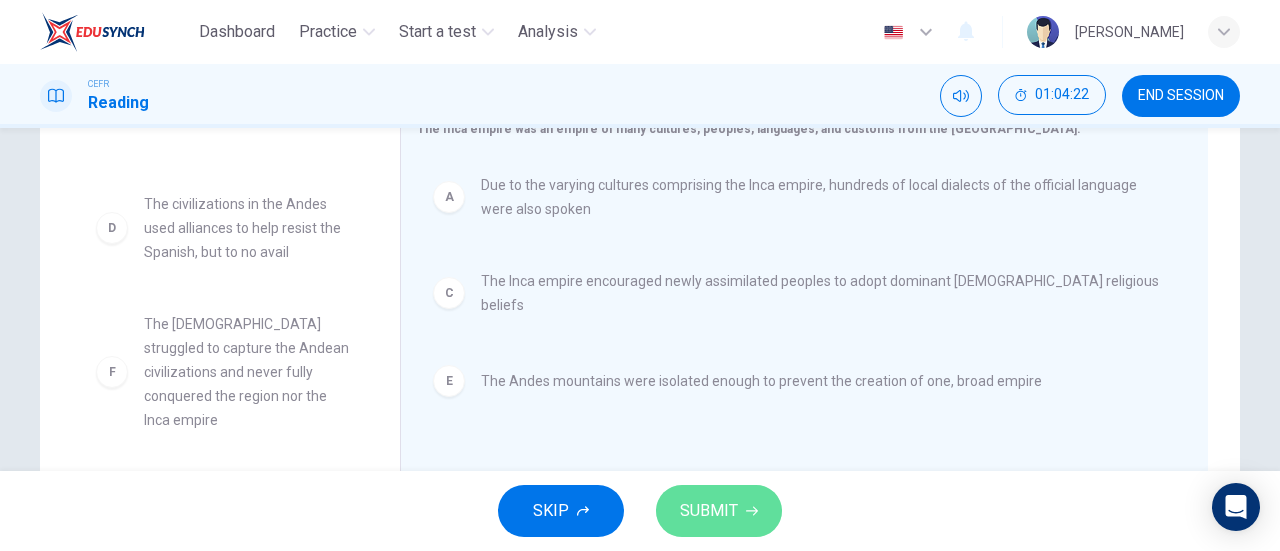 click on "SUBMIT" at bounding box center (709, 511) 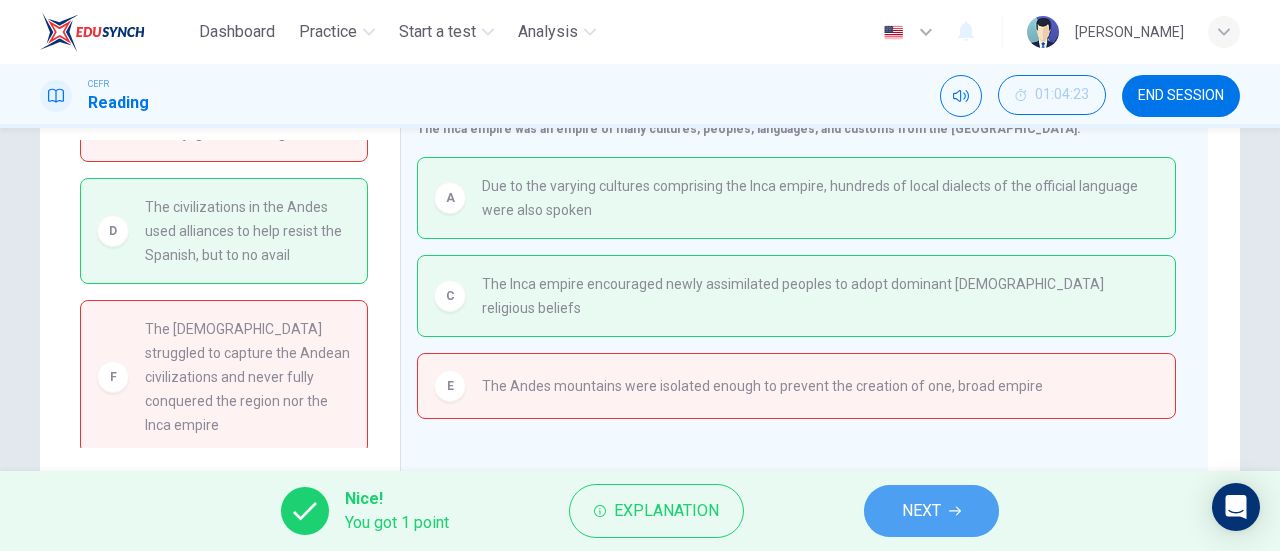 click on "NEXT" at bounding box center [921, 511] 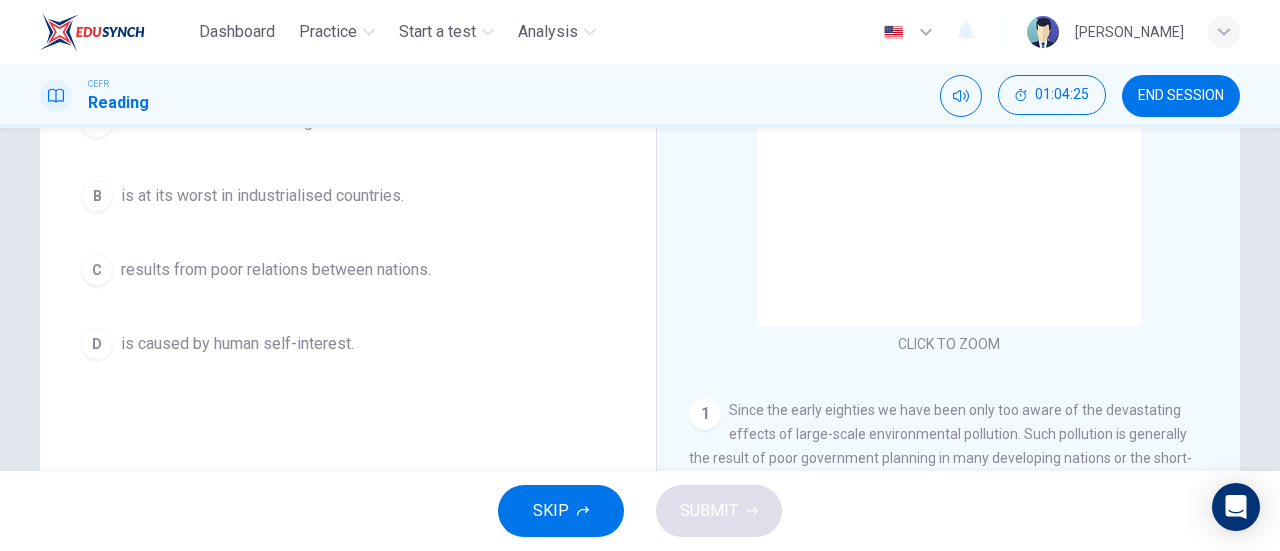scroll, scrollTop: 0, scrollLeft: 0, axis: both 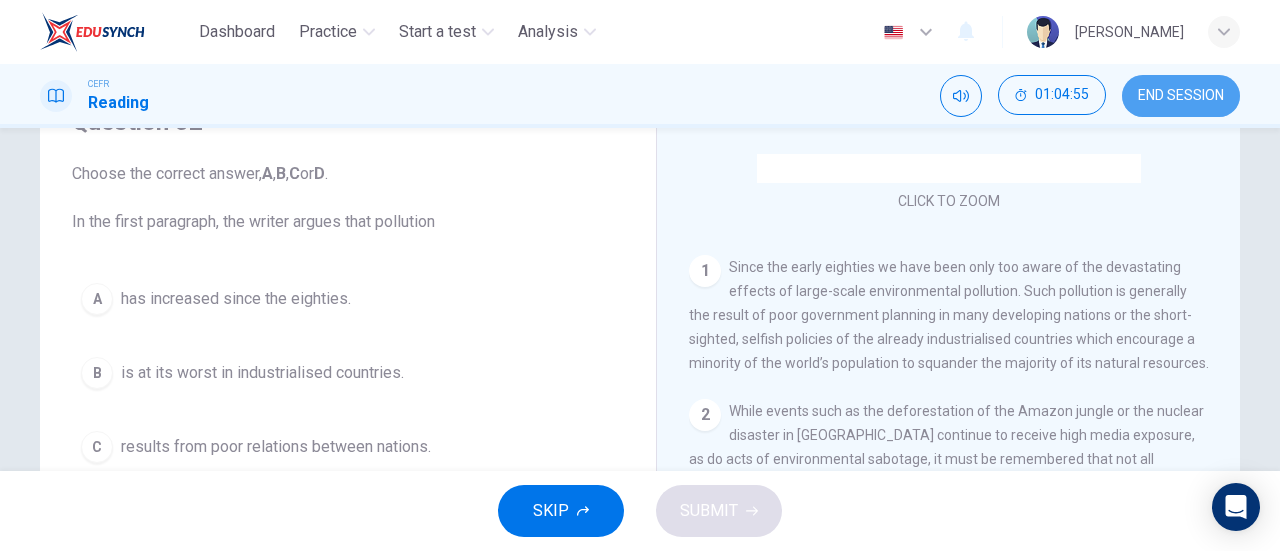 click on "END SESSION" at bounding box center [1181, 96] 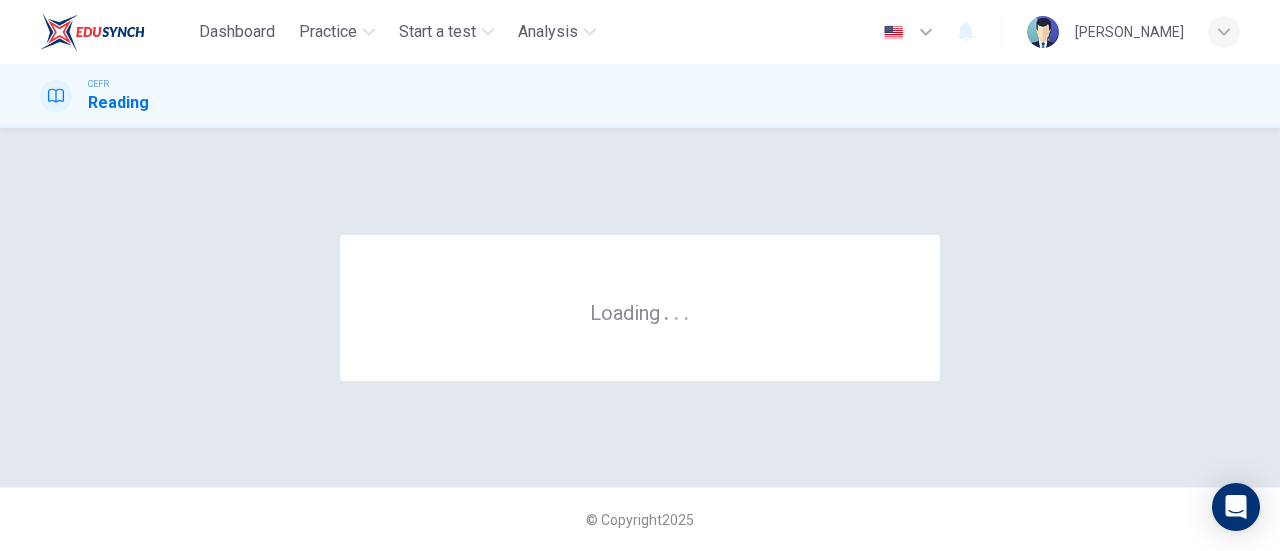 scroll, scrollTop: 0, scrollLeft: 0, axis: both 